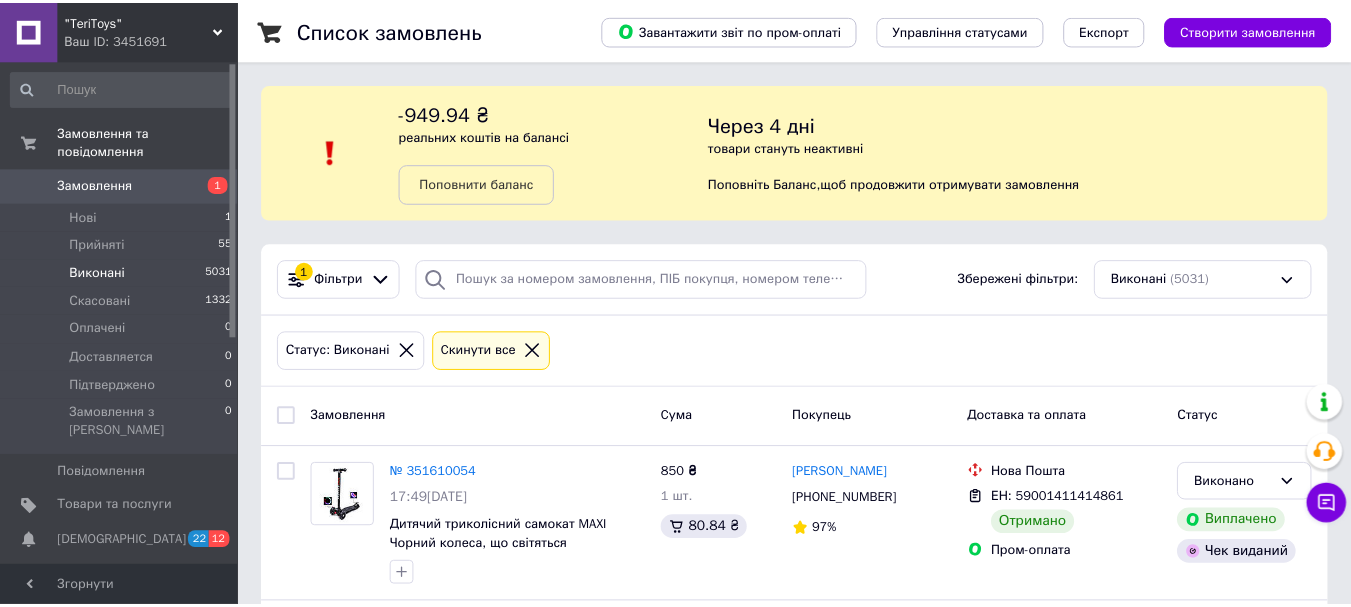 scroll, scrollTop: 0, scrollLeft: 0, axis: both 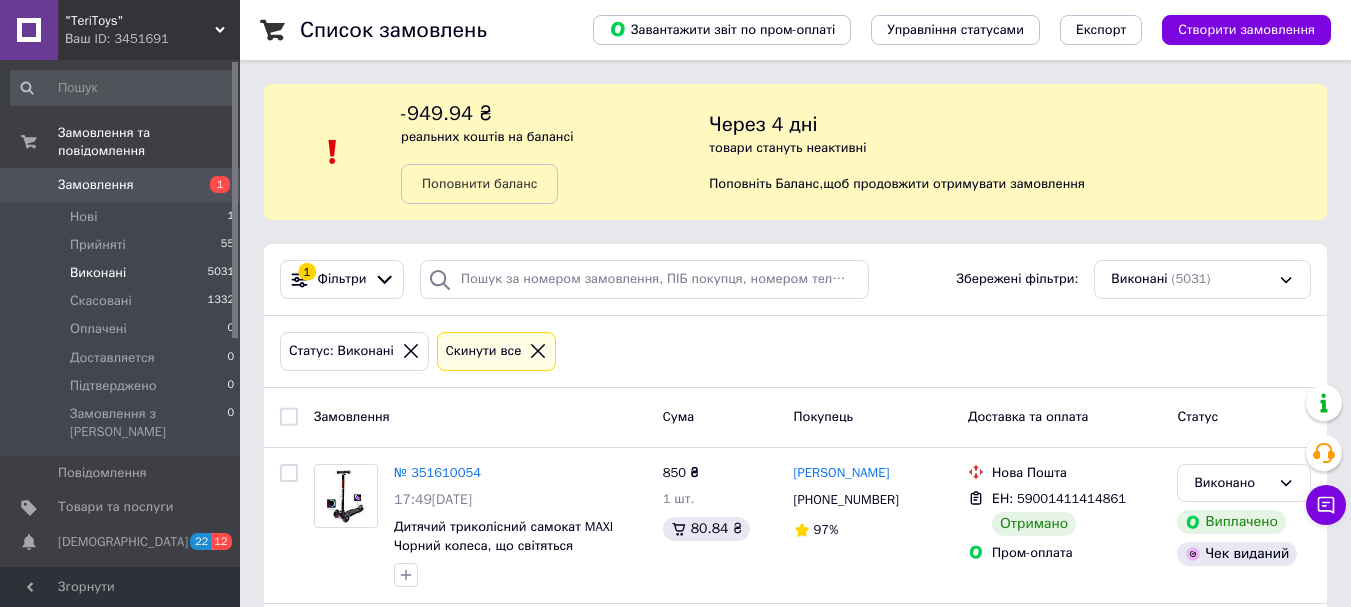click on "Замовлення 1" at bounding box center (123, 185) 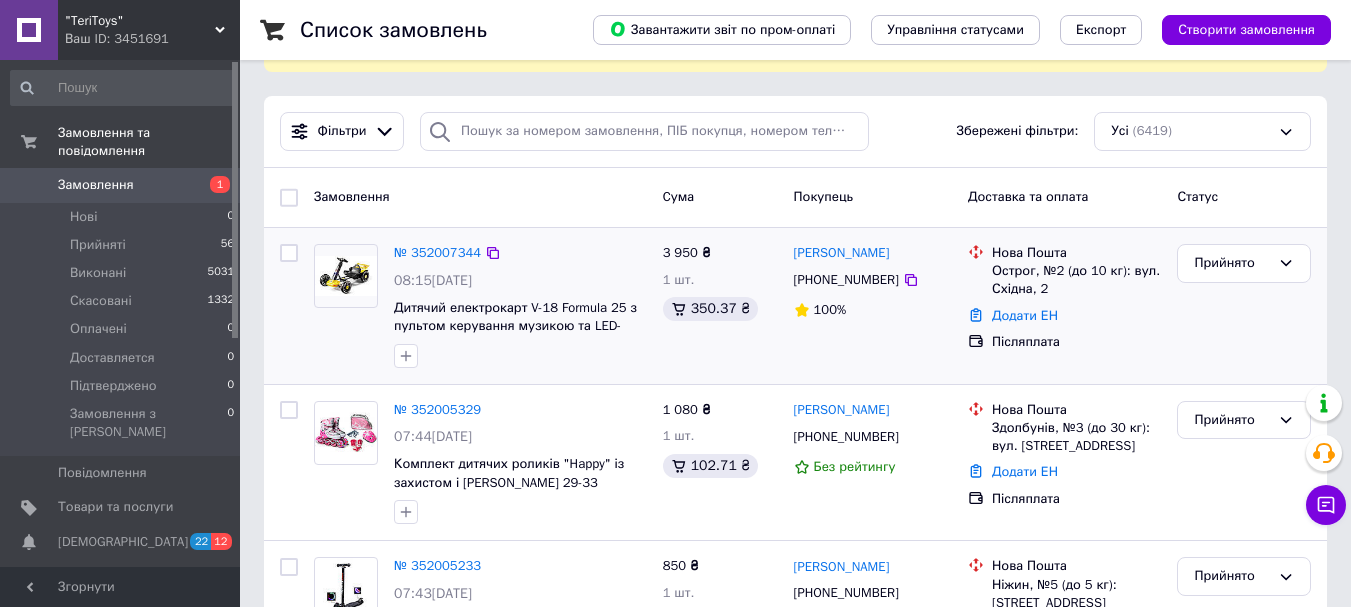 scroll, scrollTop: 200, scrollLeft: 0, axis: vertical 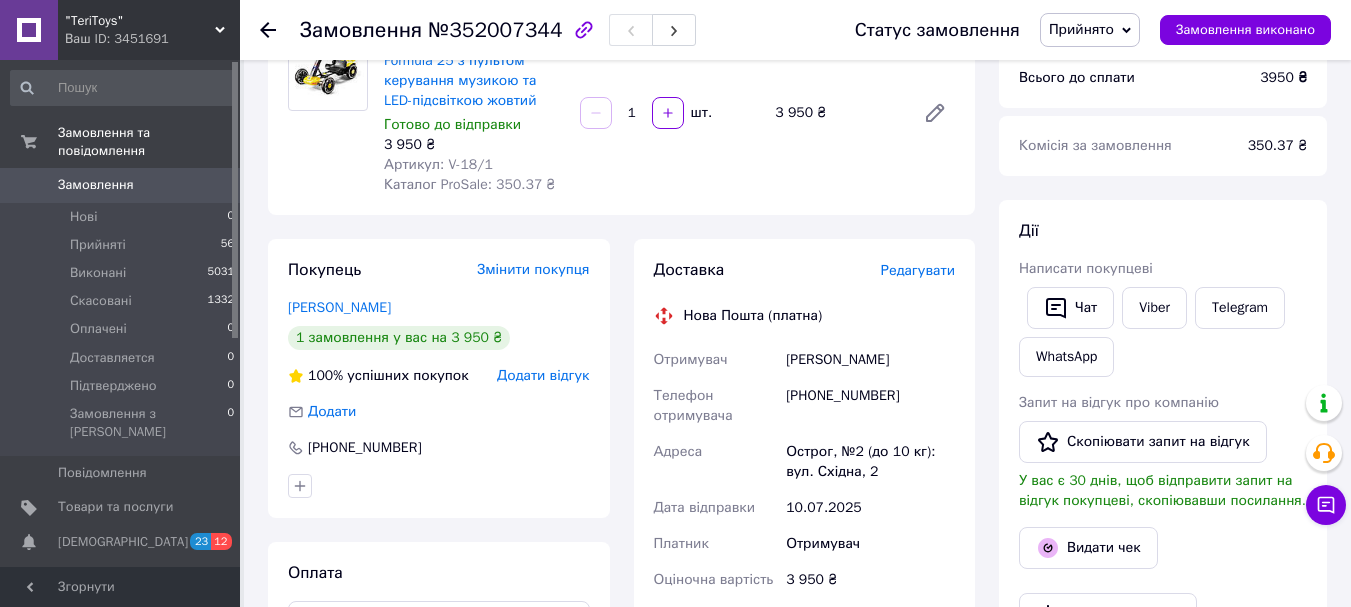 click on "Редагувати" at bounding box center (918, 270) 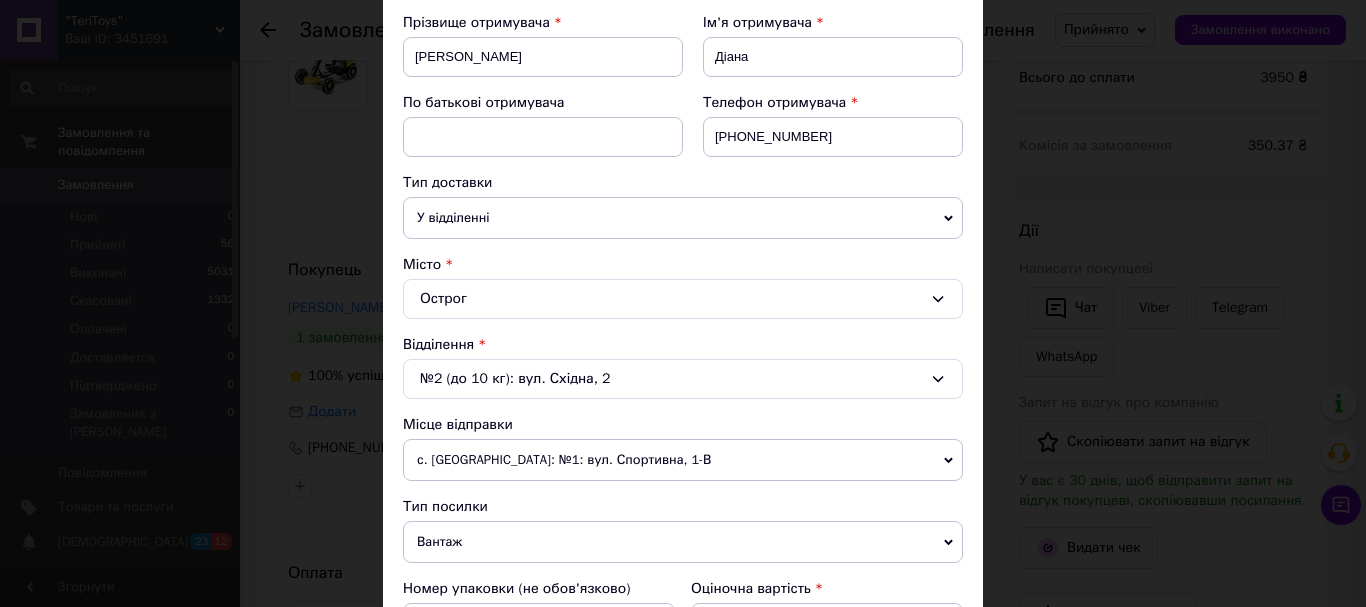 scroll, scrollTop: 400, scrollLeft: 0, axis: vertical 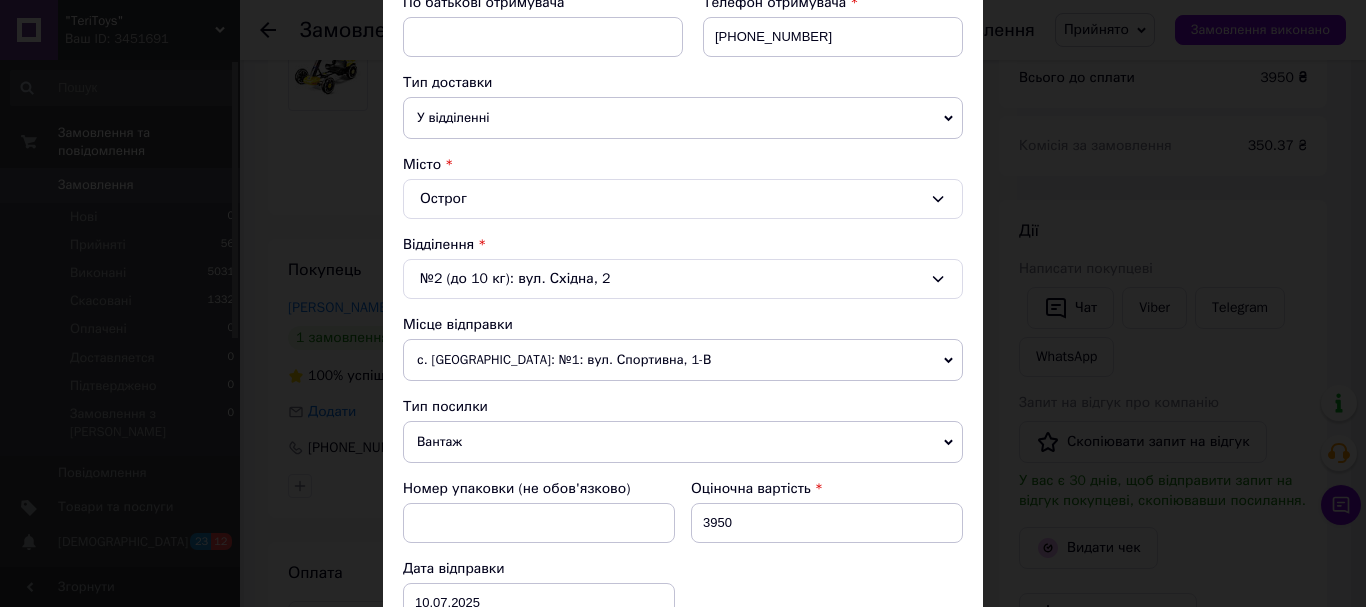 click on "№2 (до 10 кг): вул. Східна, 2" at bounding box center [683, 279] 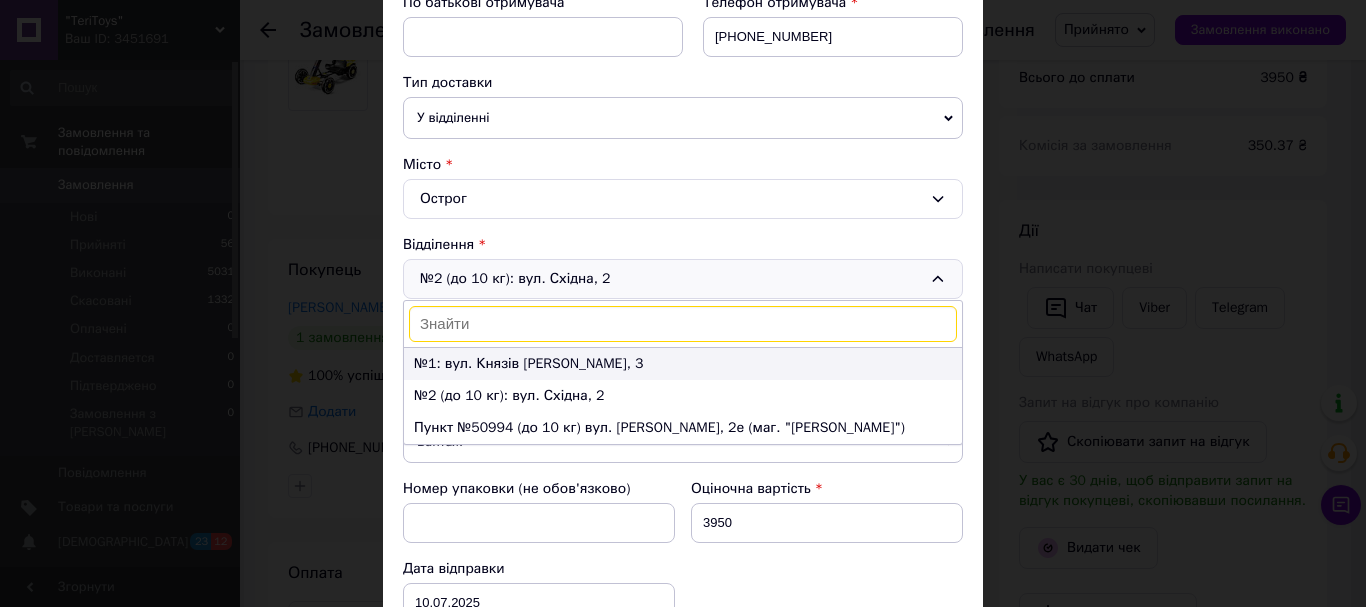 click on "№1: вул. Князів Острозьких, 3" at bounding box center (683, 364) 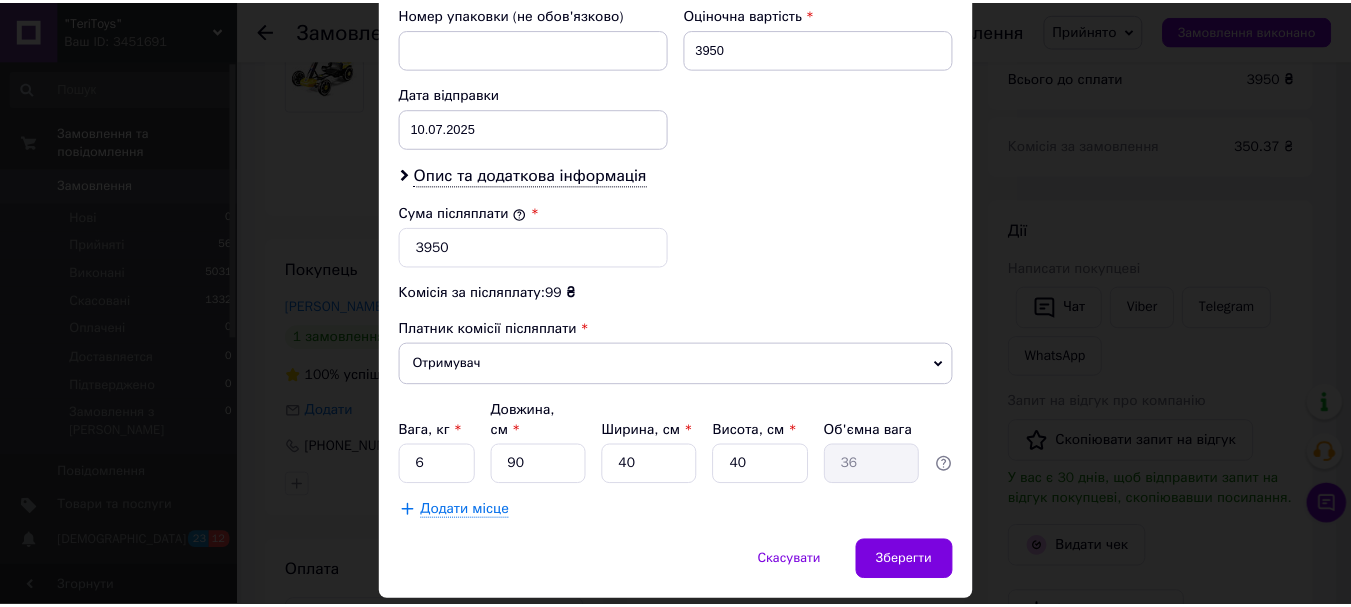 scroll, scrollTop: 900, scrollLeft: 0, axis: vertical 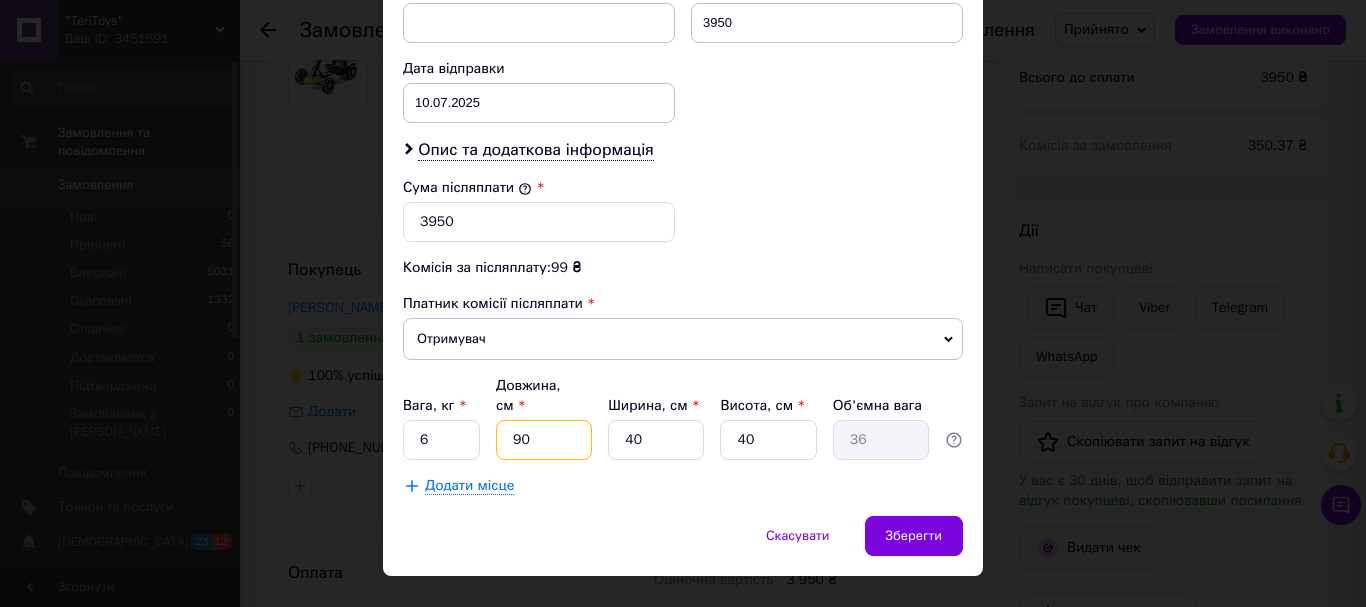 click on "90" at bounding box center [544, 440] 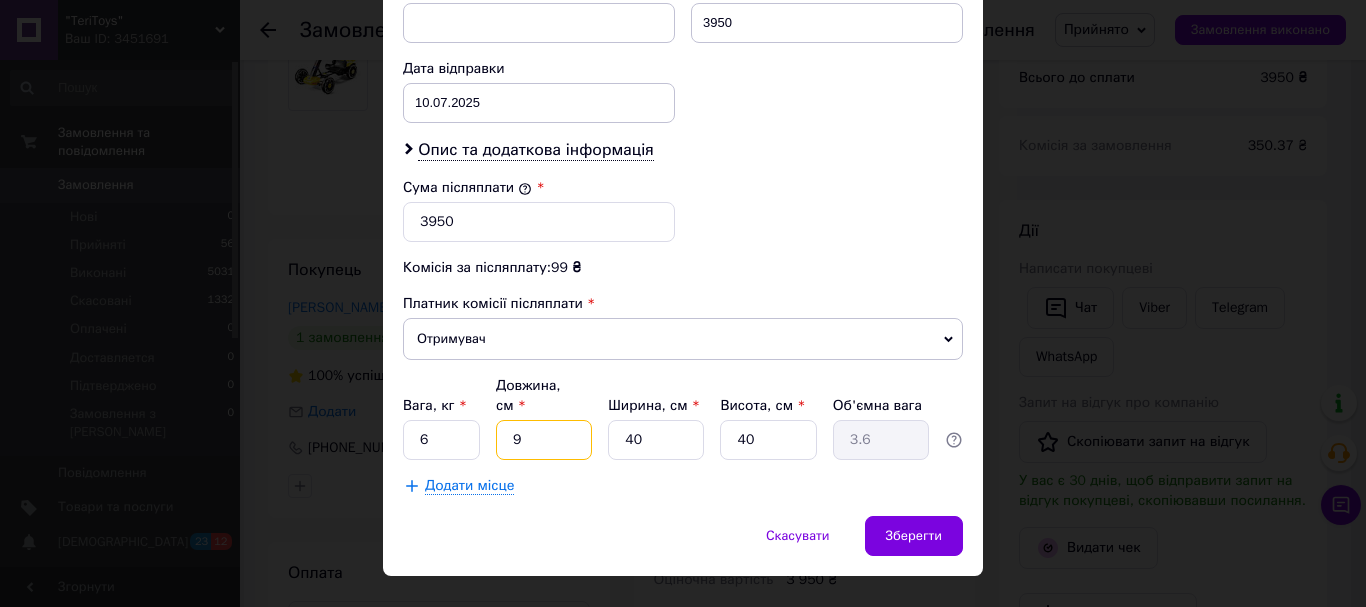 type 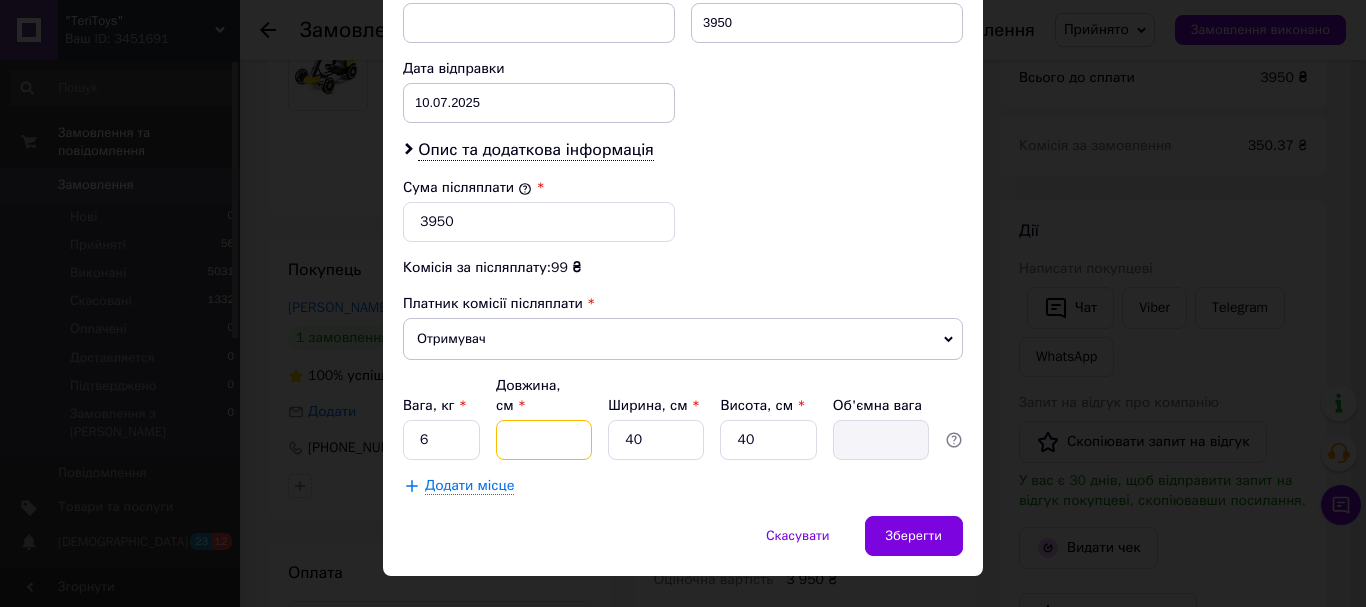 type on "8" 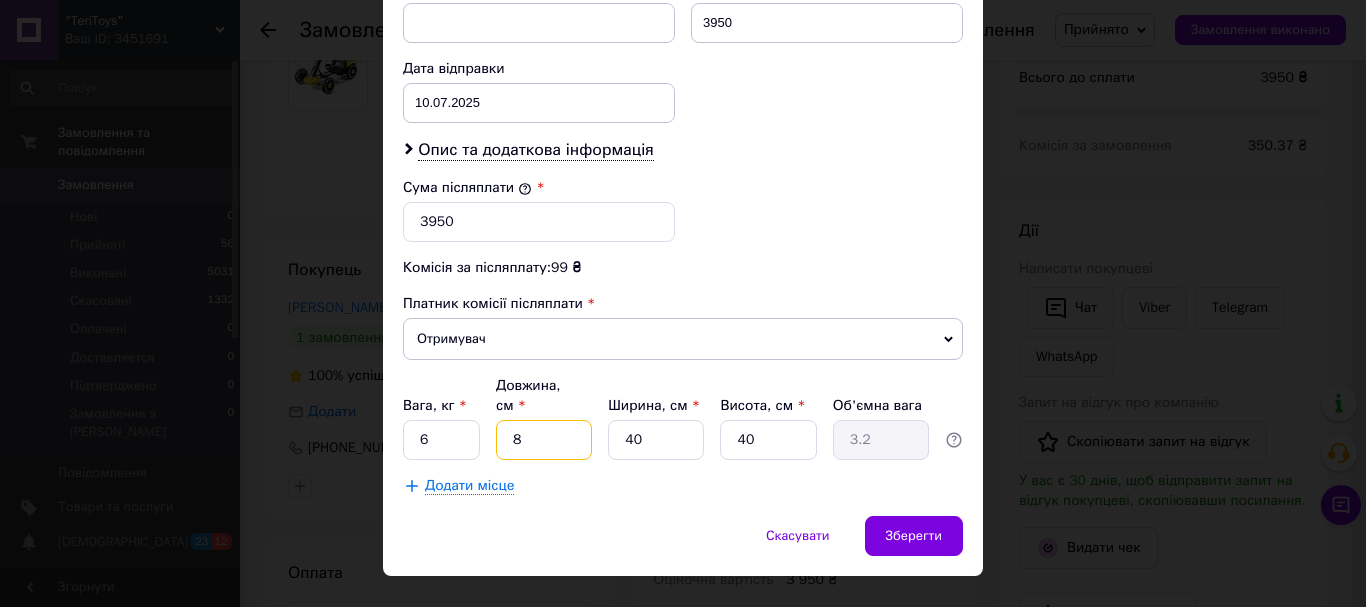 type on "88" 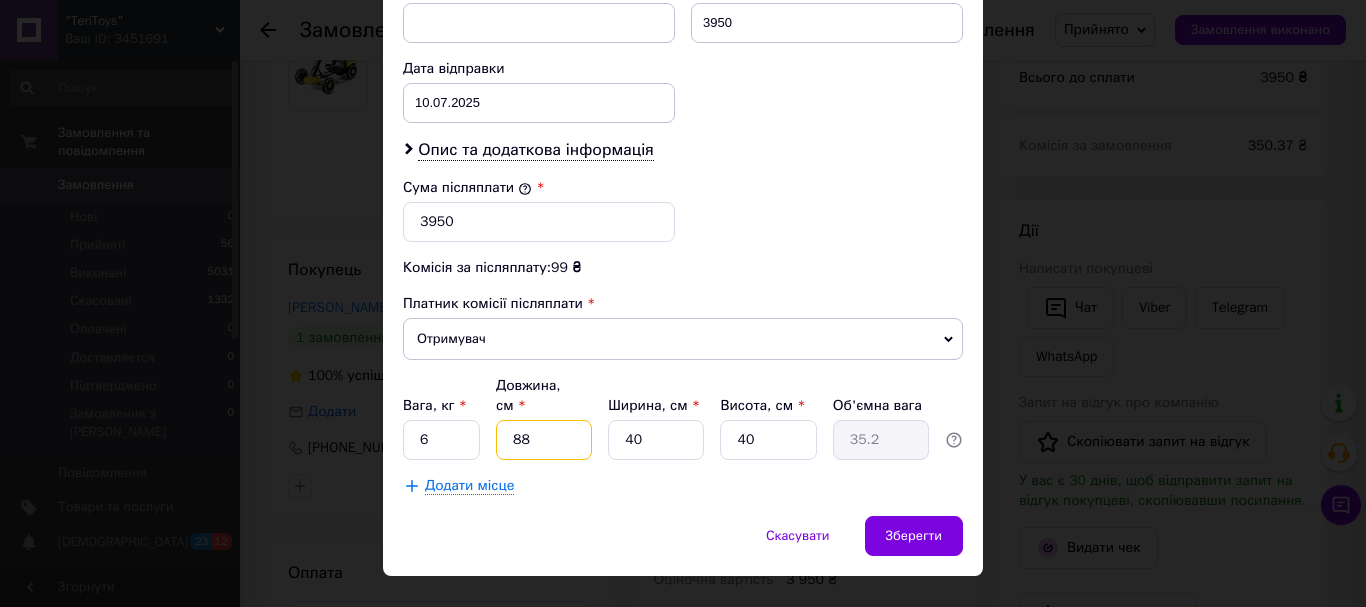 type on "88" 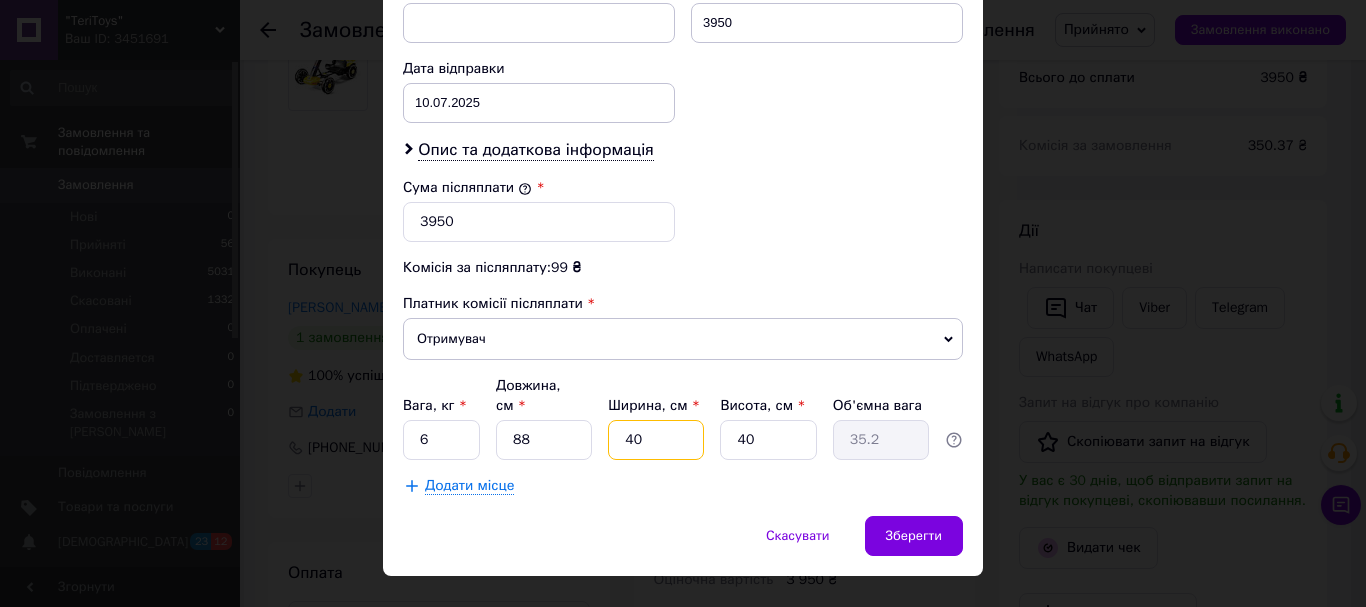 click on "40" at bounding box center [656, 440] 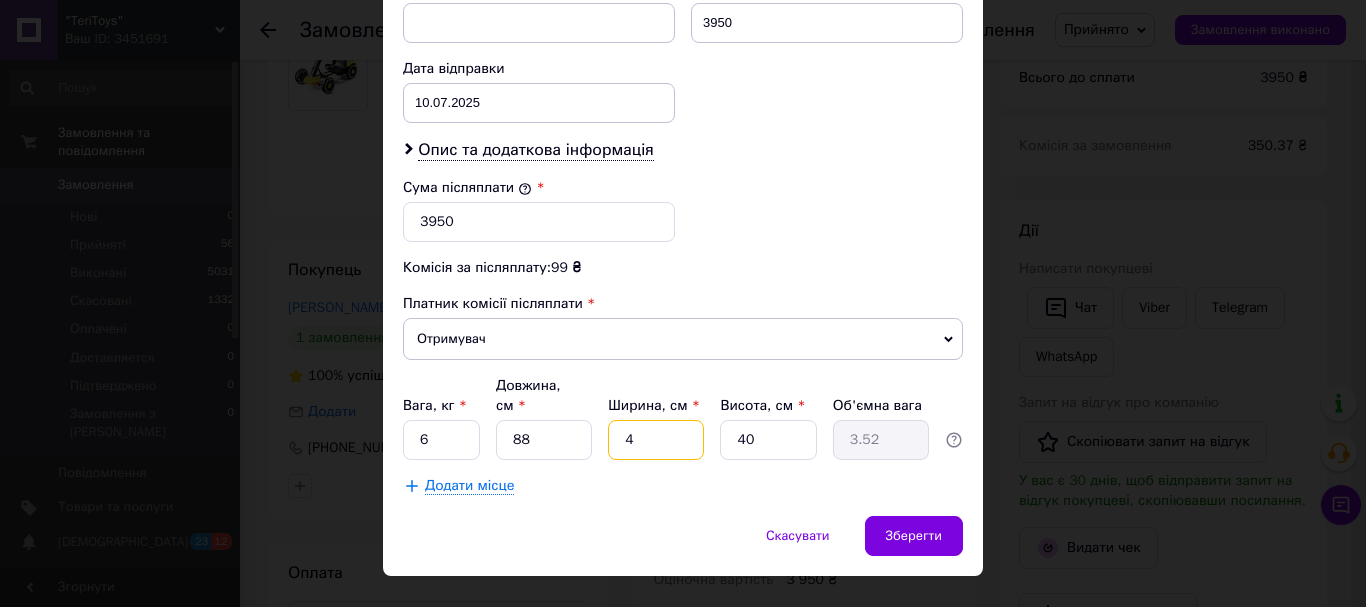 type 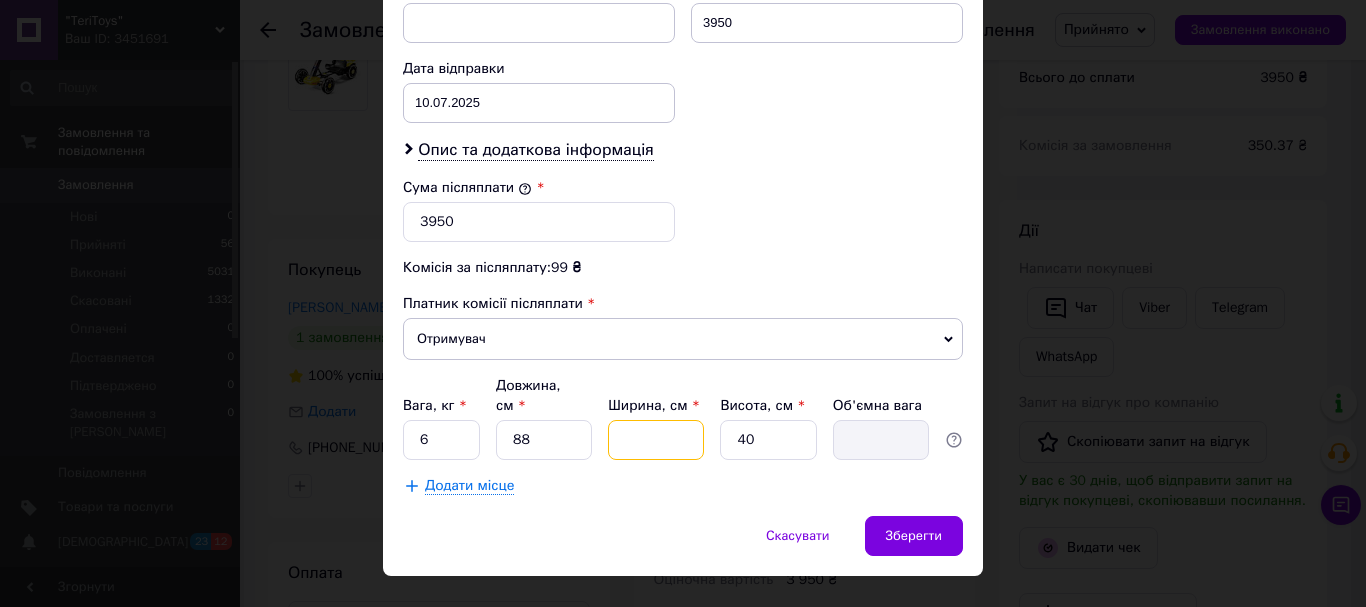 type on "2" 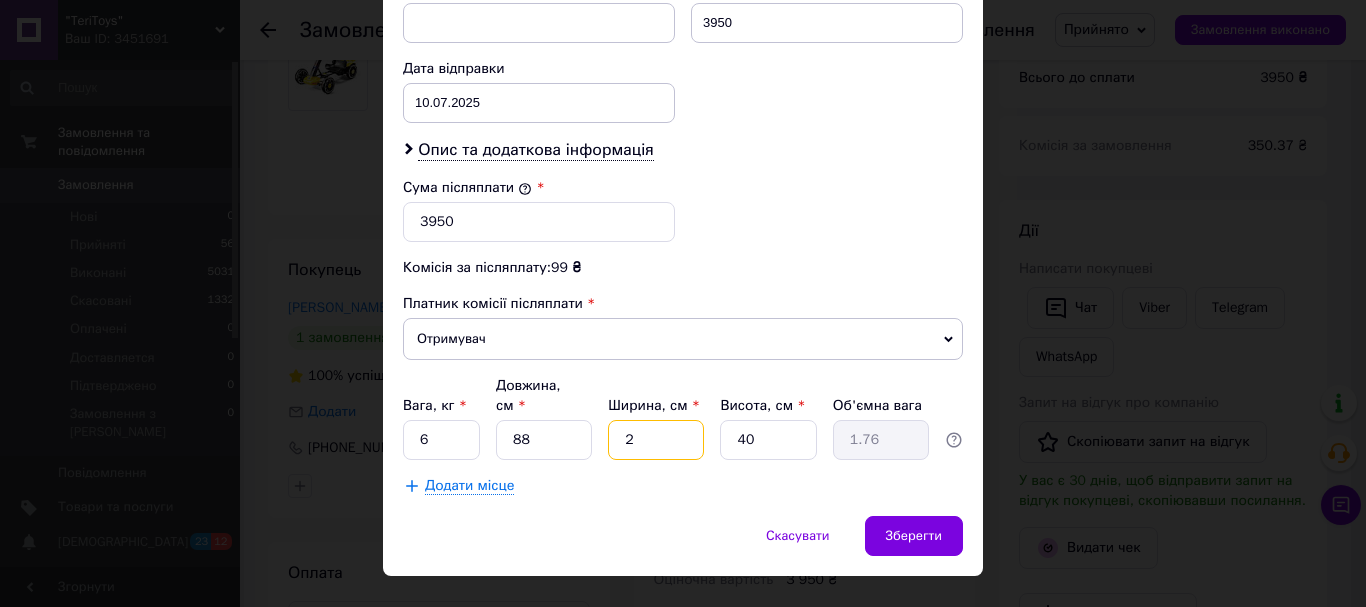 type on "29" 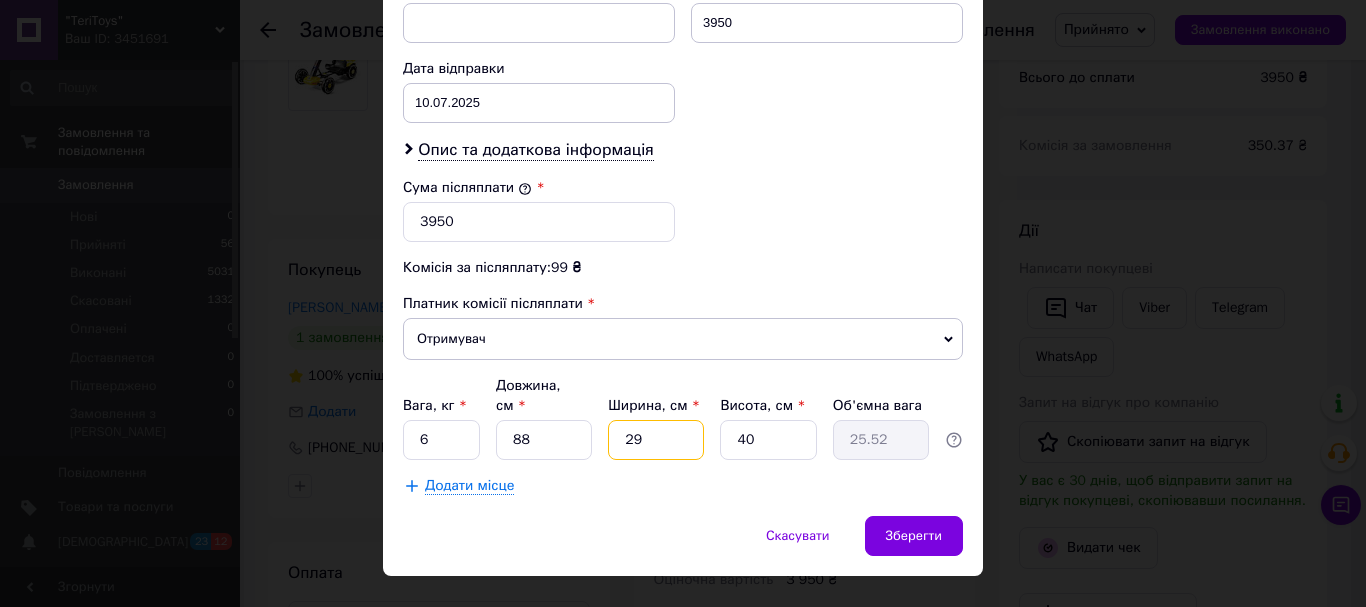 type on "29" 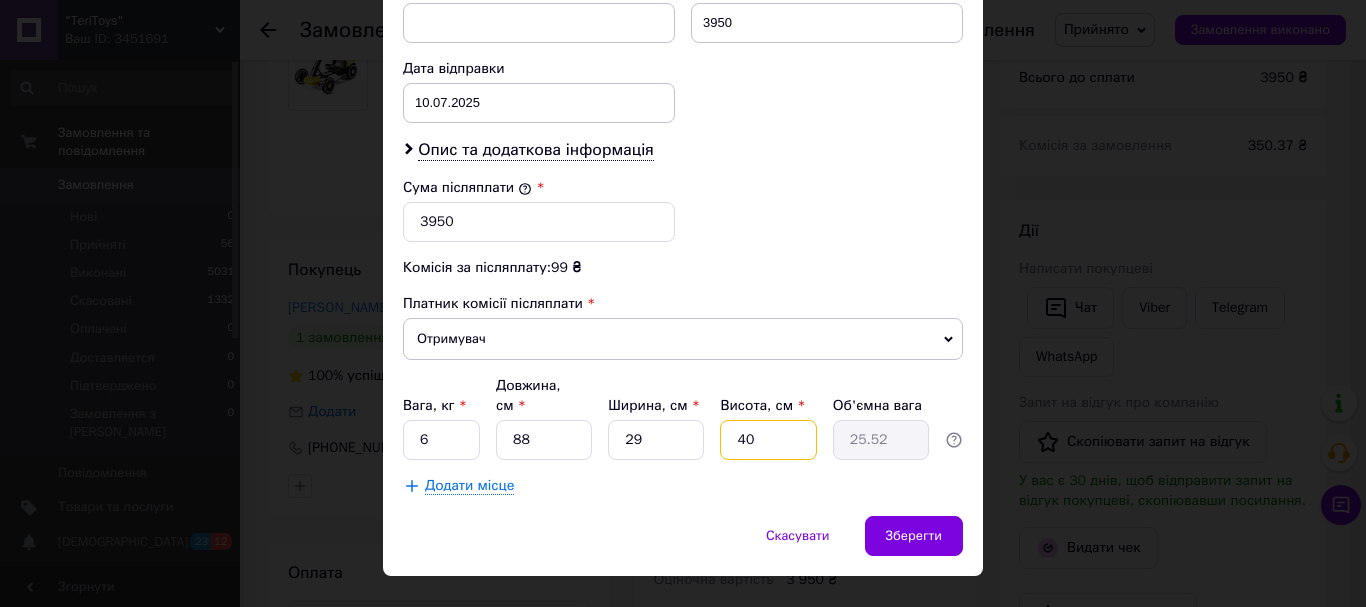 click on "40" at bounding box center [768, 440] 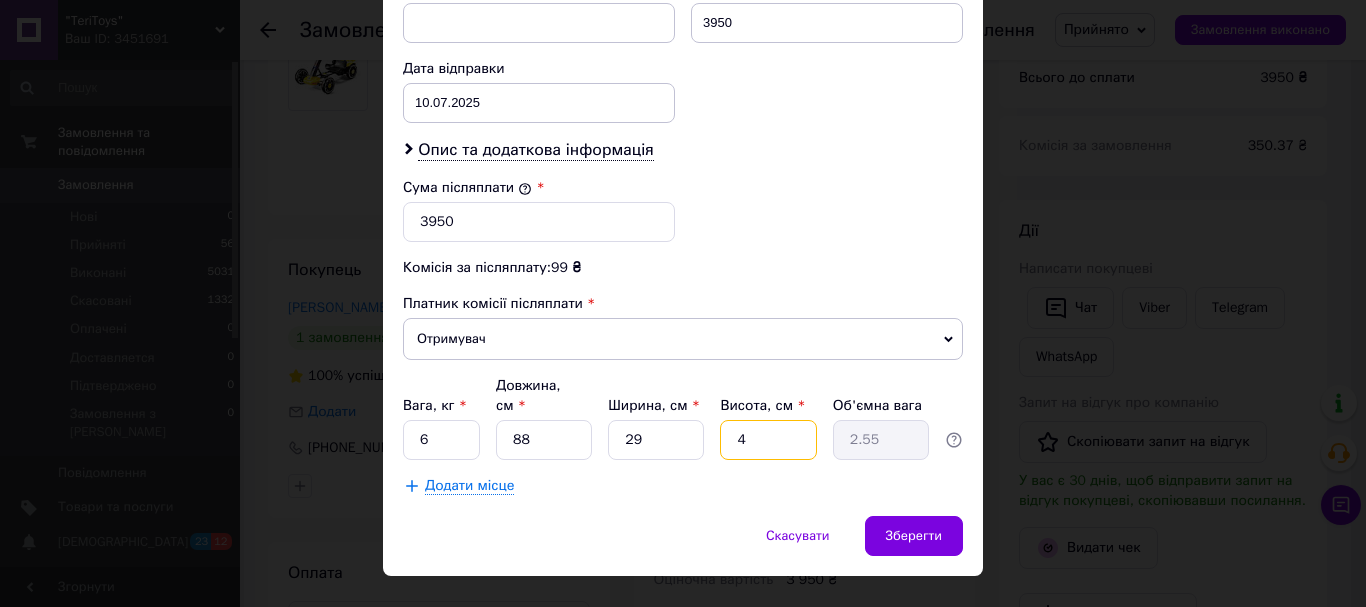 type 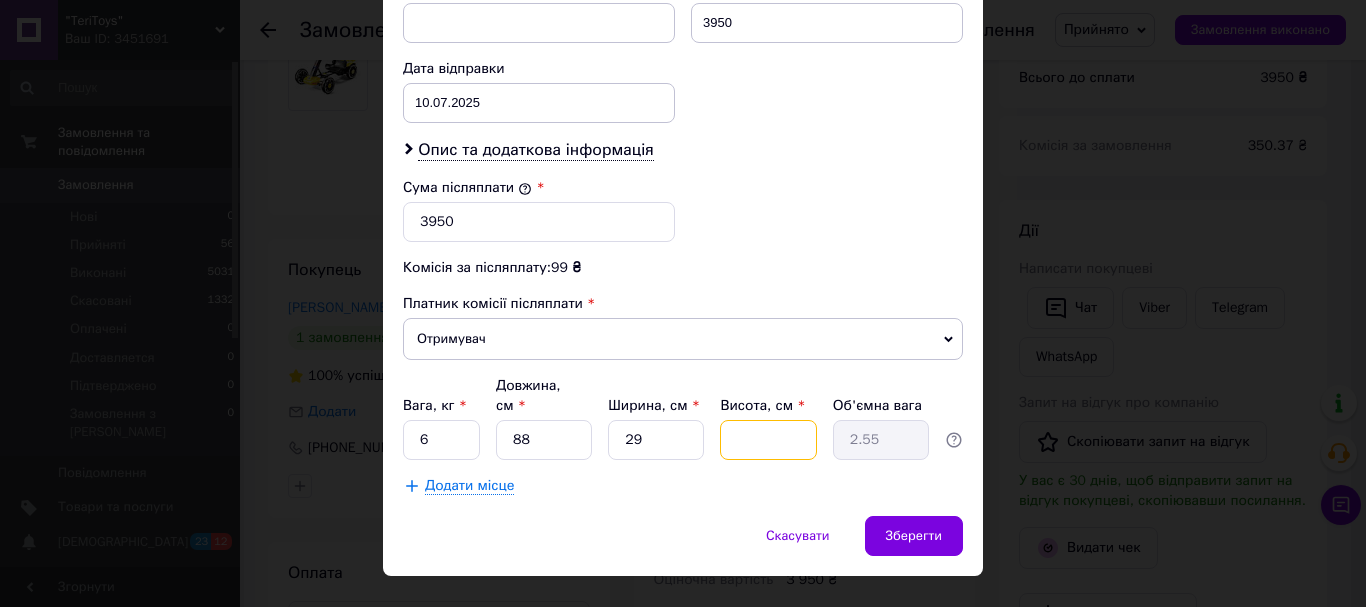 type 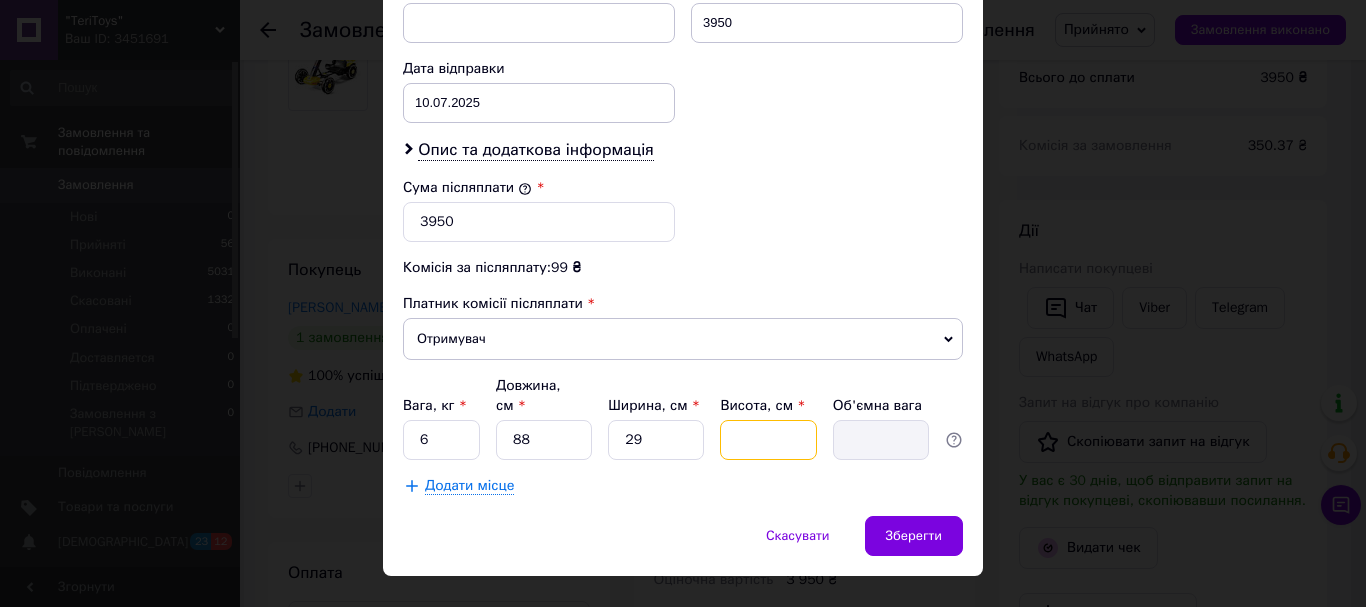 type on "3" 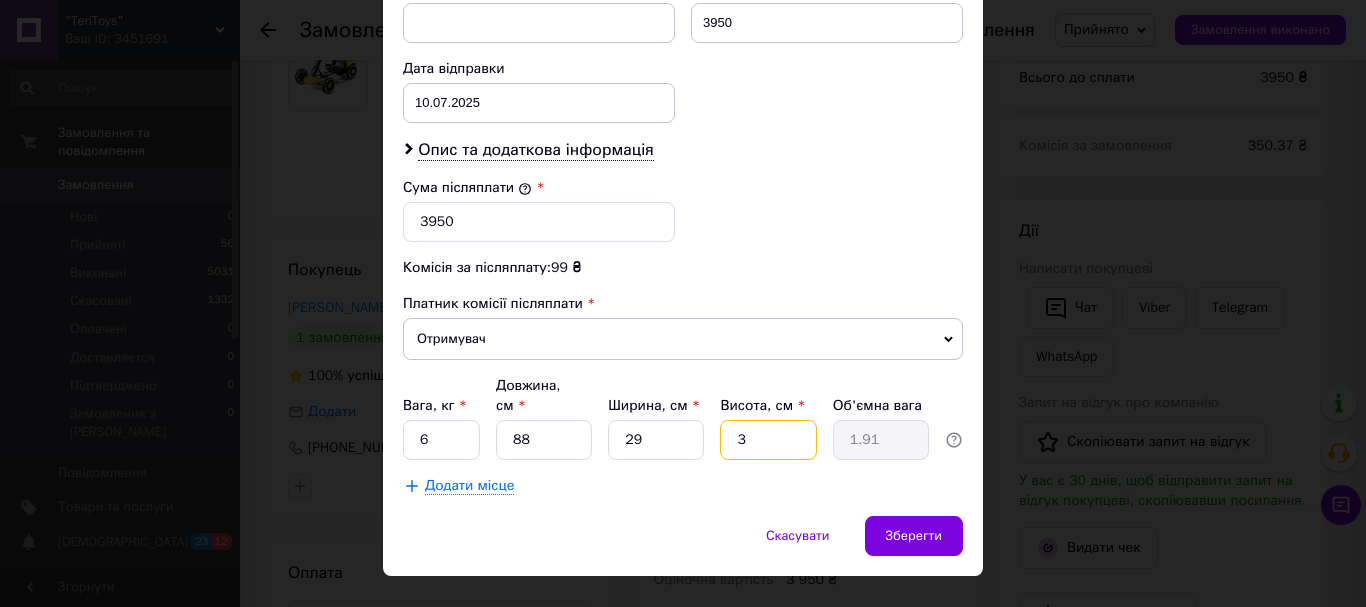 type on "32" 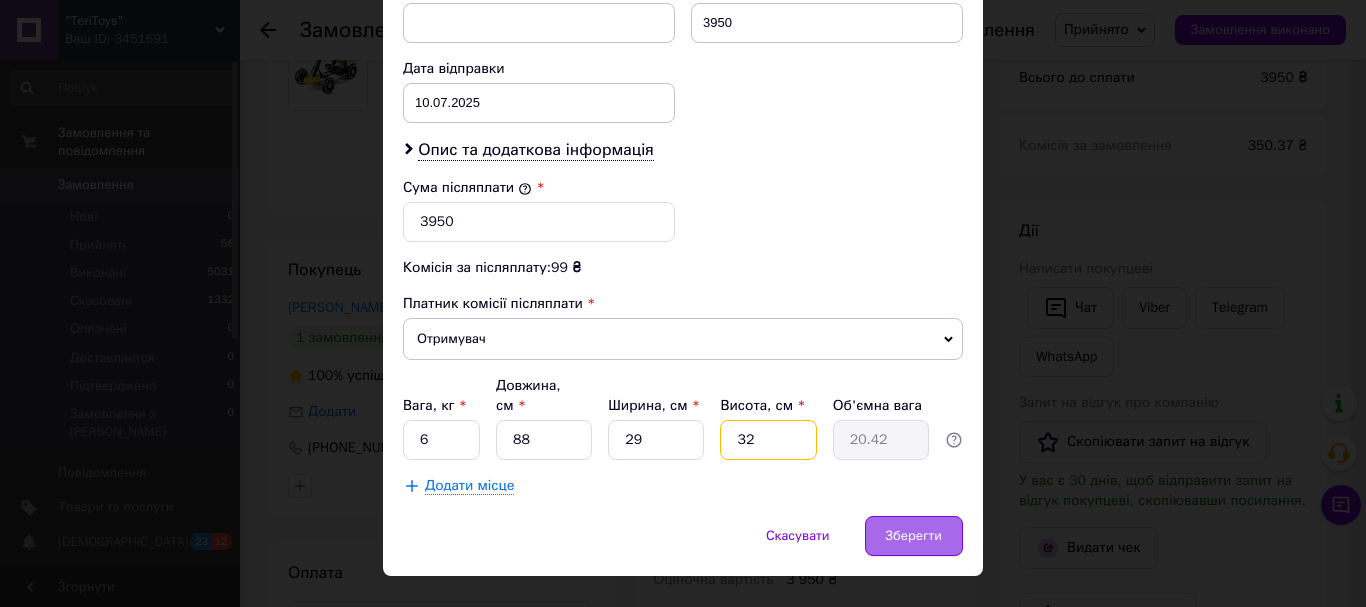 type on "32" 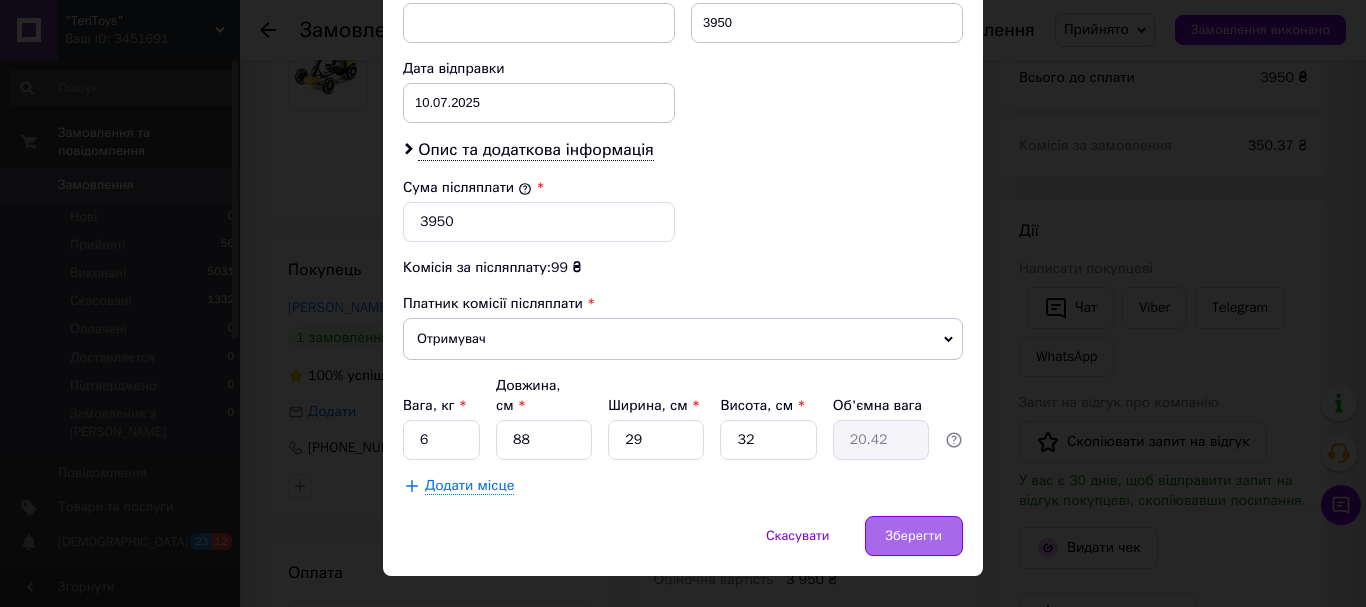 click on "Зберегти" at bounding box center (914, 536) 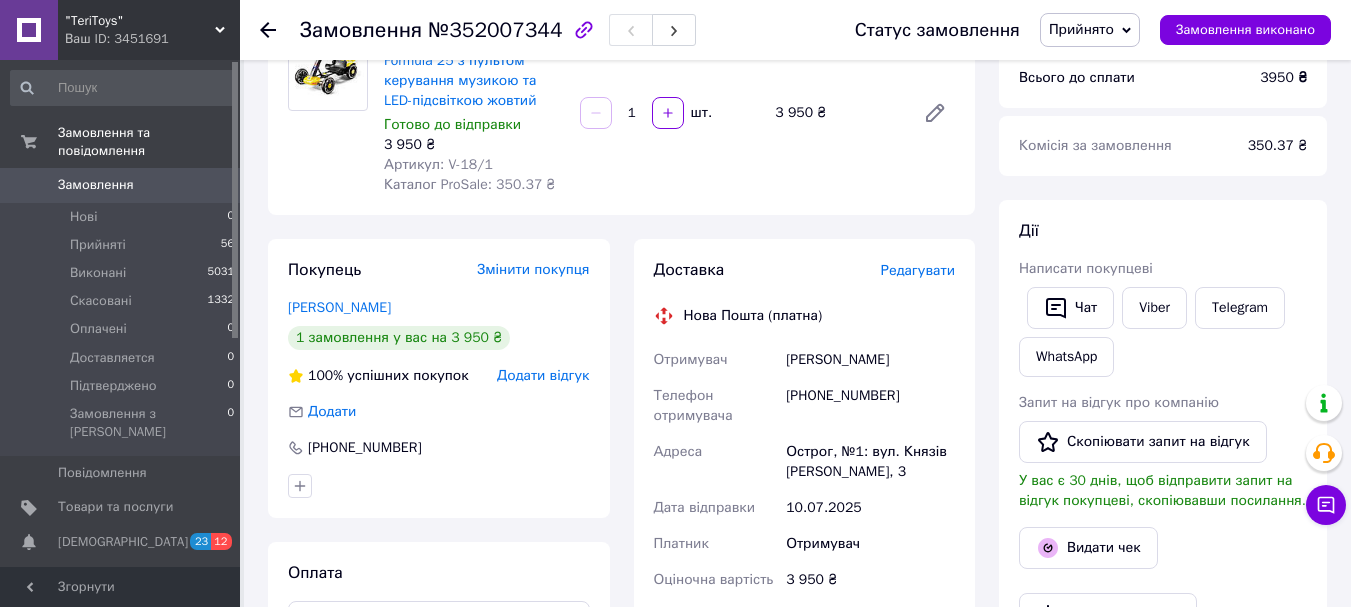 scroll, scrollTop: 0, scrollLeft: 0, axis: both 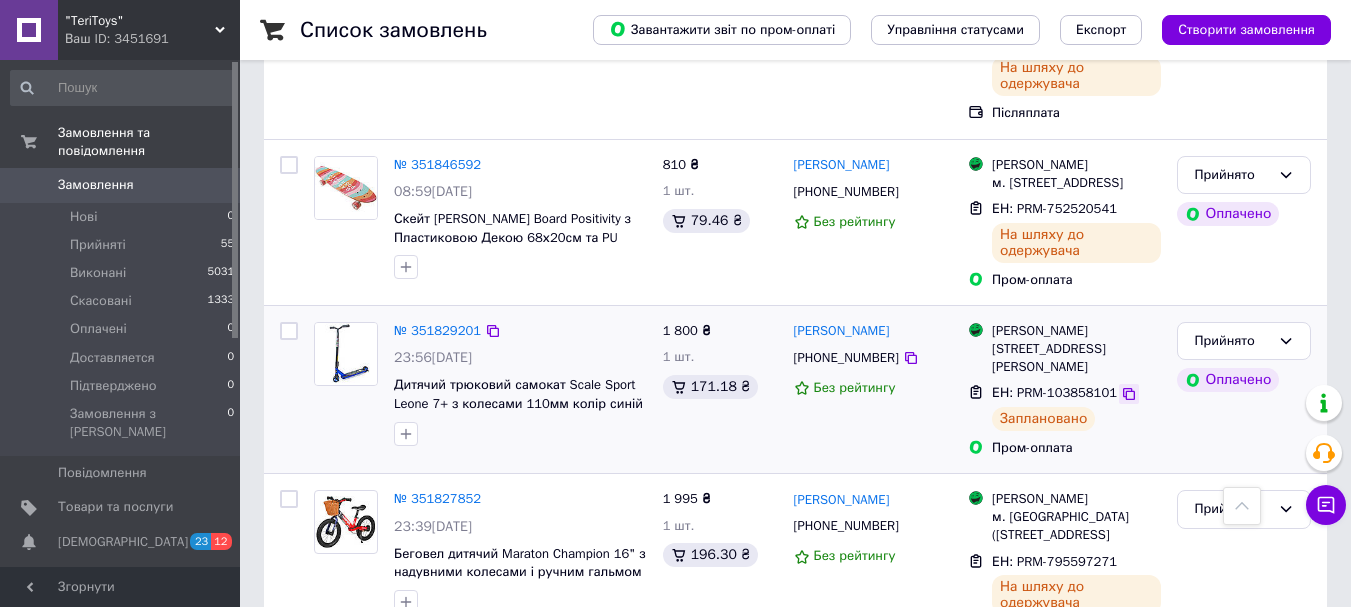 click 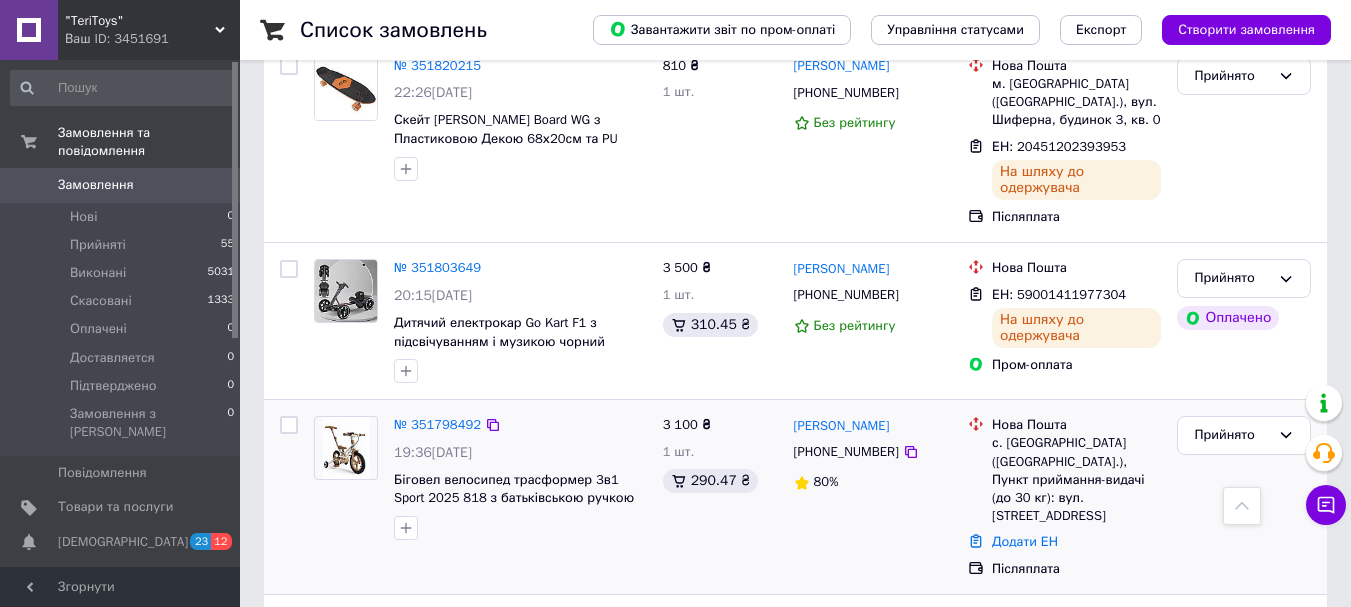scroll, scrollTop: 5000, scrollLeft: 0, axis: vertical 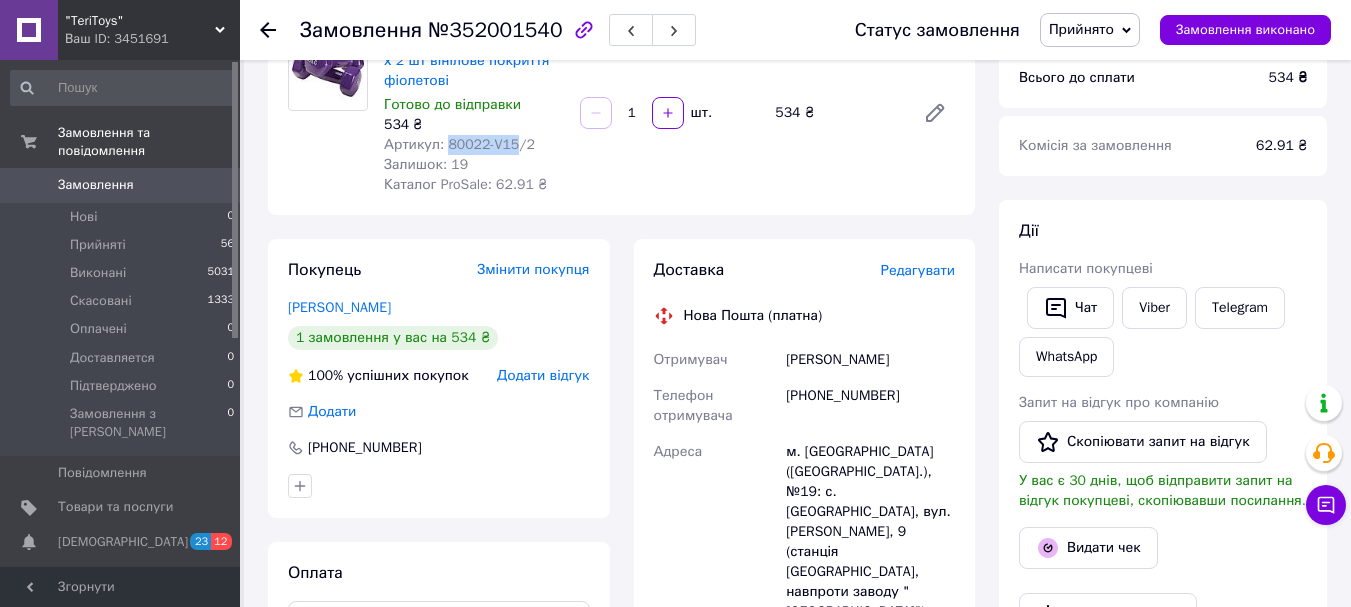 drag, startPoint x: 509, startPoint y: 145, endPoint x: 444, endPoint y: 149, distance: 65.12296 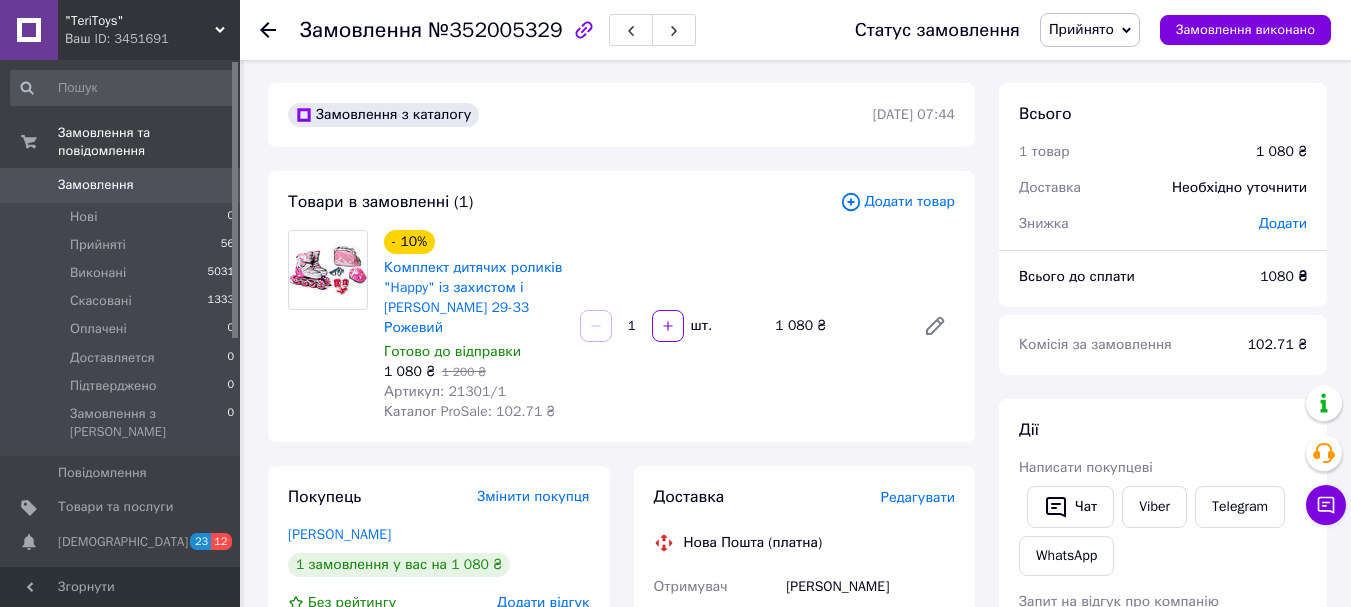 scroll, scrollTop: 0, scrollLeft: 0, axis: both 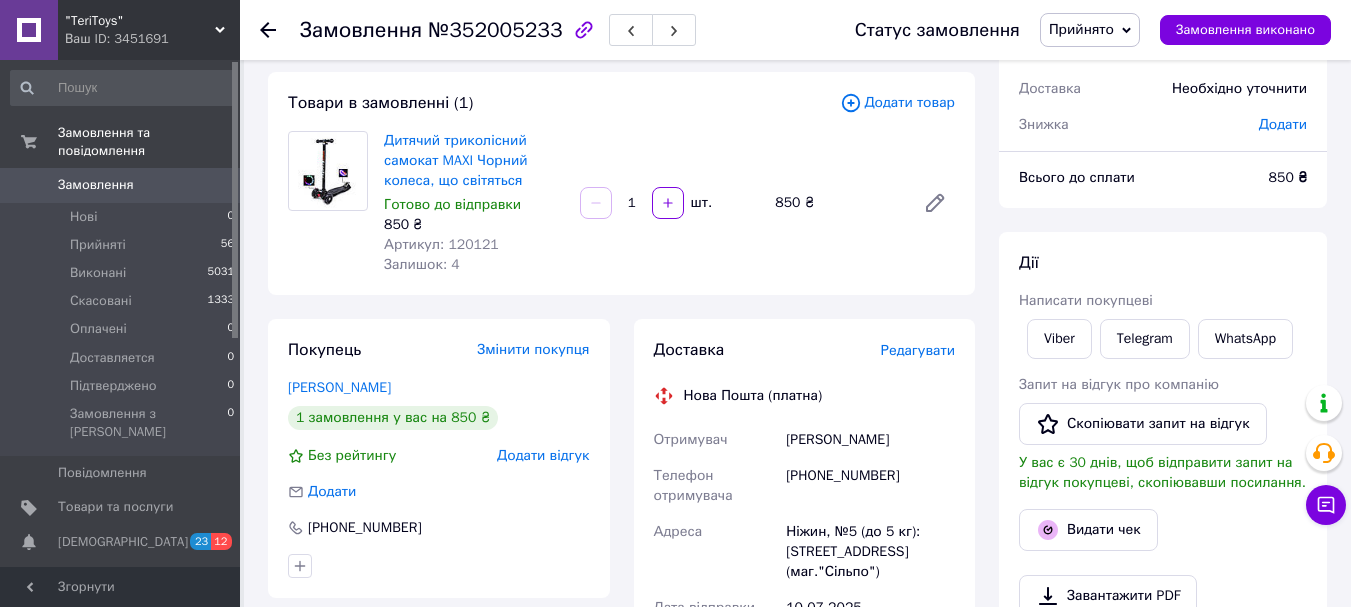 click on "Редагувати" at bounding box center (918, 350) 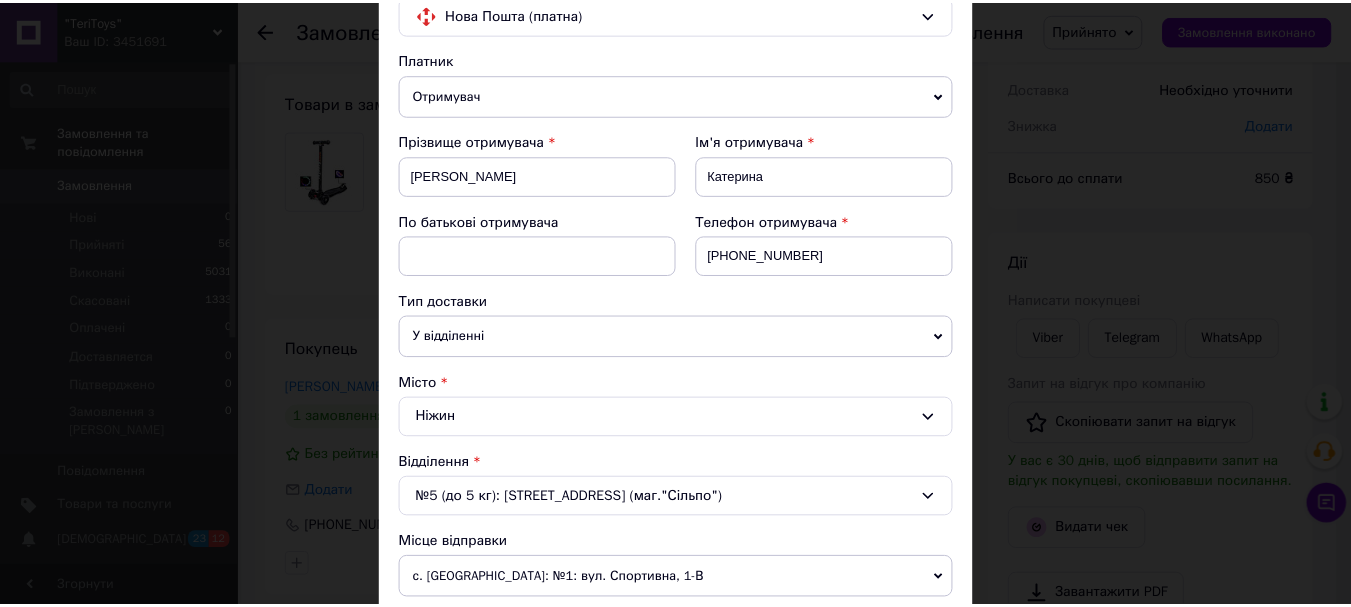 scroll, scrollTop: 0, scrollLeft: 0, axis: both 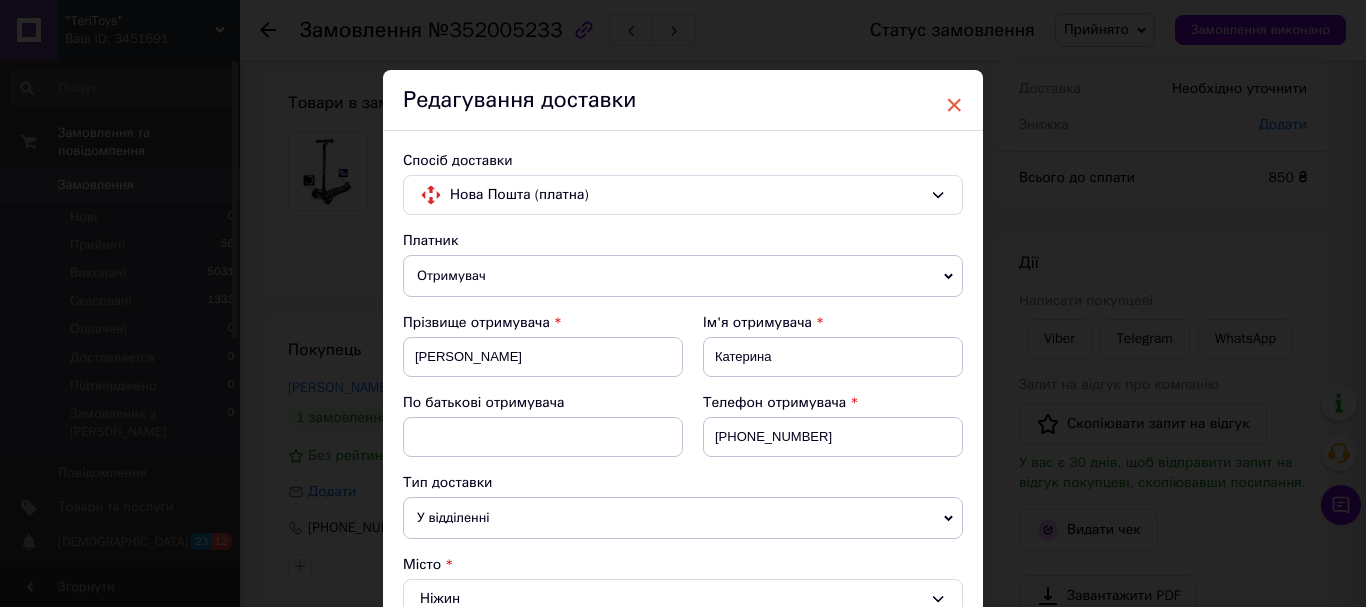 click on "×" at bounding box center (954, 105) 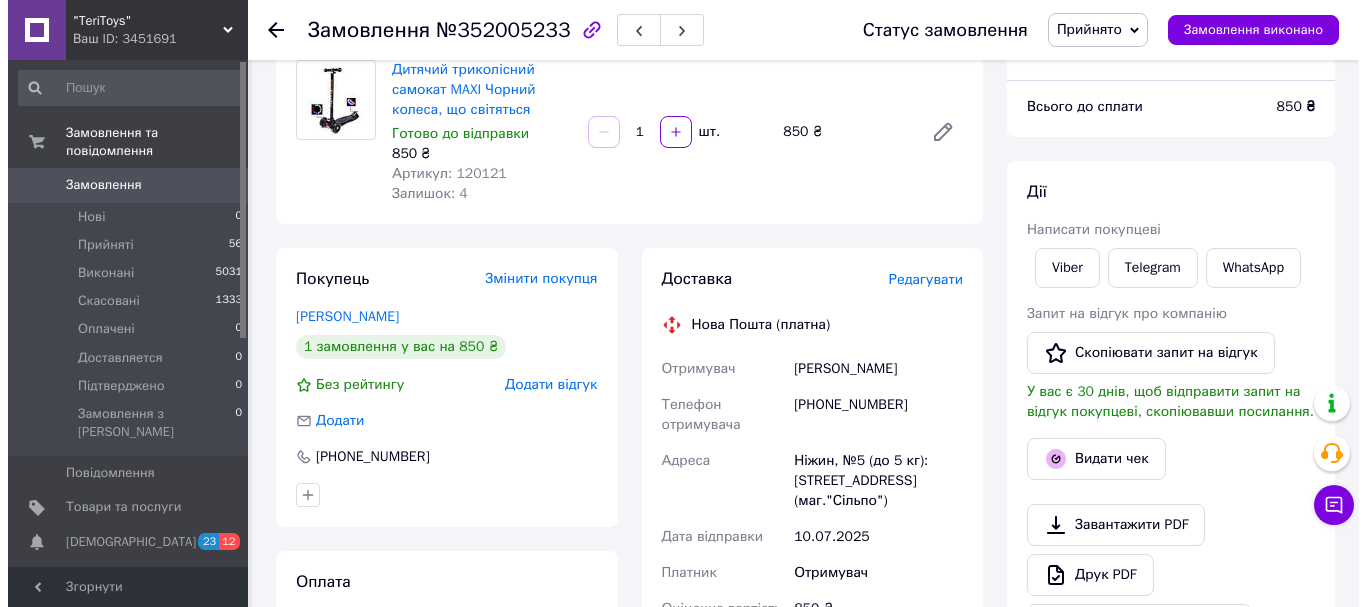 scroll, scrollTop: 200, scrollLeft: 0, axis: vertical 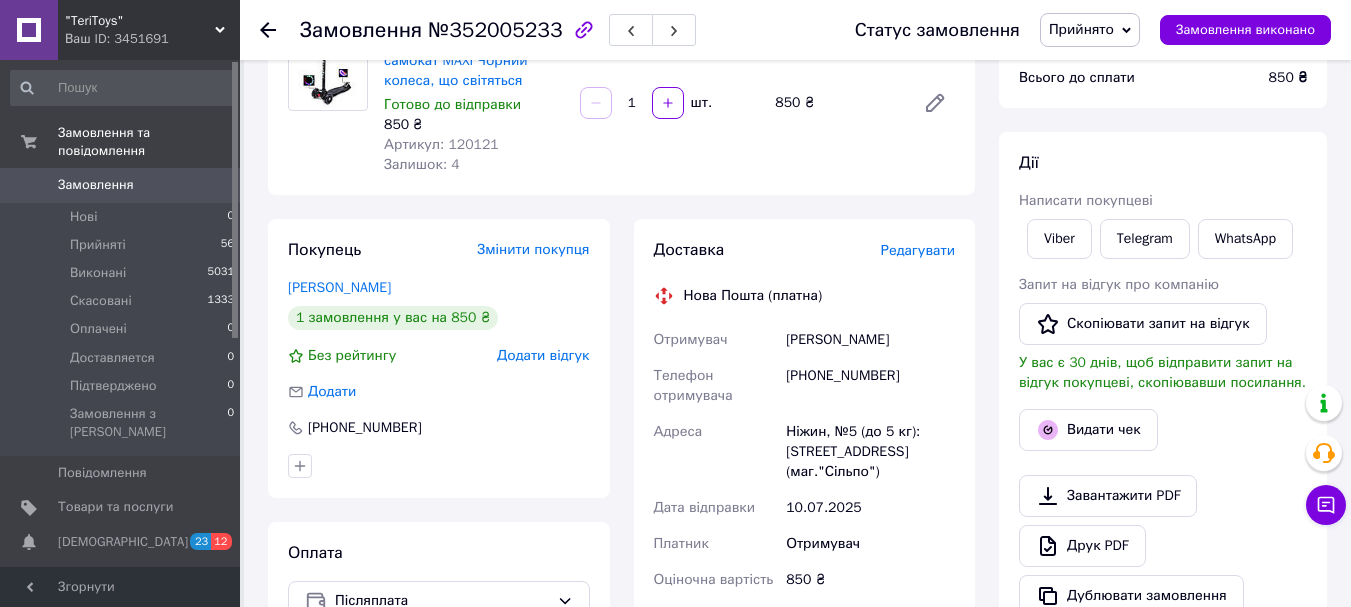 click on "Редагувати" at bounding box center (918, 250) 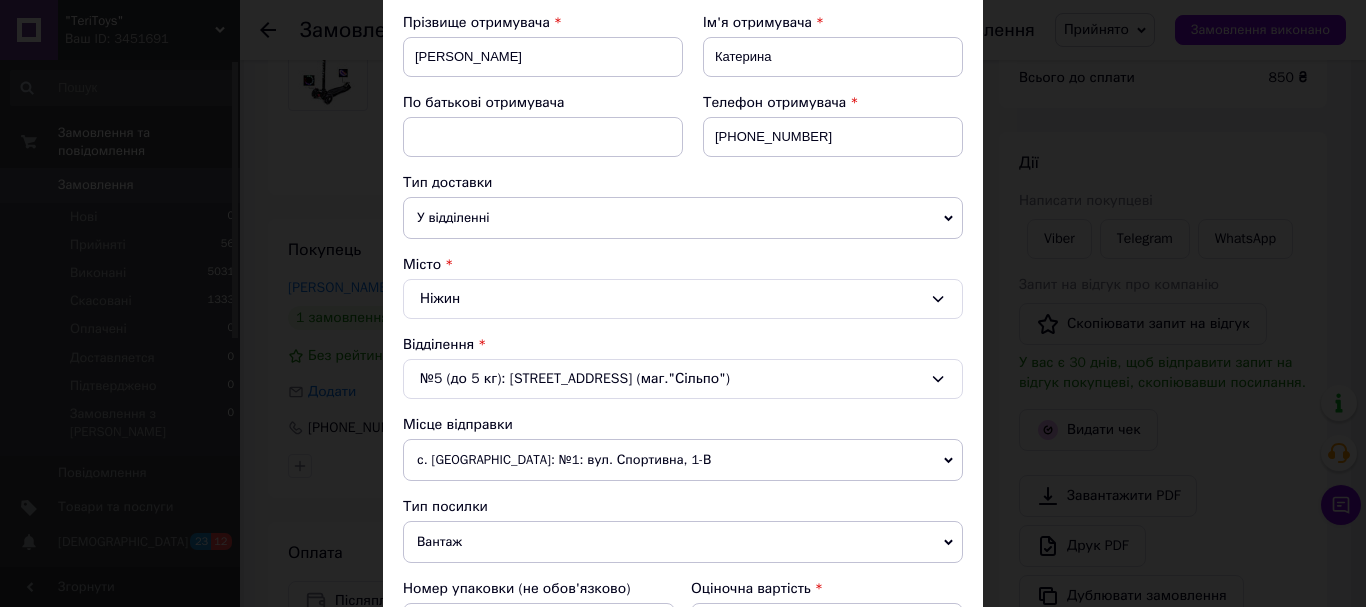scroll, scrollTop: 400, scrollLeft: 0, axis: vertical 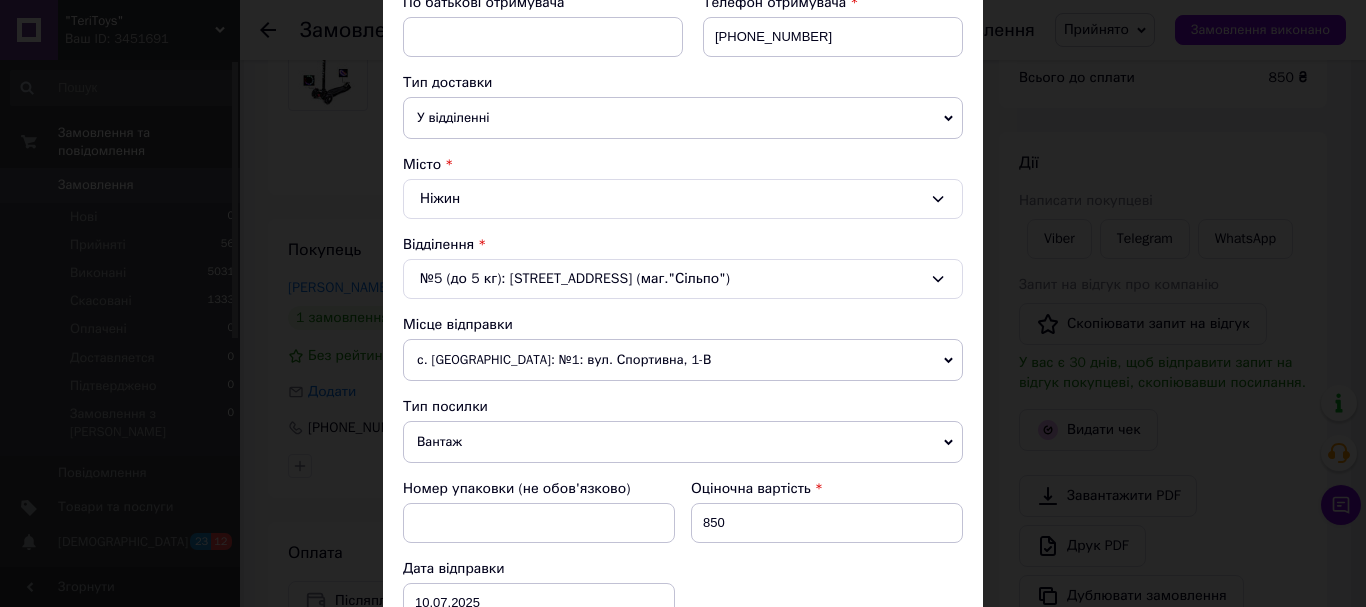 click on "№5 (до 5 кг): вул.Незалежності, 36/1 (маг."Сільпо")" at bounding box center [683, 279] 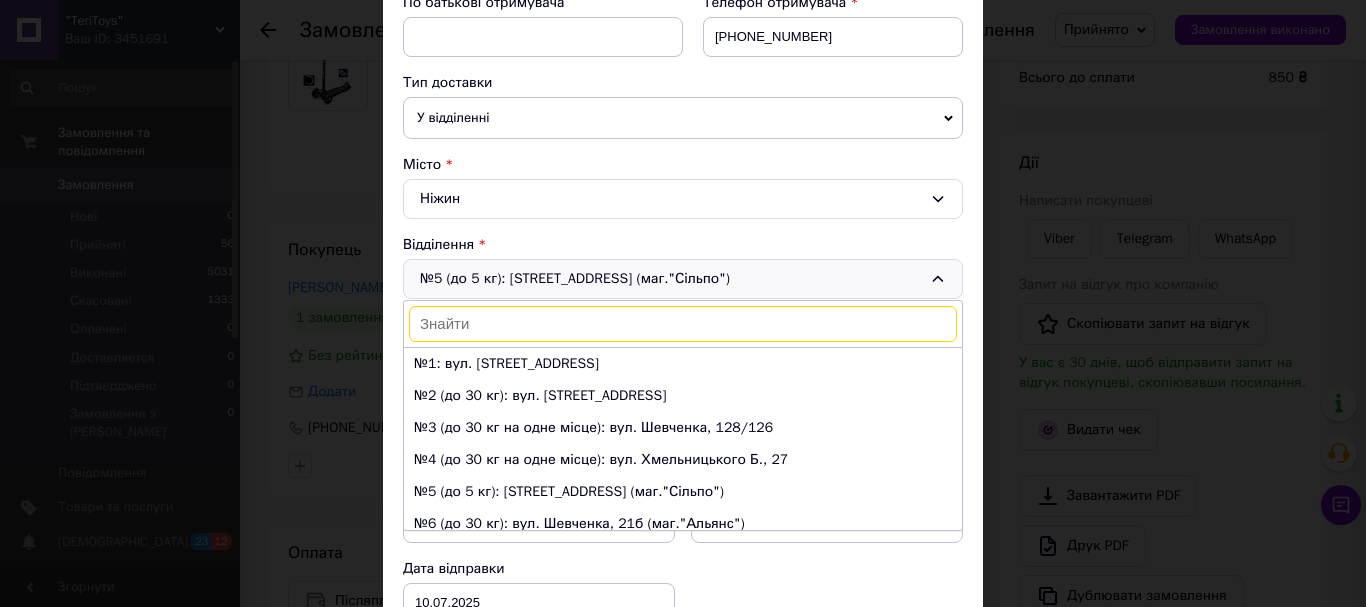 scroll, scrollTop: 10, scrollLeft: 0, axis: vertical 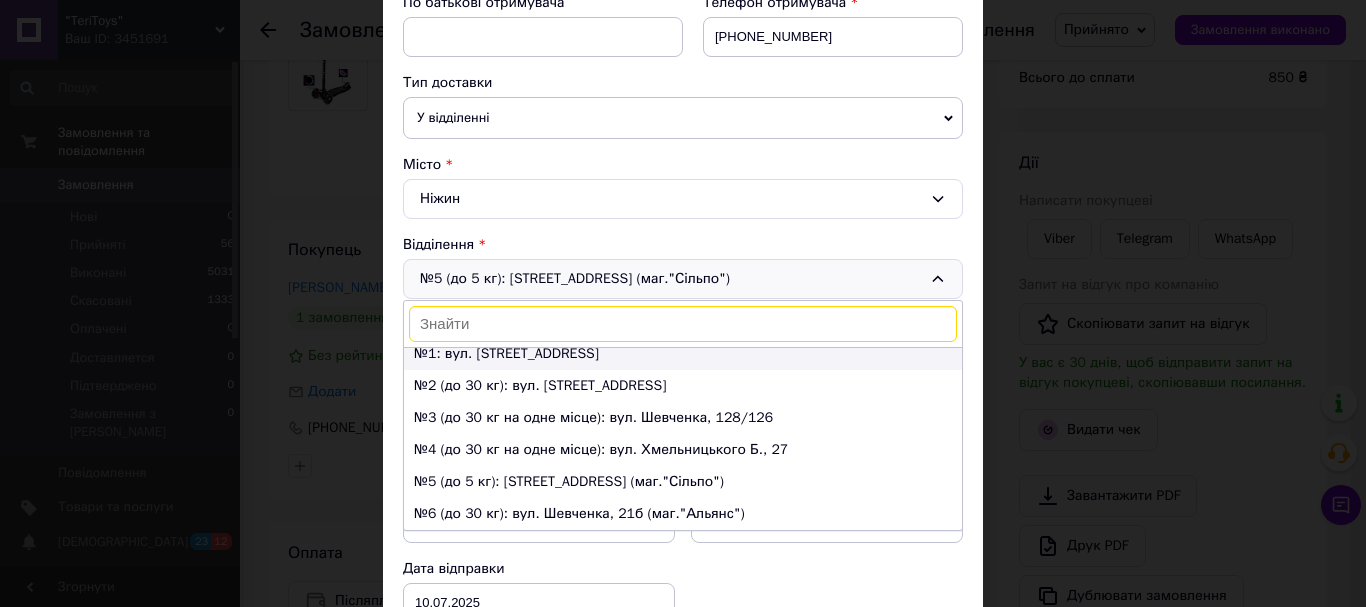 click on "№1: вул. Синяківська, 79" at bounding box center (683, 354) 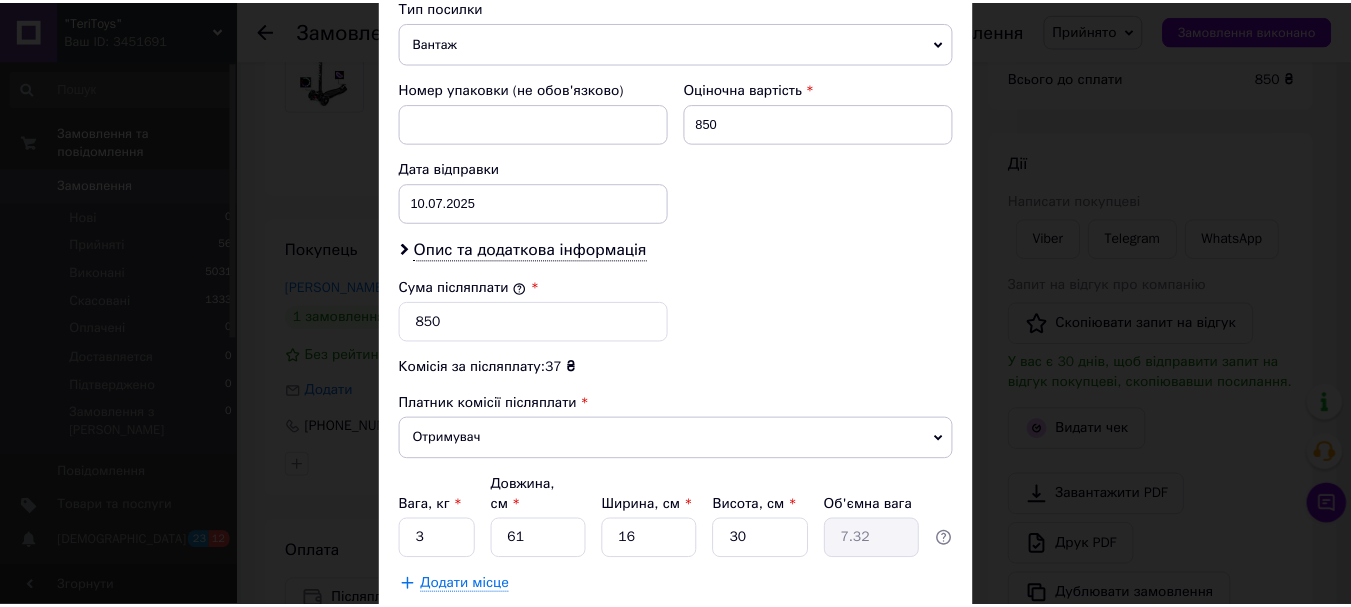 scroll, scrollTop: 900, scrollLeft: 0, axis: vertical 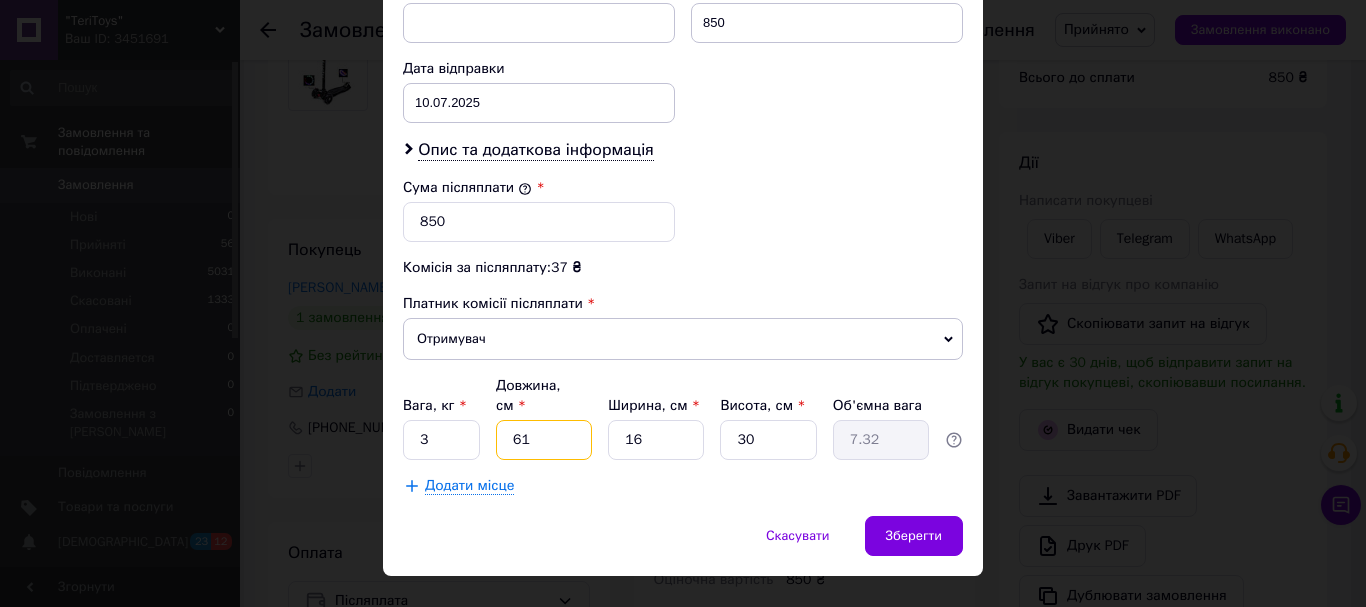 click on "61" at bounding box center [544, 440] 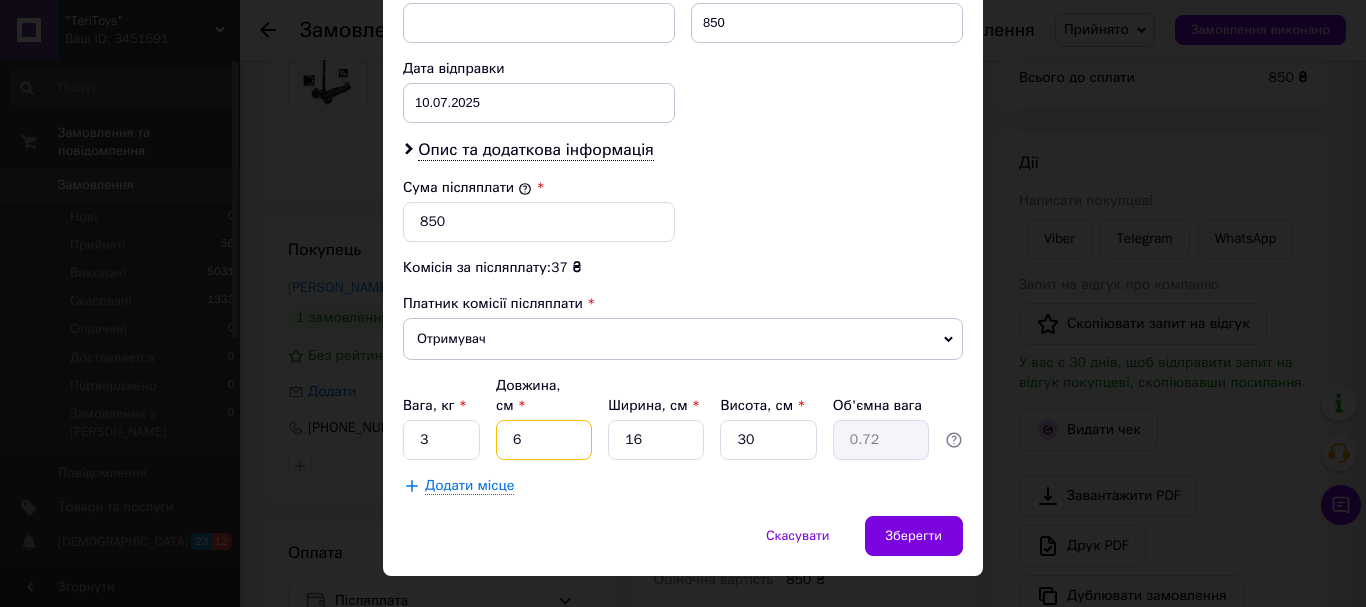 type 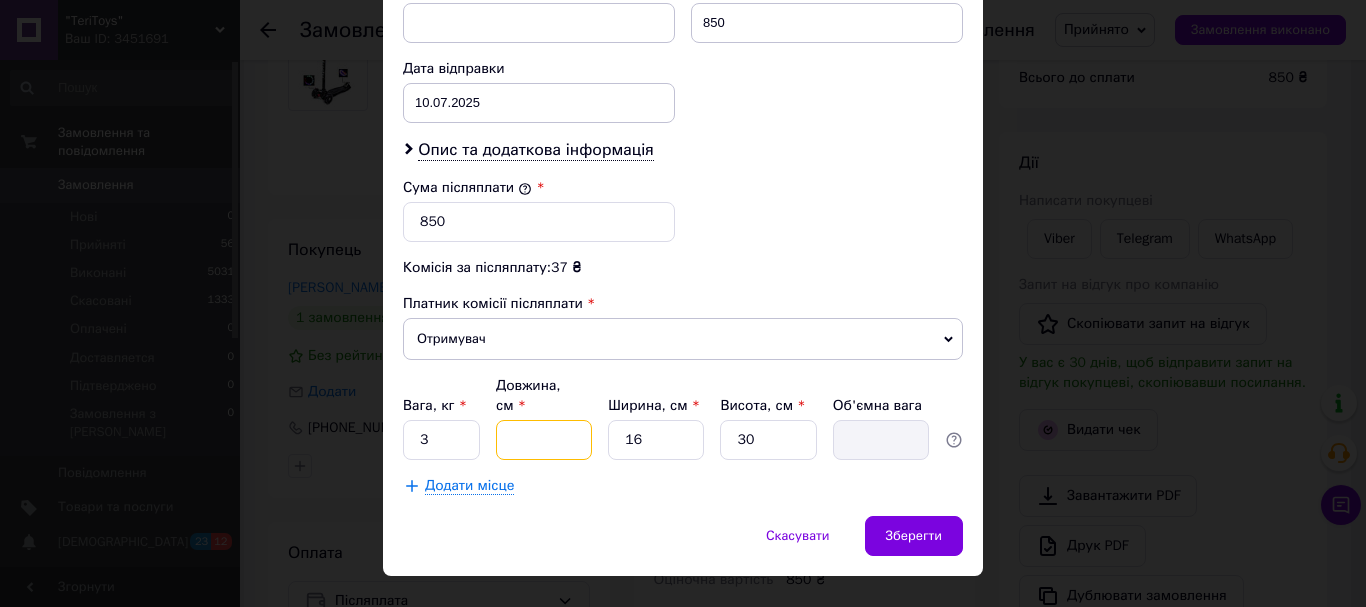 type on "5" 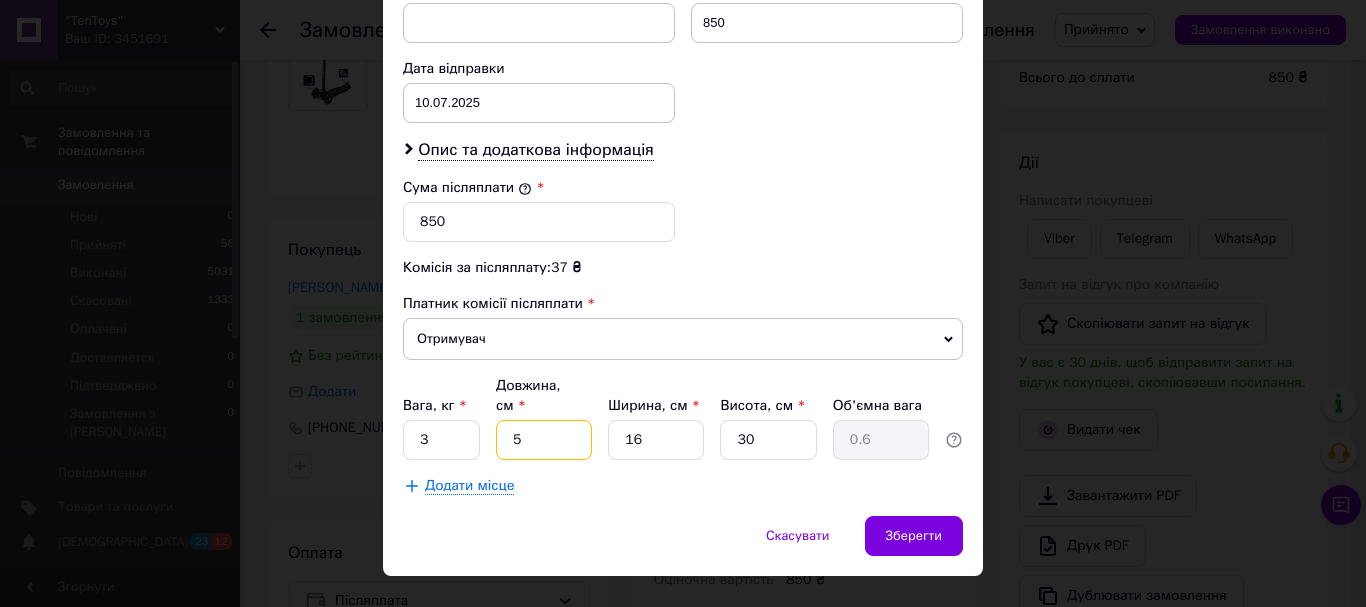 type on "58" 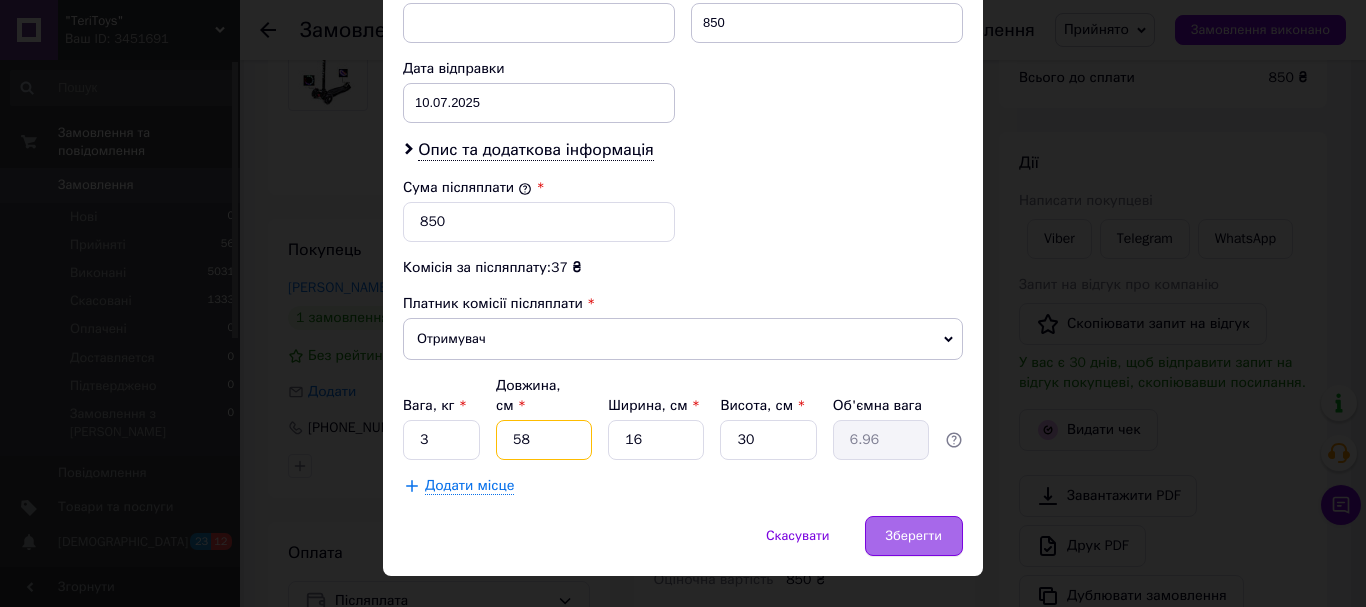 type on "58" 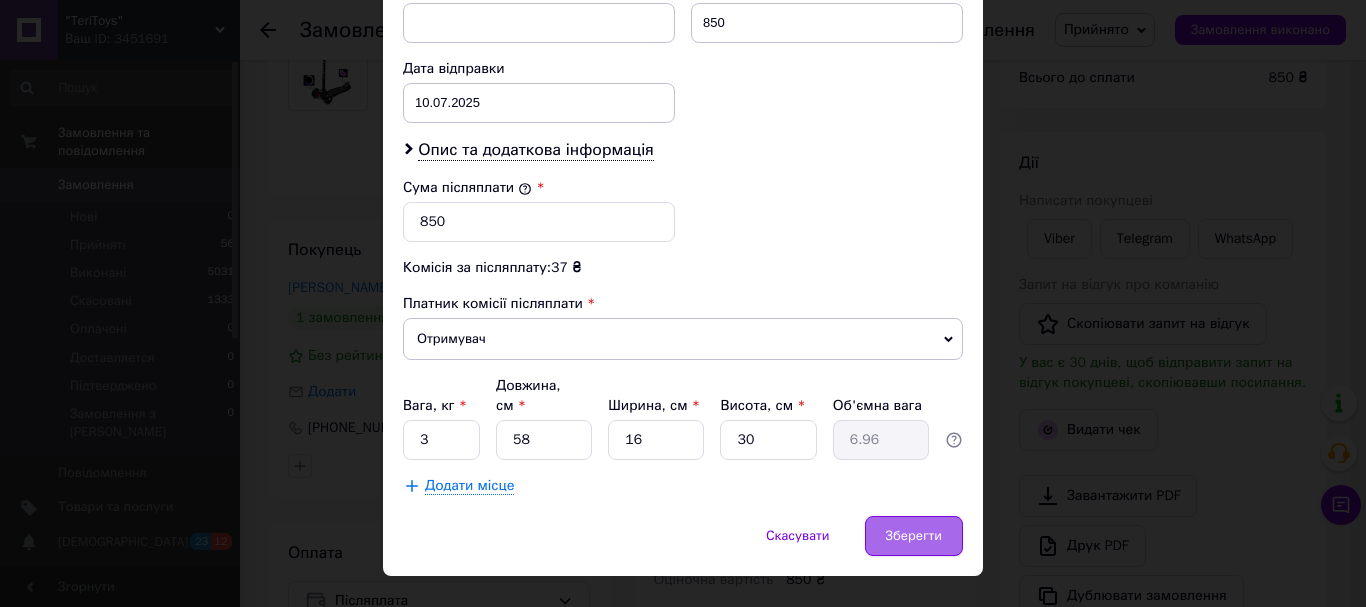click on "Зберегти" at bounding box center (914, 536) 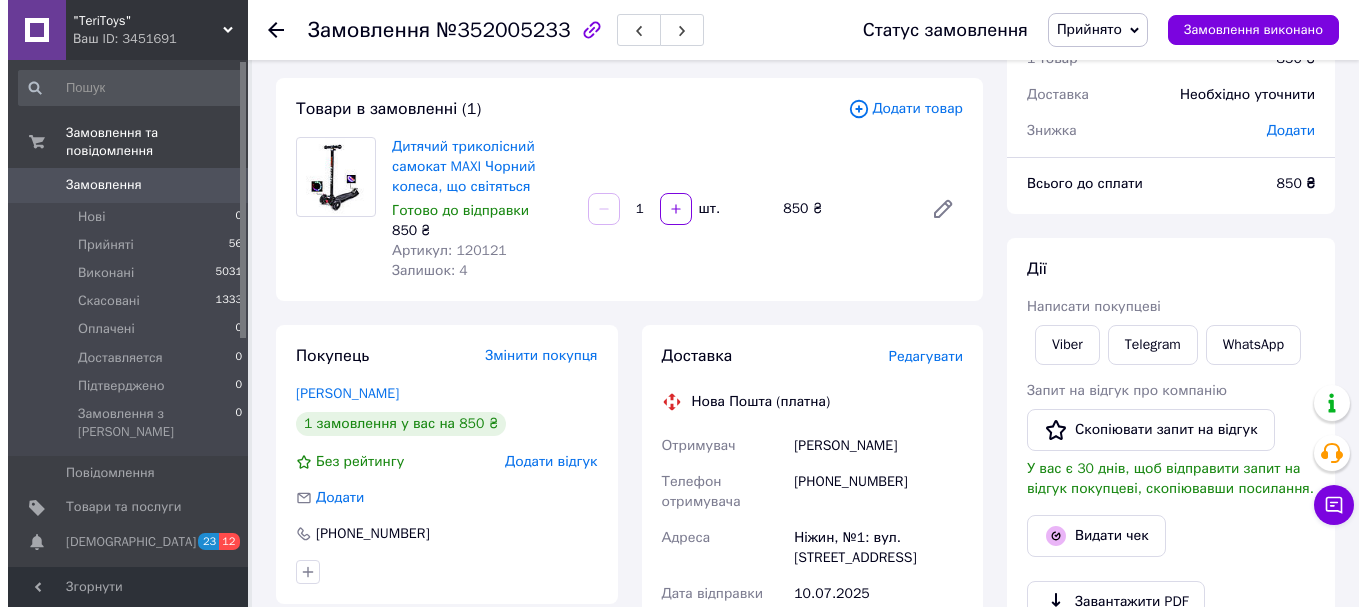 scroll, scrollTop: 0, scrollLeft: 0, axis: both 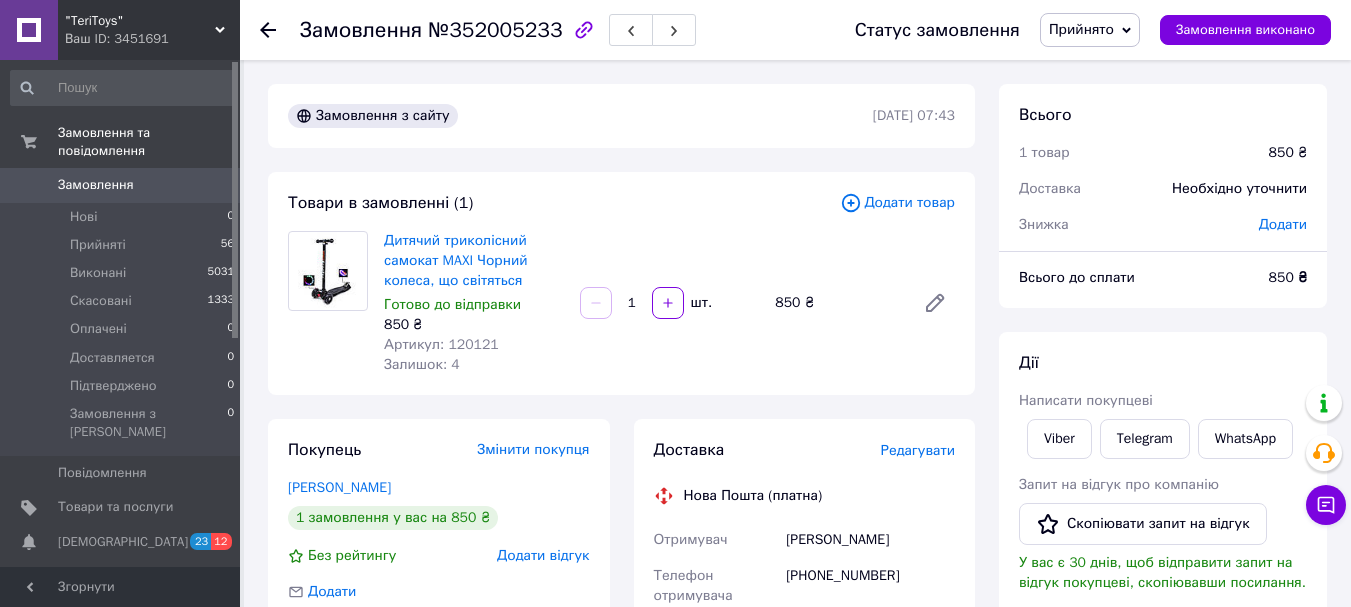 click on "Додати товар" at bounding box center [897, 203] 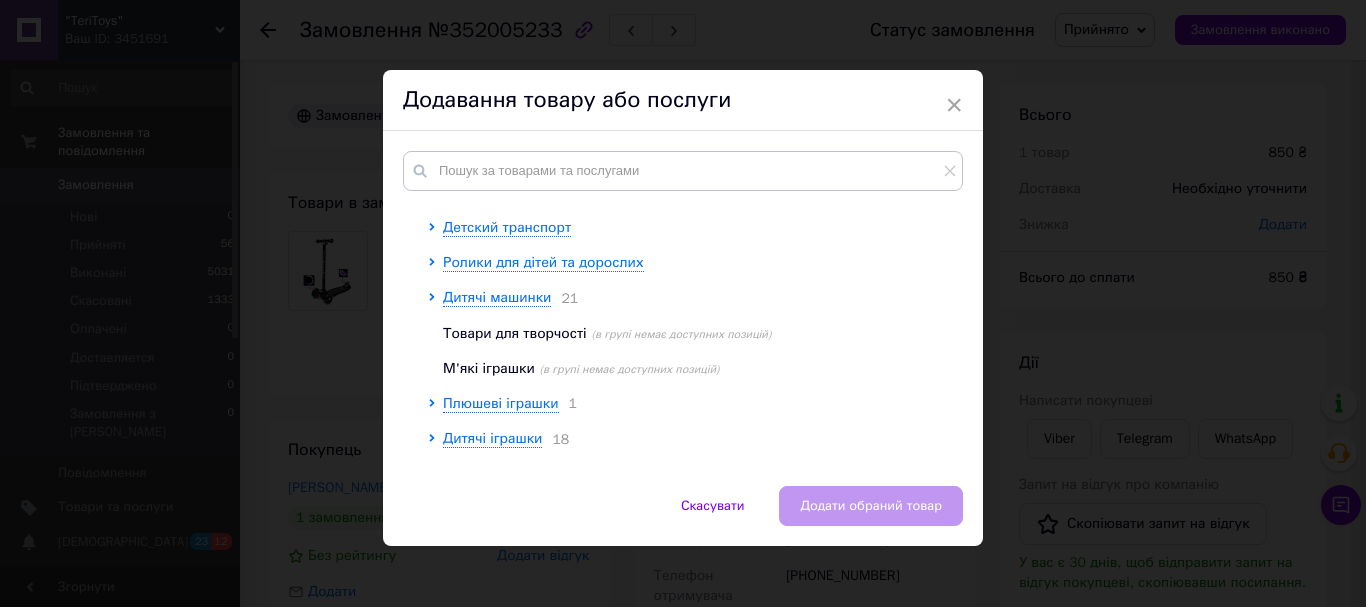 scroll, scrollTop: 500, scrollLeft: 0, axis: vertical 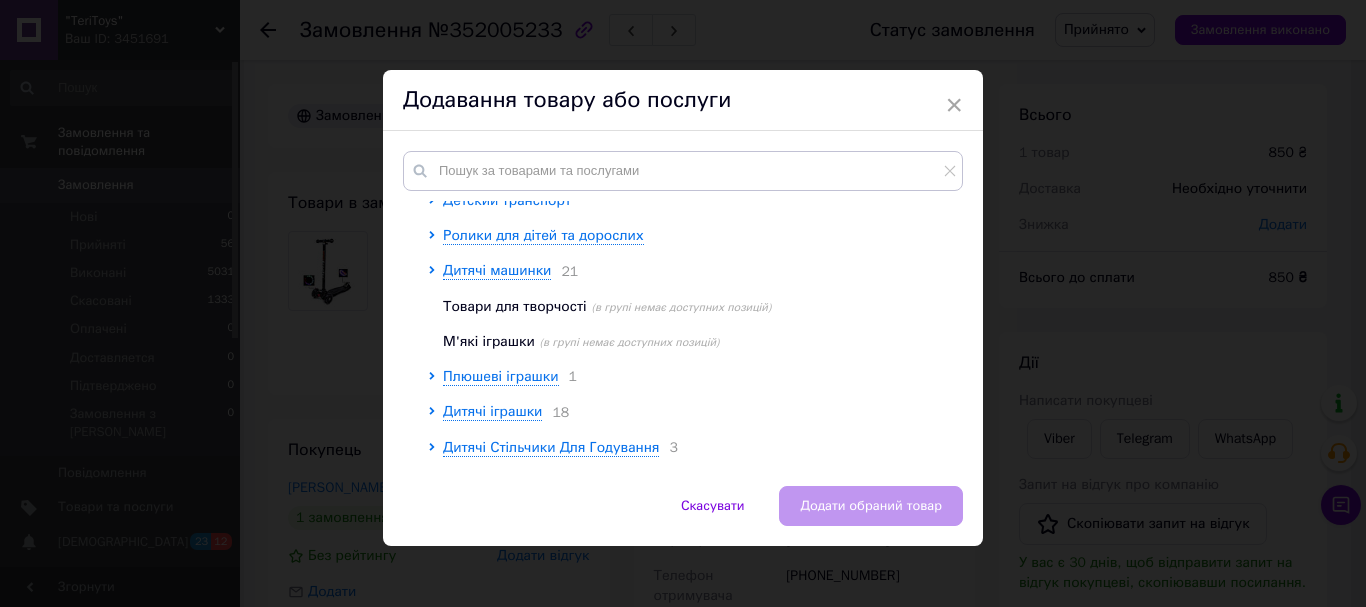 click on "Детский транспорт" at bounding box center (507, 200) 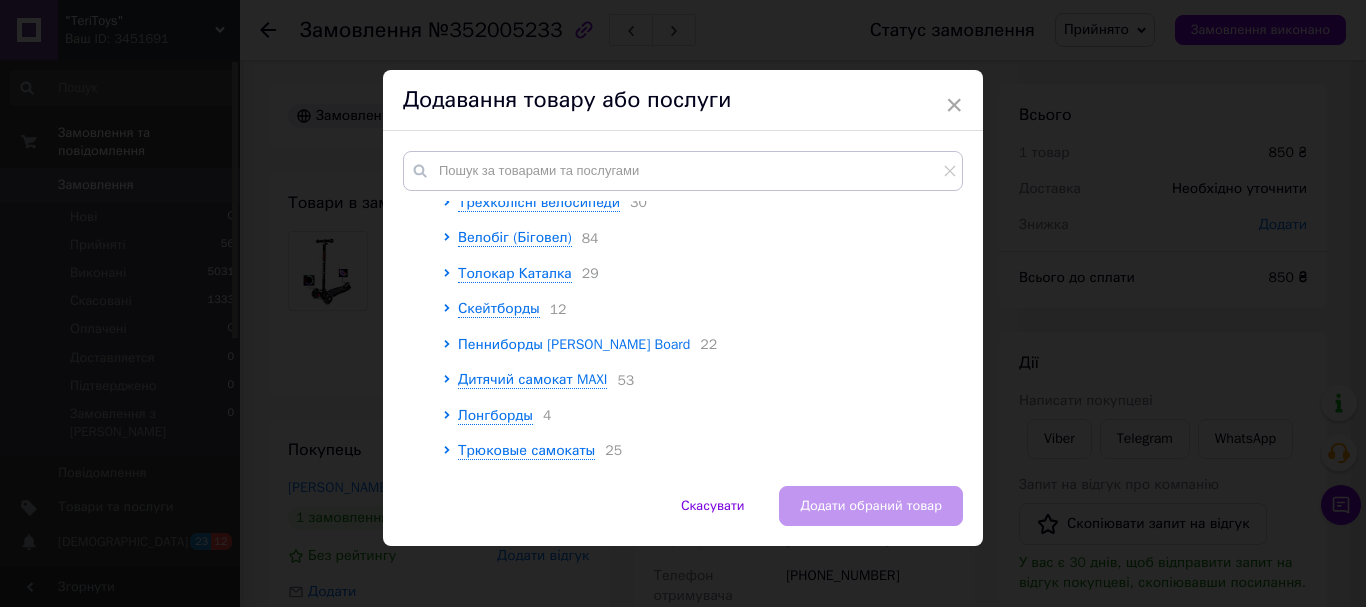 scroll, scrollTop: 600, scrollLeft: 0, axis: vertical 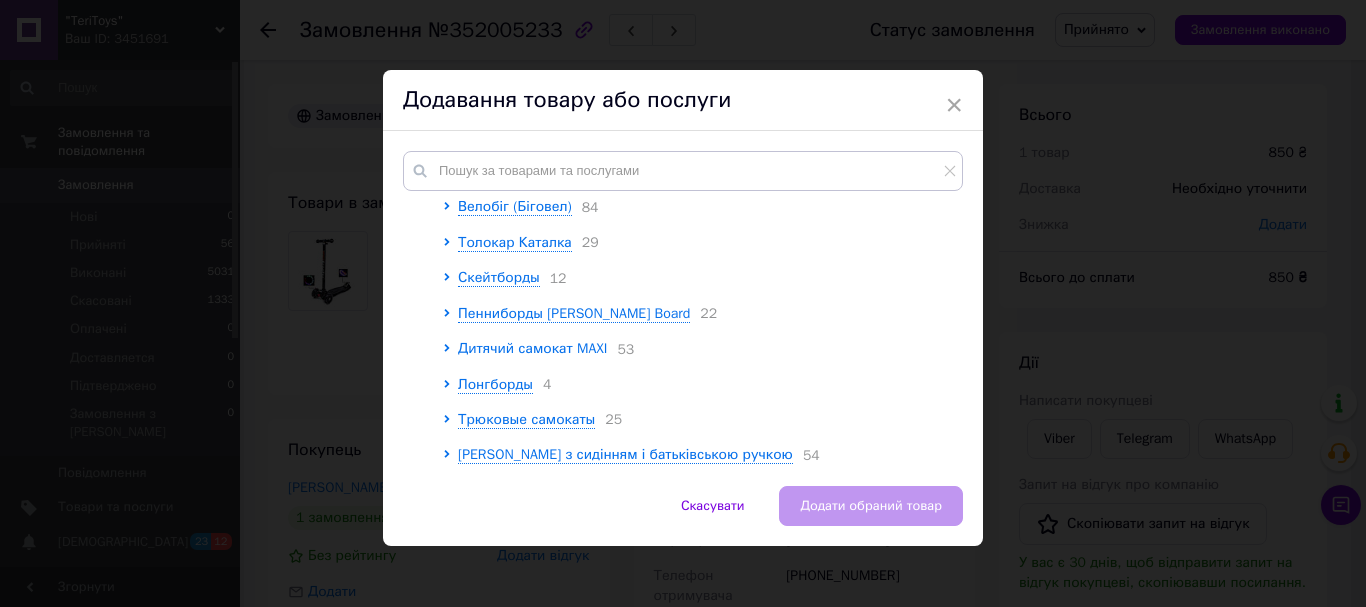 click on "Дитячий самокат MAXI" at bounding box center (532, 348) 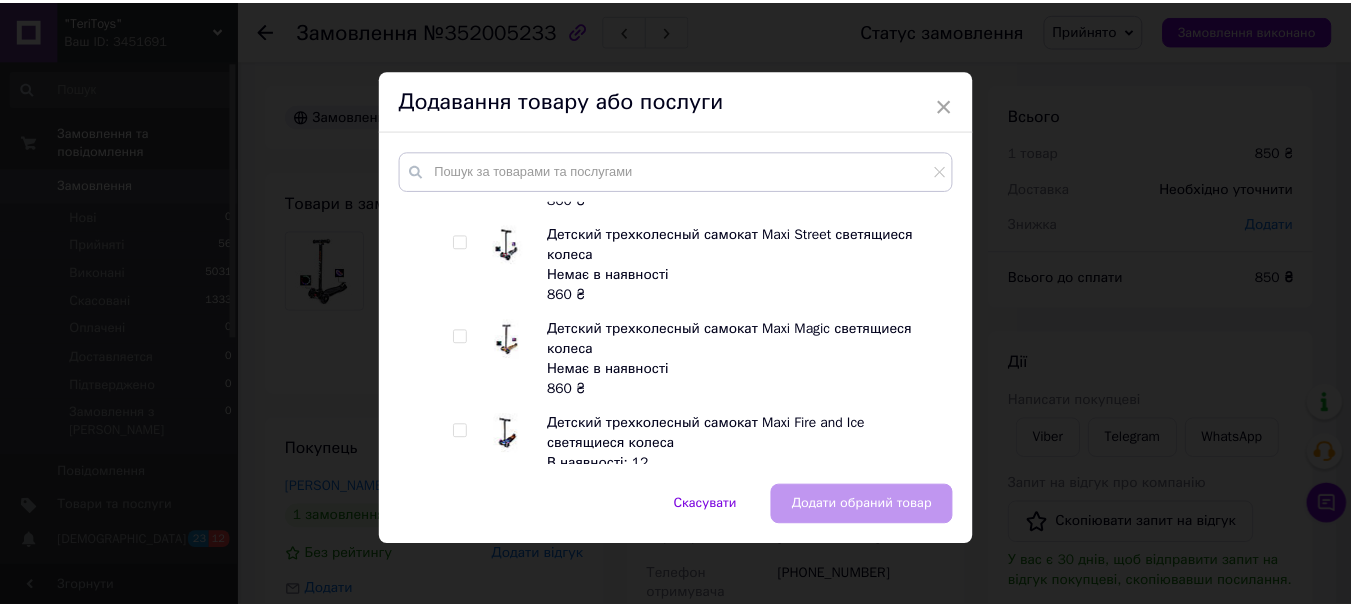 scroll, scrollTop: 2900, scrollLeft: 0, axis: vertical 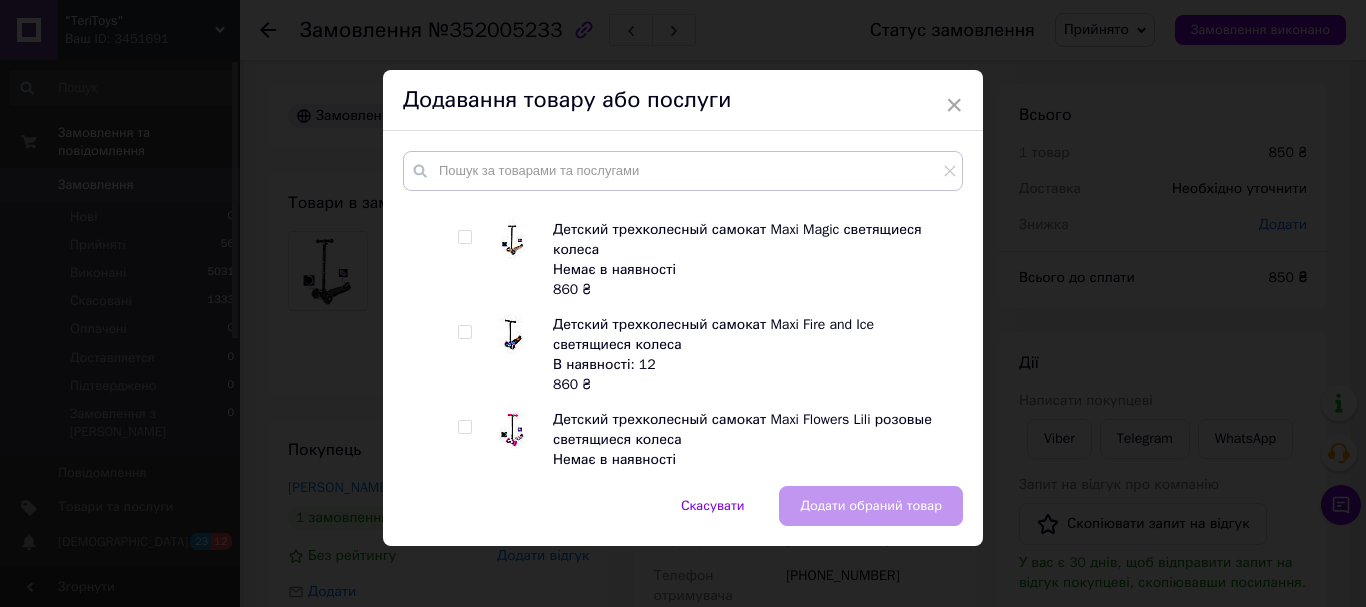 click at bounding box center (464, 332) 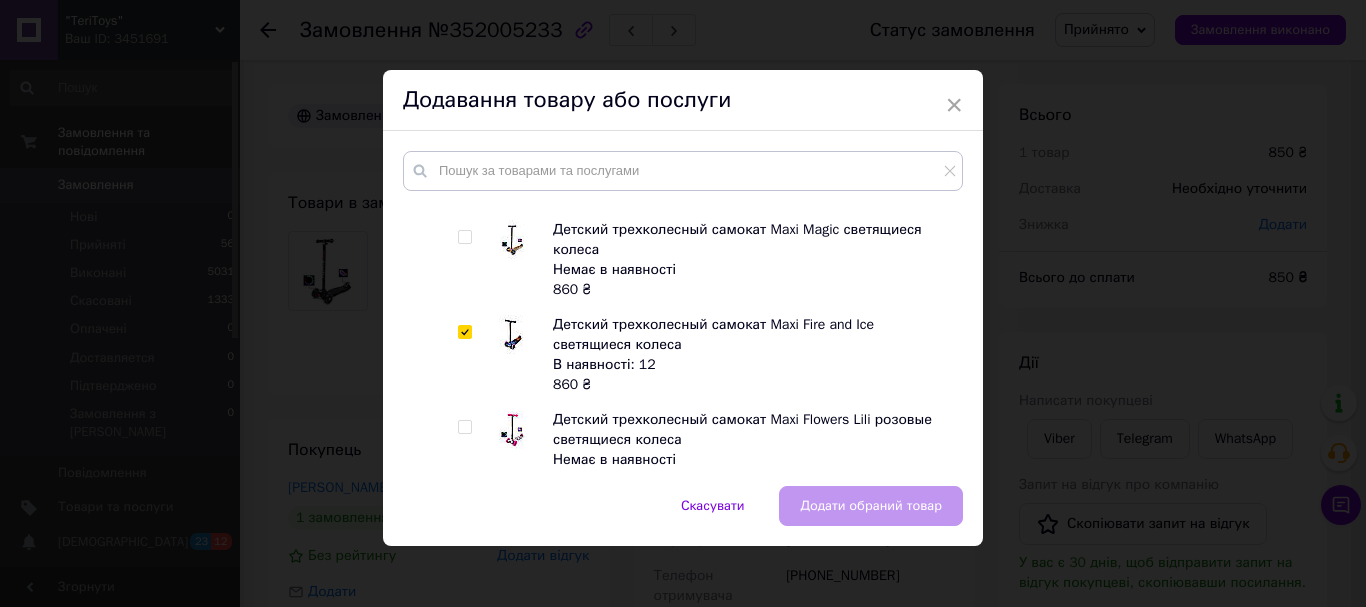 checkbox on "true" 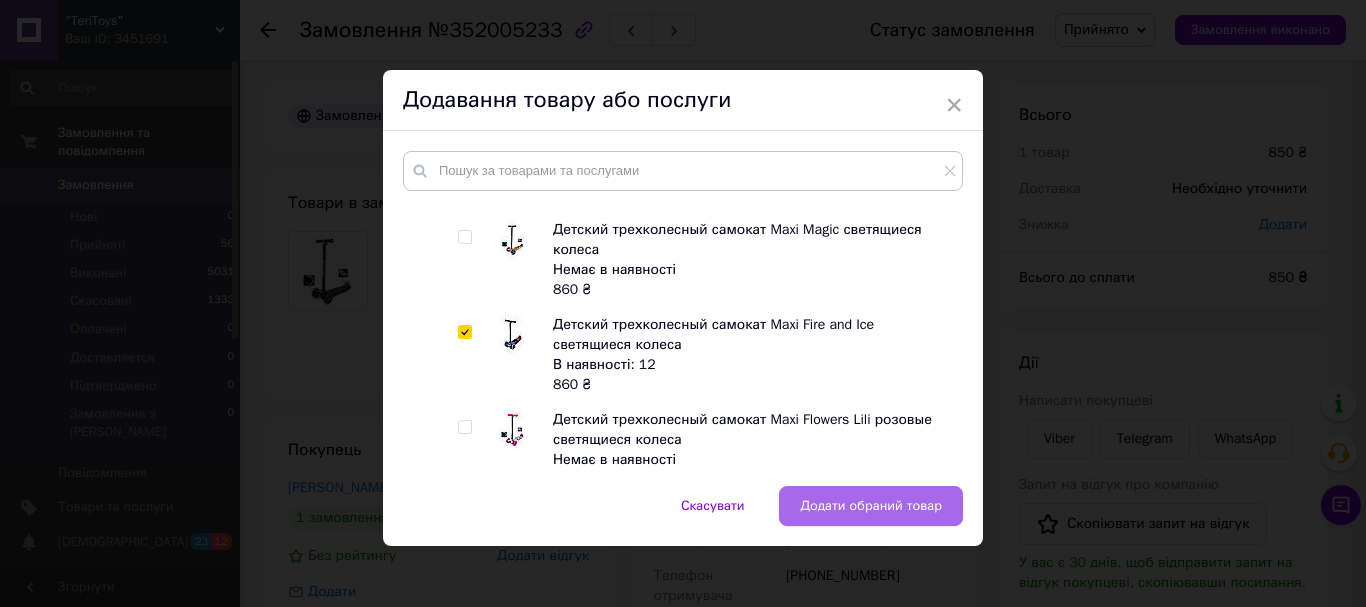 click on "Додати обраний товар" at bounding box center (871, 506) 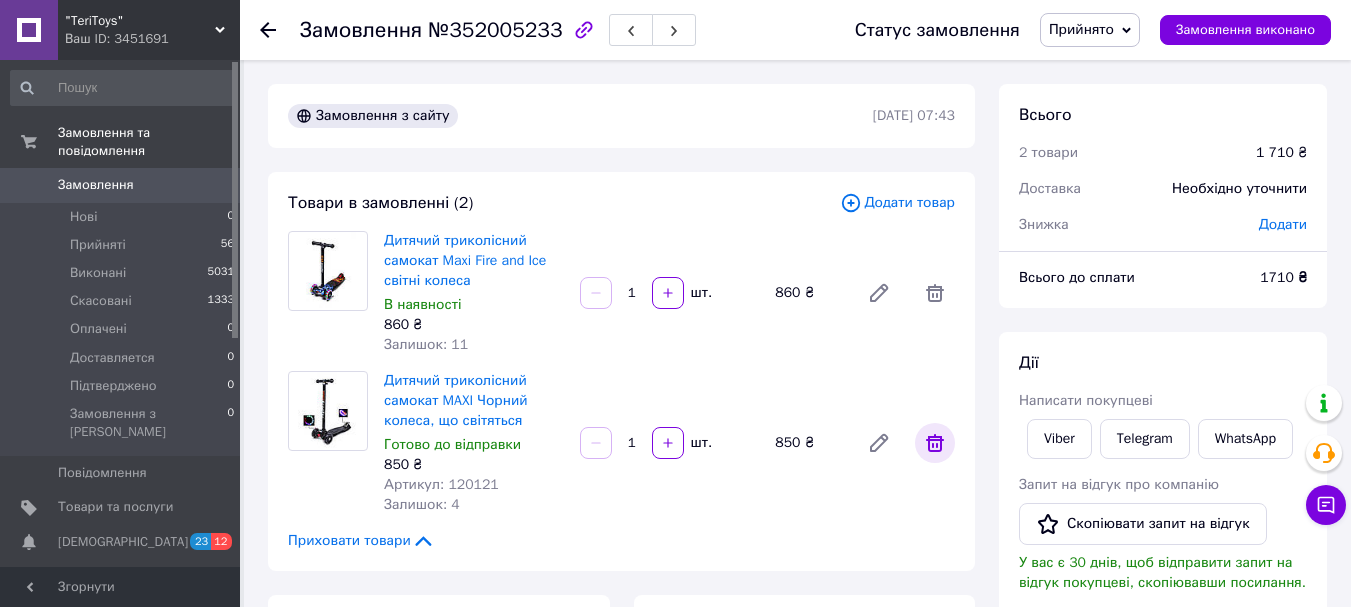 click 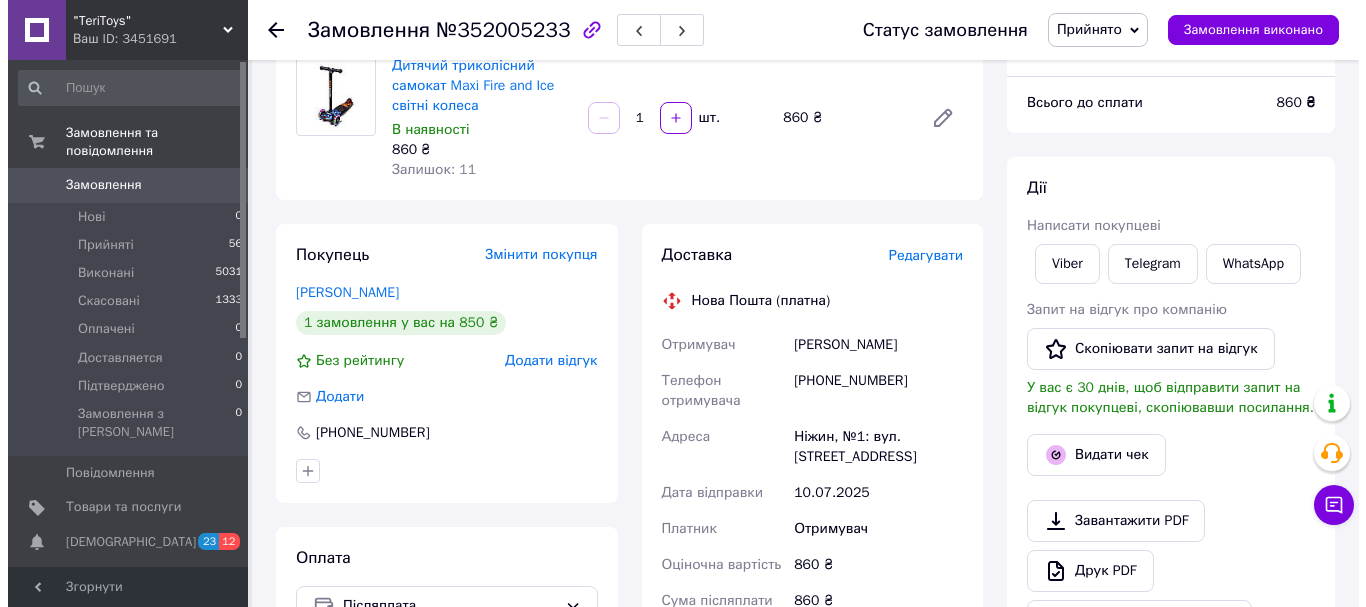 scroll, scrollTop: 200, scrollLeft: 0, axis: vertical 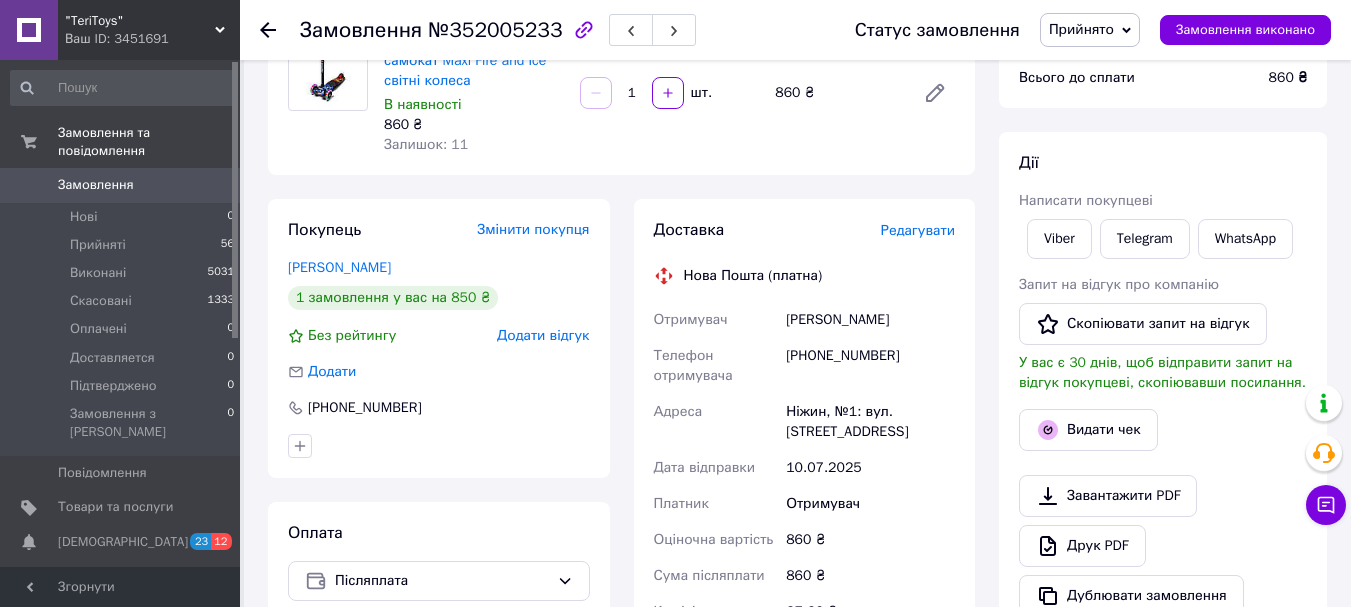click on "Редагувати" at bounding box center (918, 230) 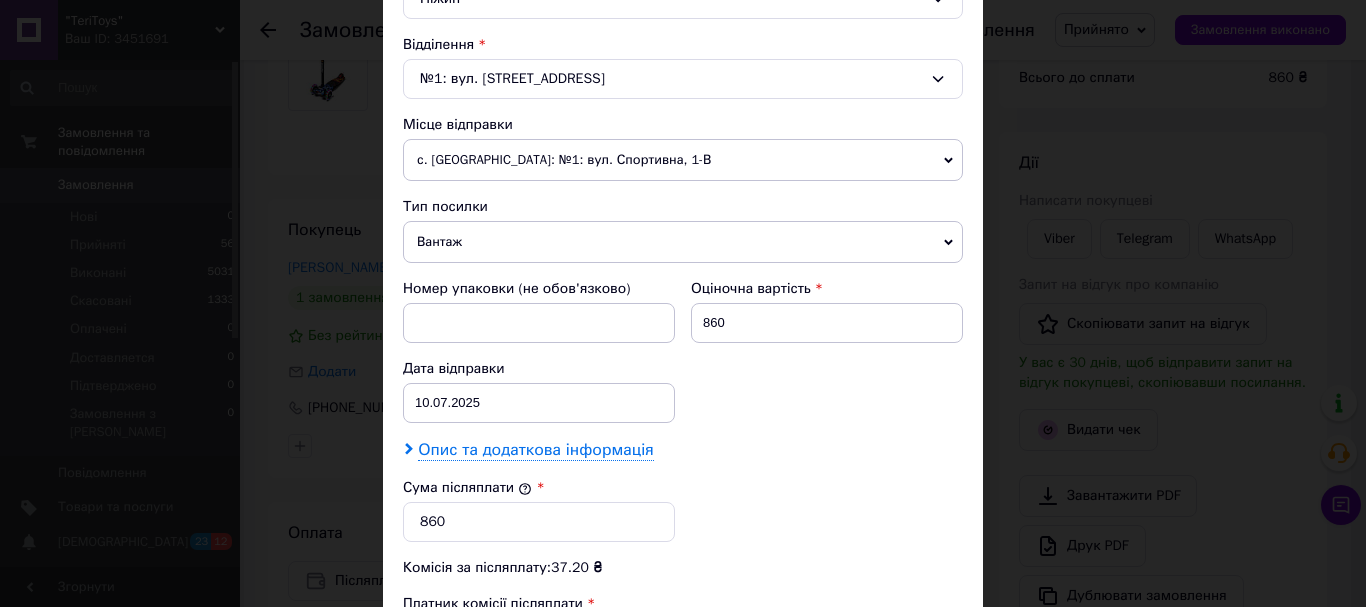 scroll, scrollTop: 700, scrollLeft: 0, axis: vertical 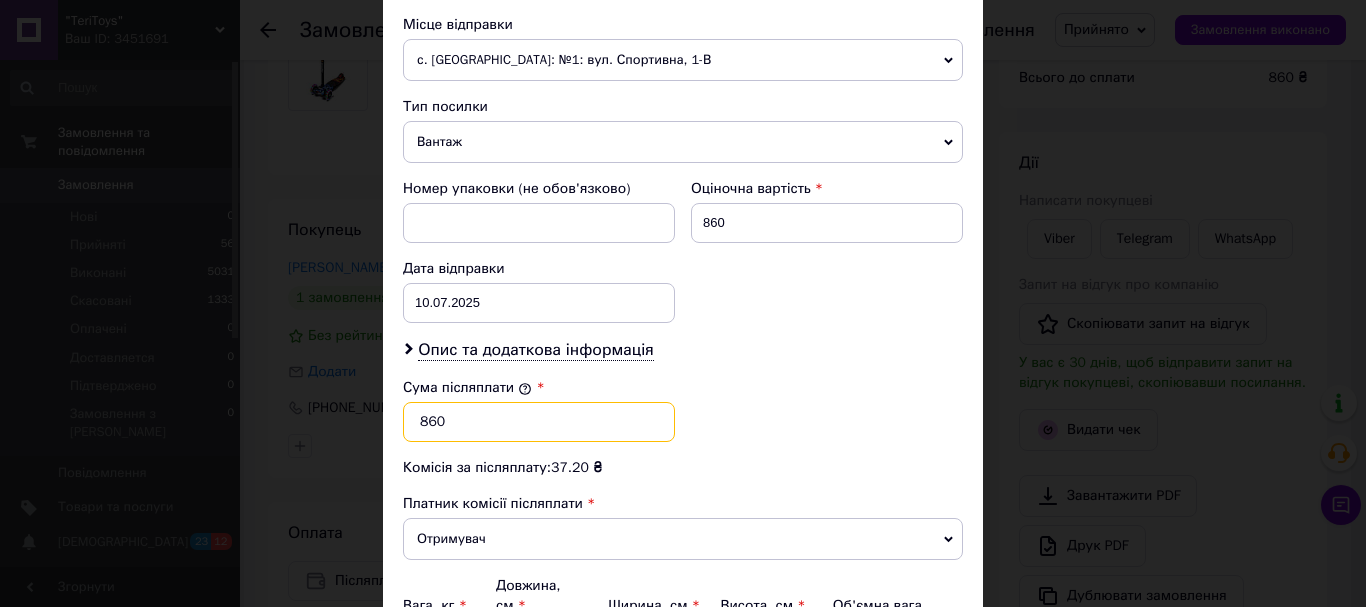 click on "860" at bounding box center [539, 422] 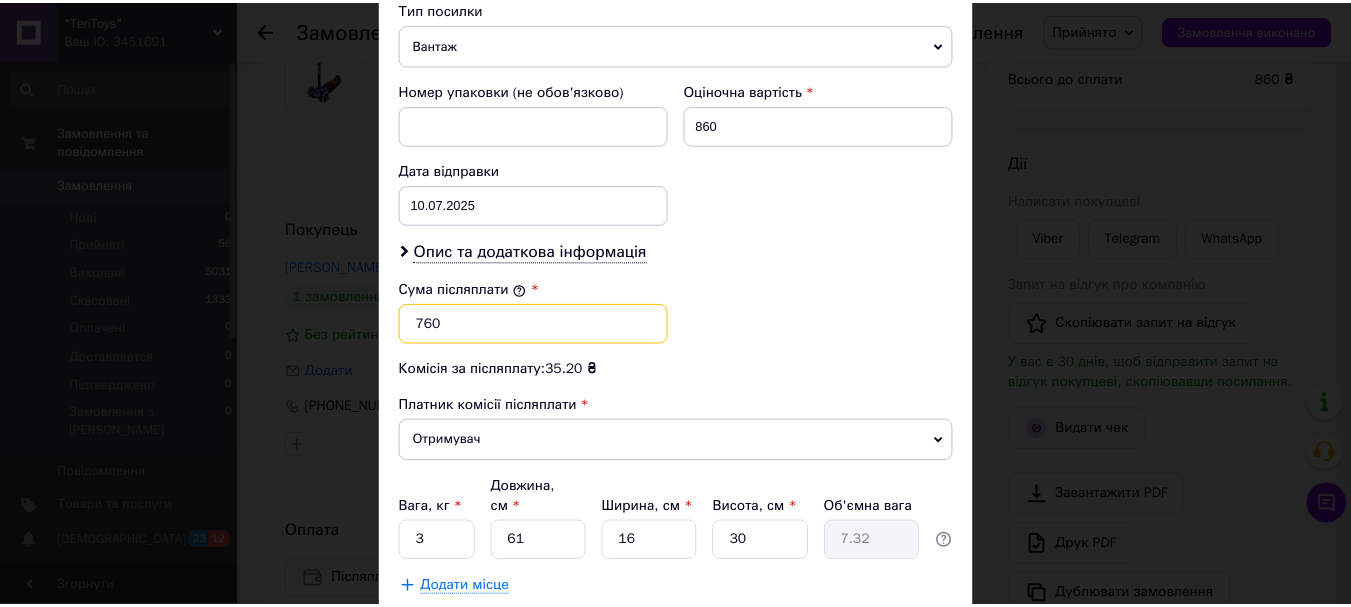 scroll, scrollTop: 900, scrollLeft: 0, axis: vertical 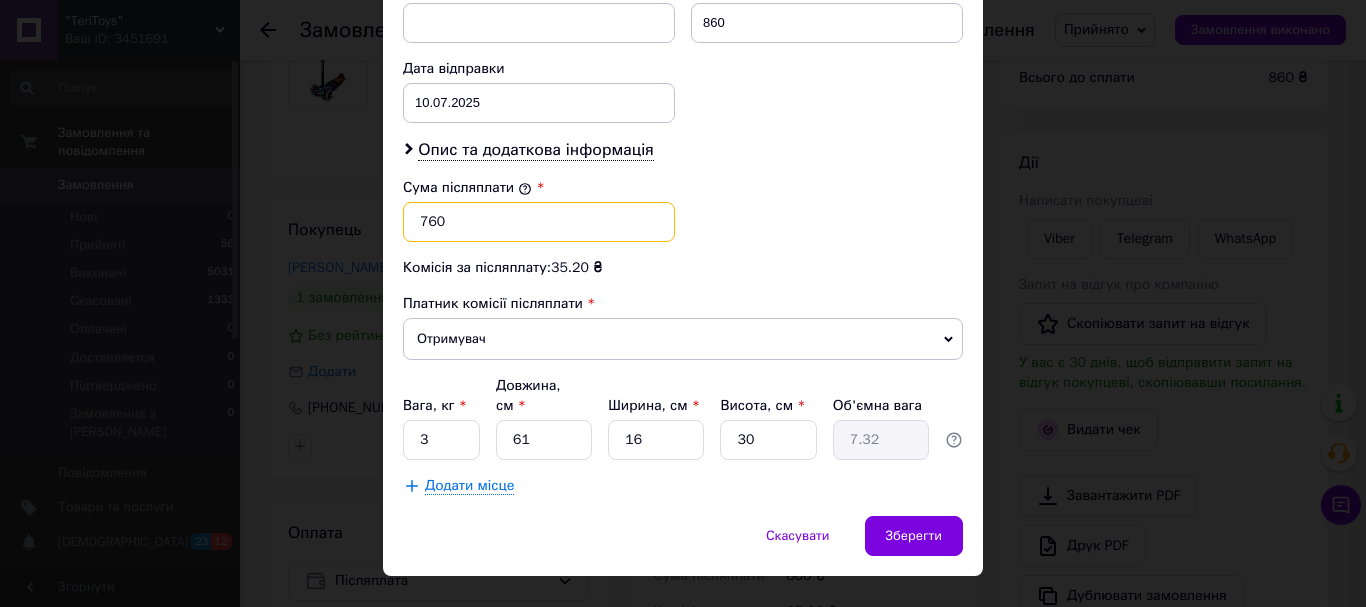 type on "760" 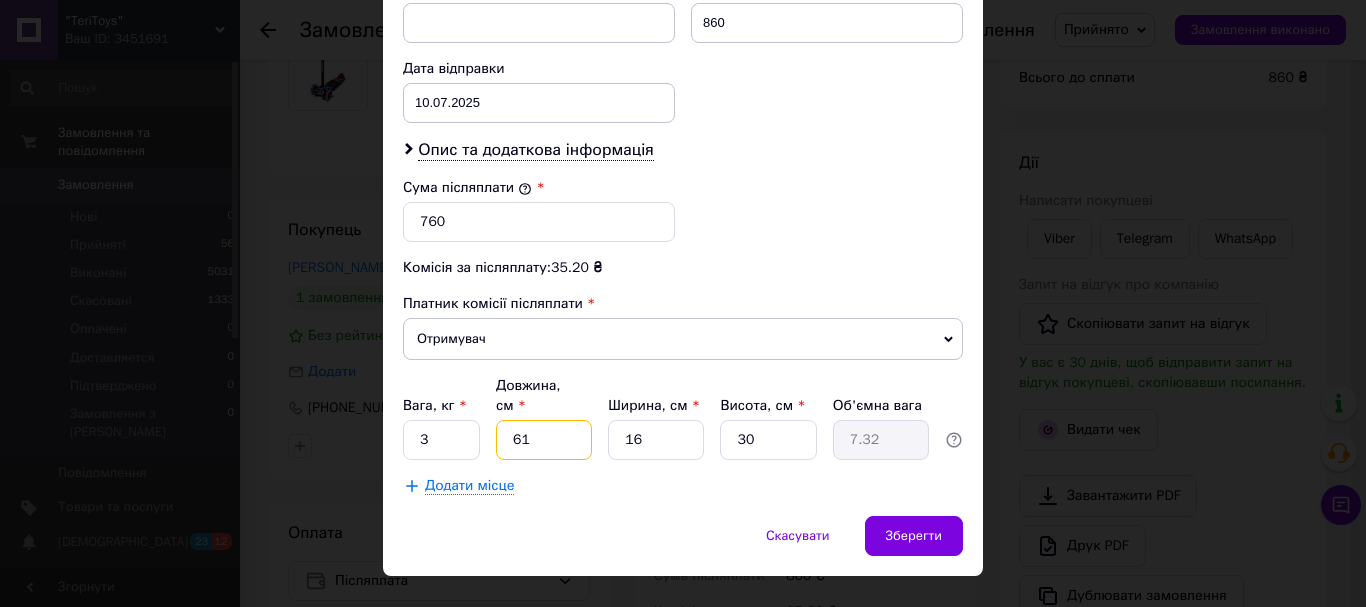 click on "61" at bounding box center (544, 440) 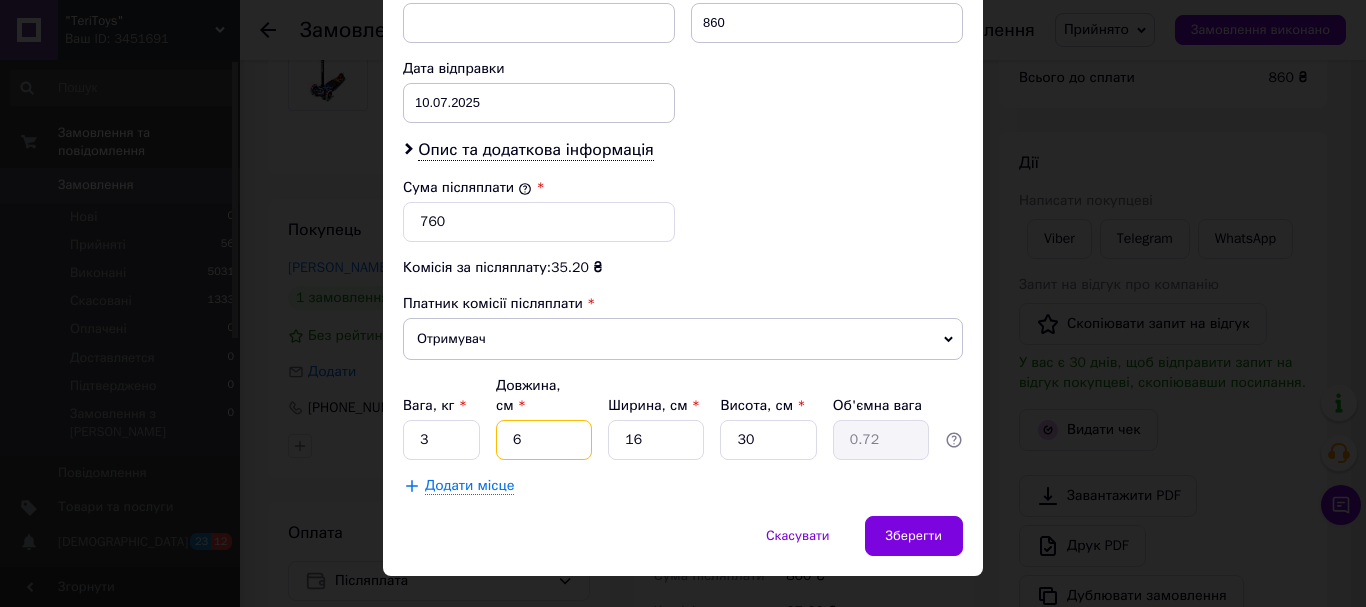 type 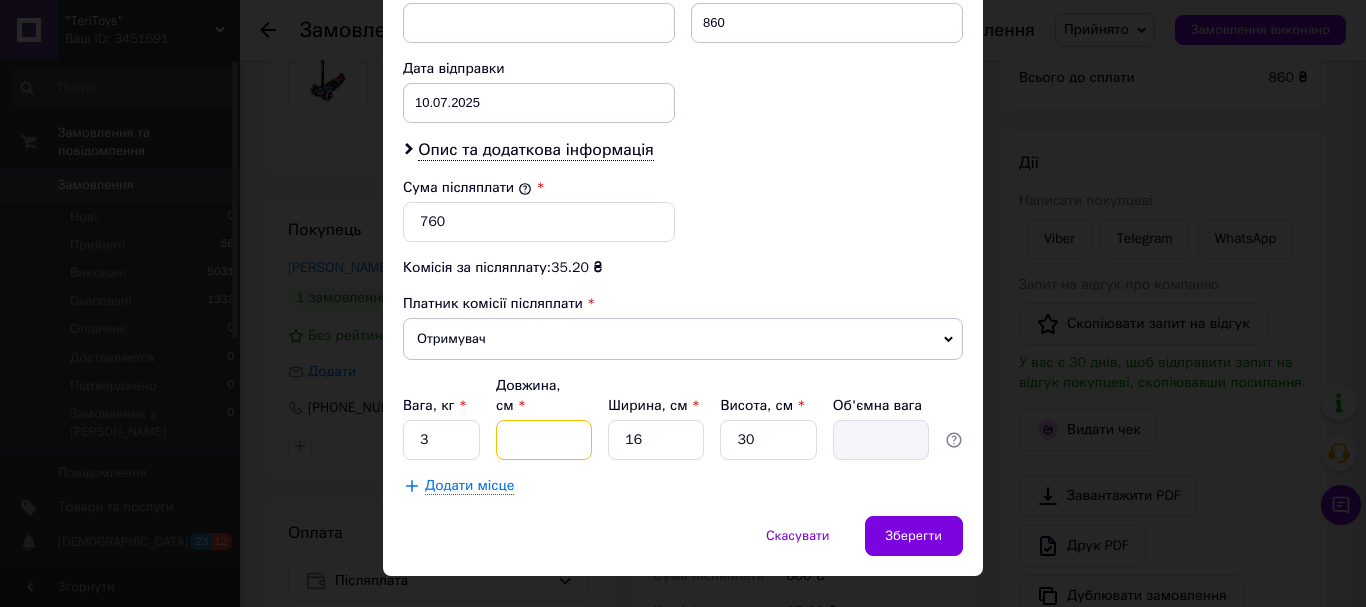 type on "5" 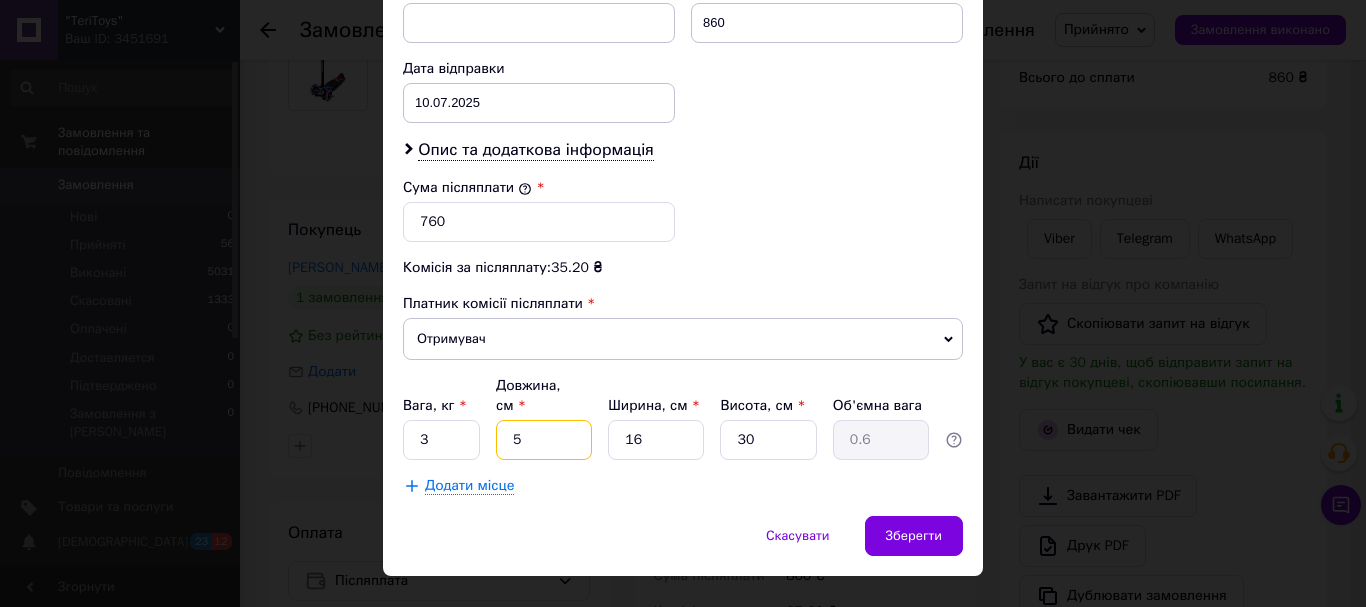 type on "58" 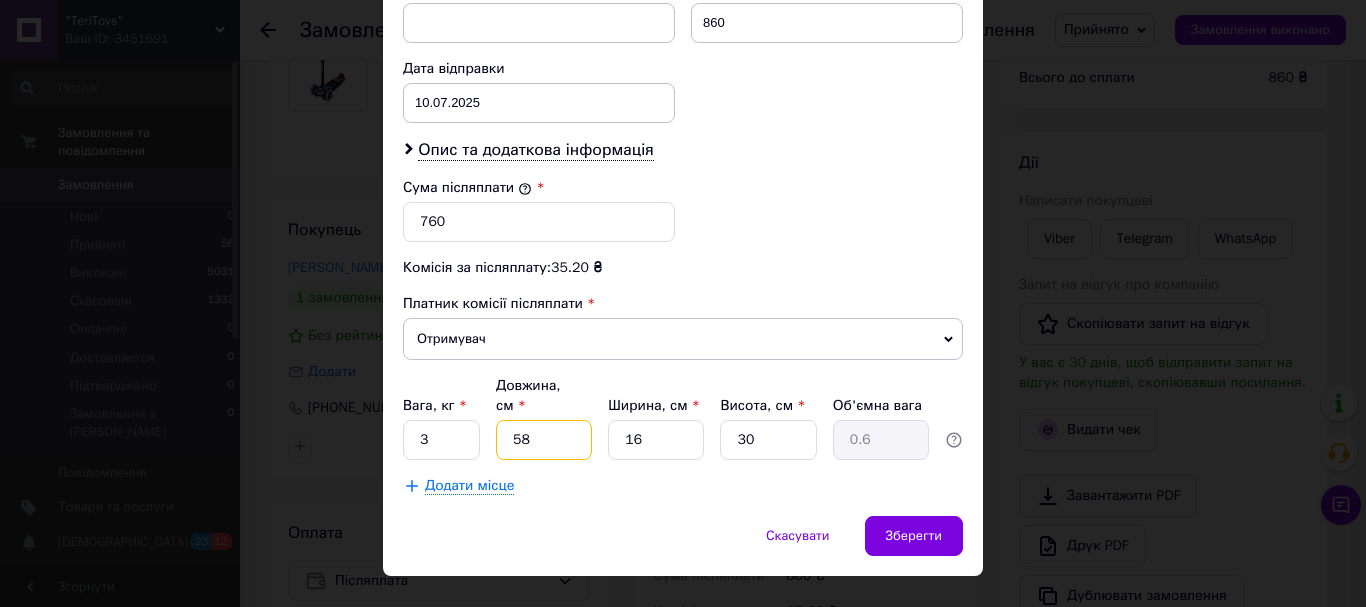 type on "6.96" 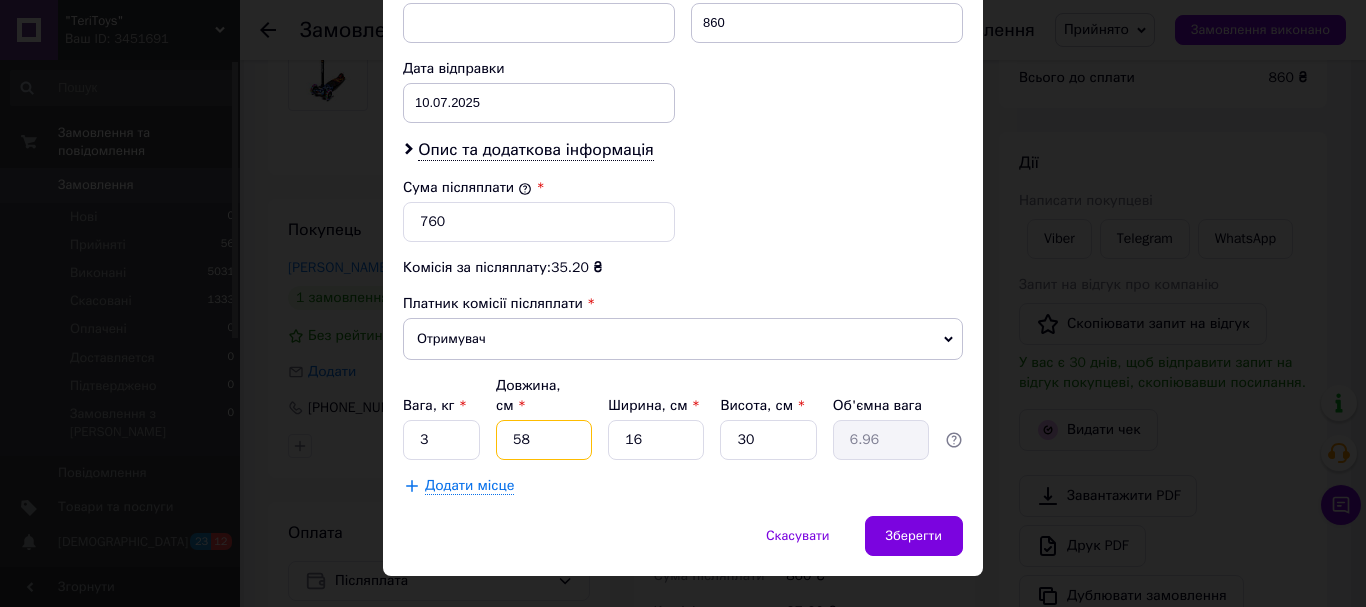 type on "58" 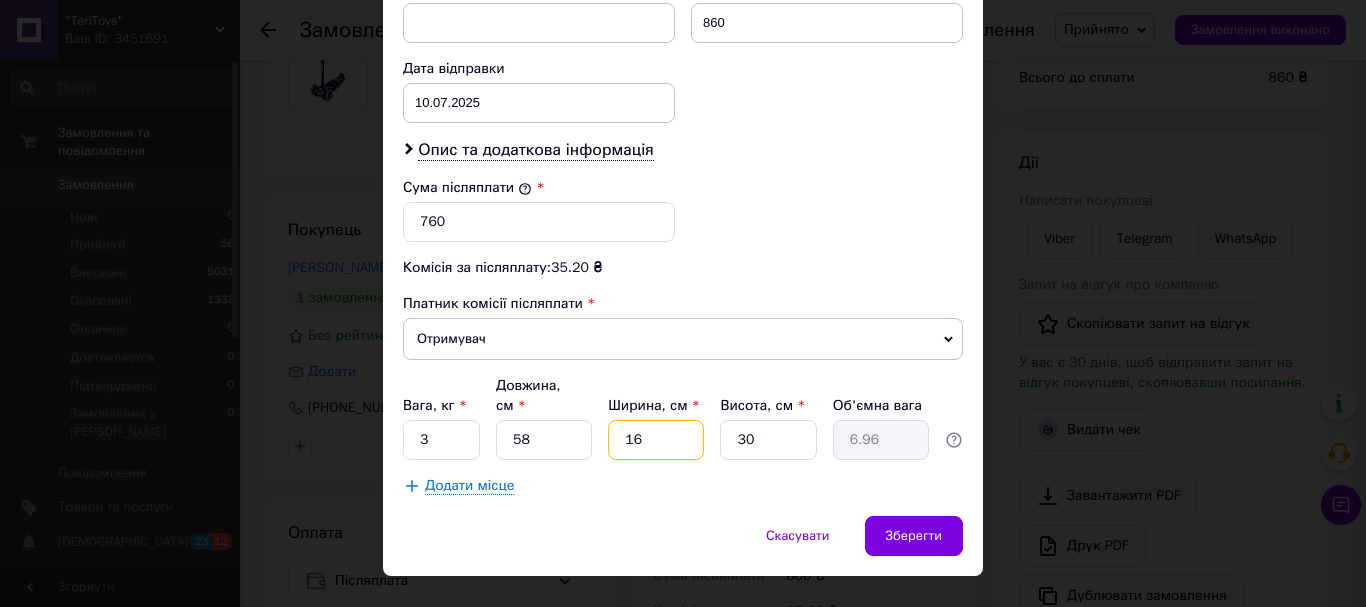 click on "16" at bounding box center (656, 440) 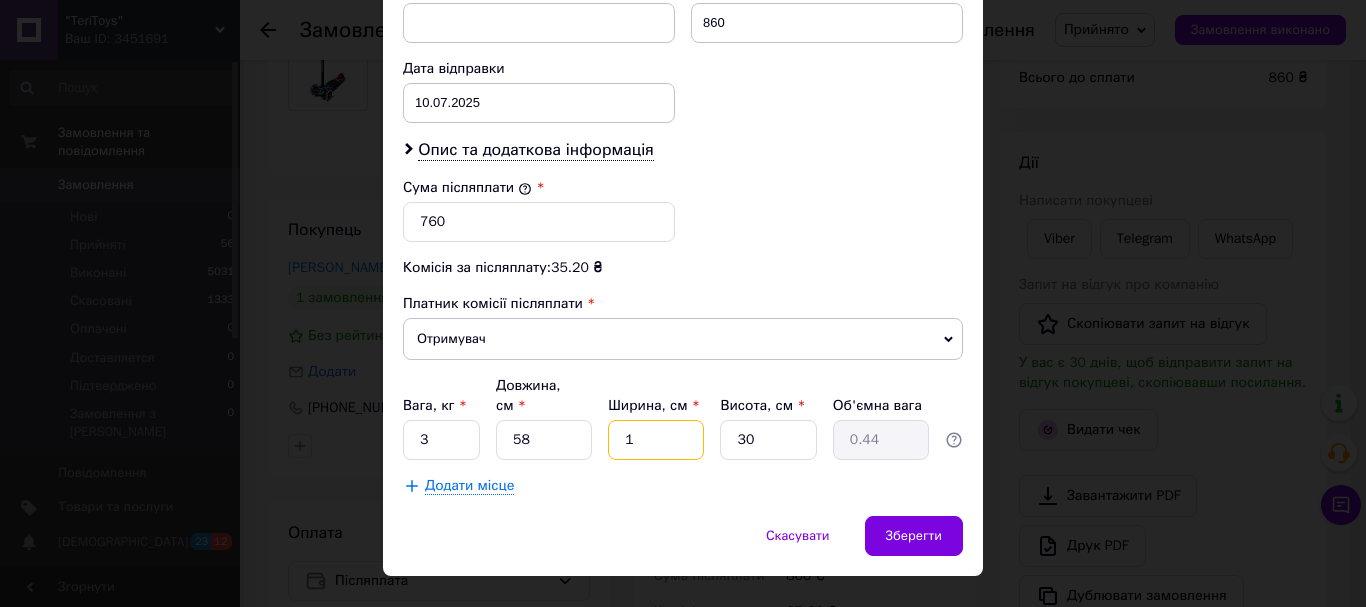 type on "15" 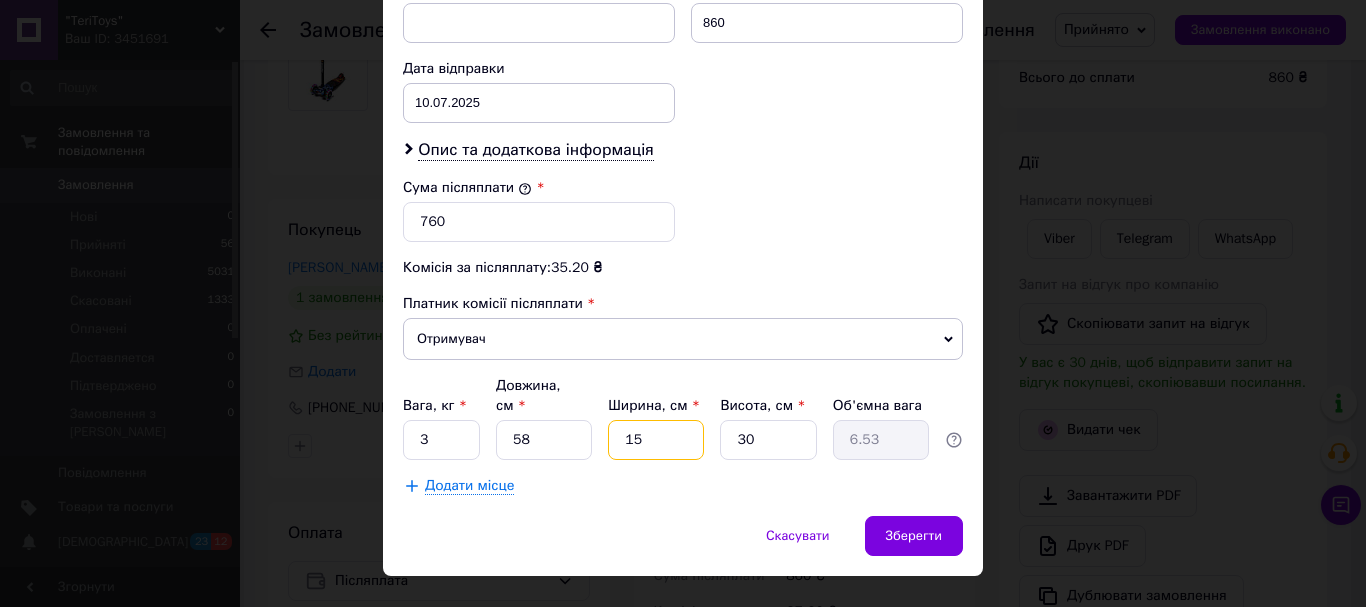 type on "15" 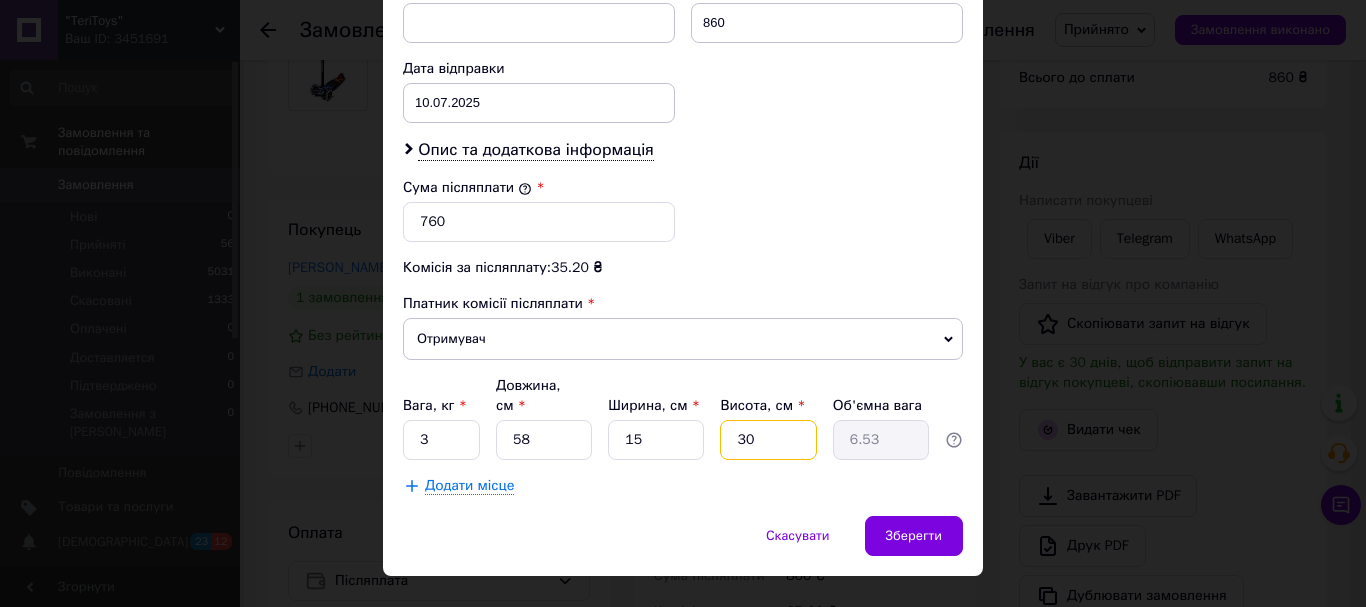 click on "30" at bounding box center [768, 440] 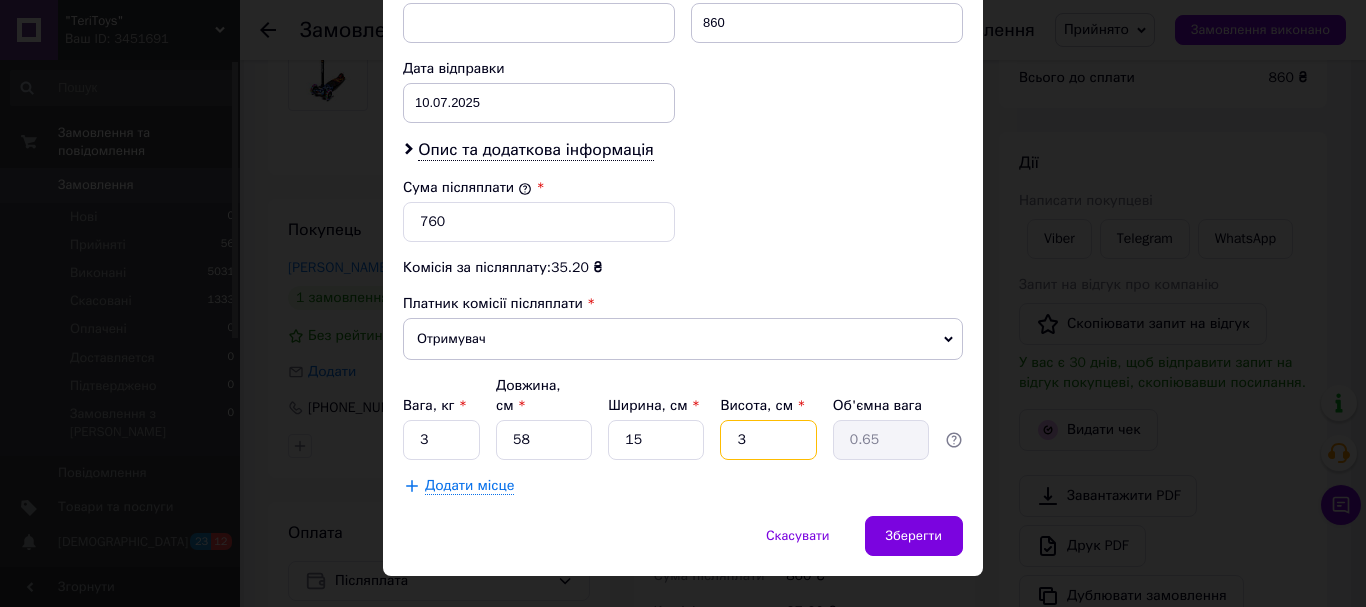 type 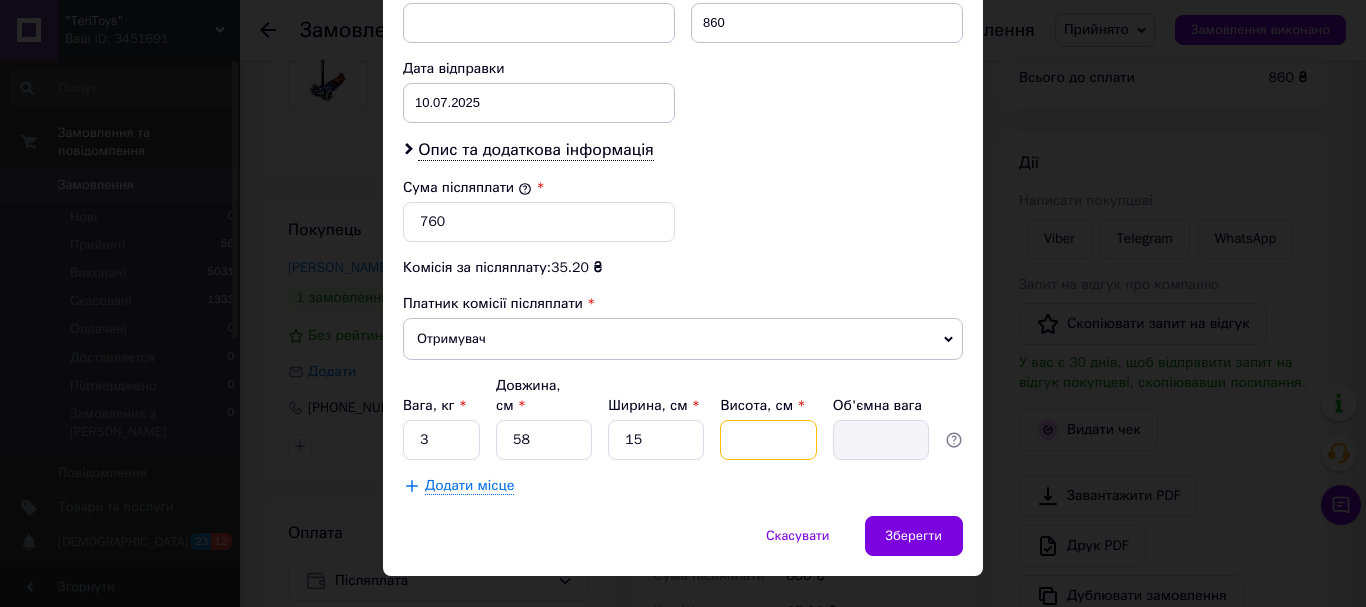 type on "2" 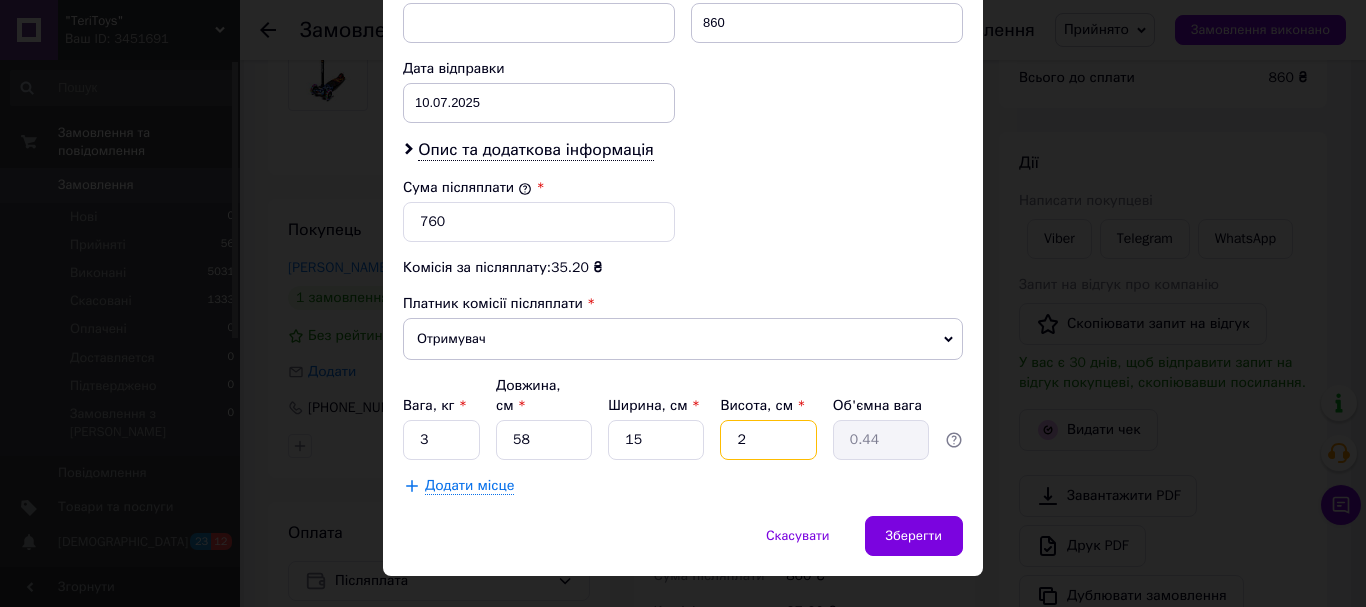 type on "28" 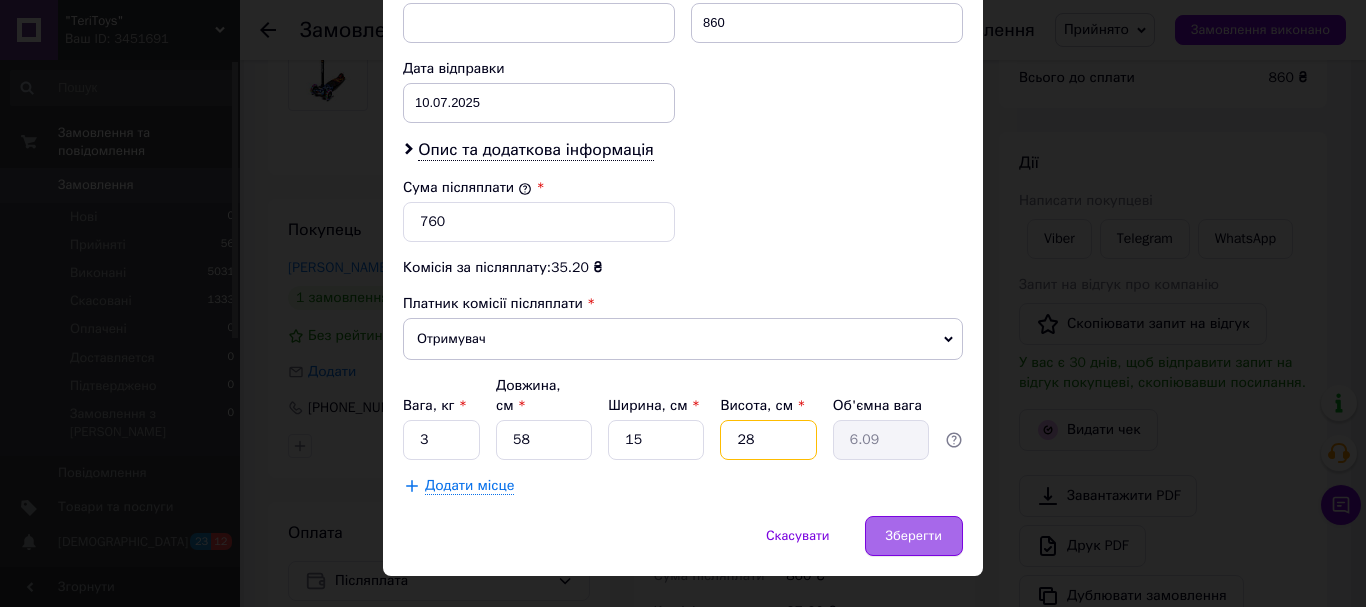 type on "28" 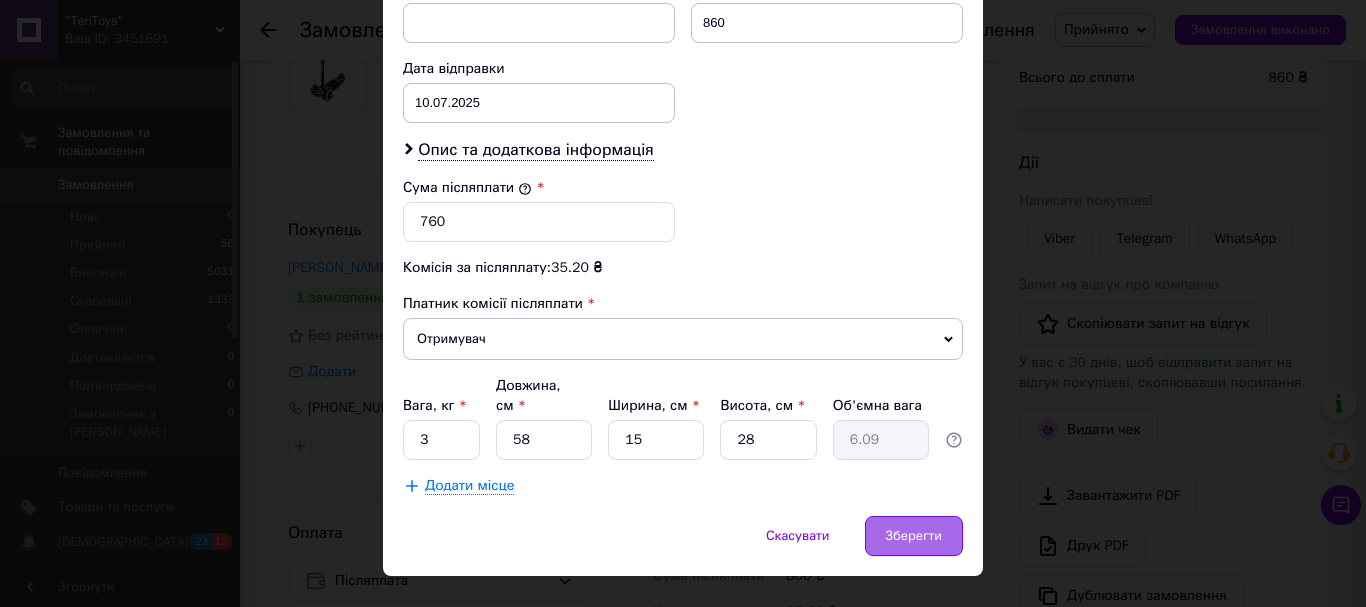 click on "Зберегти" at bounding box center (914, 536) 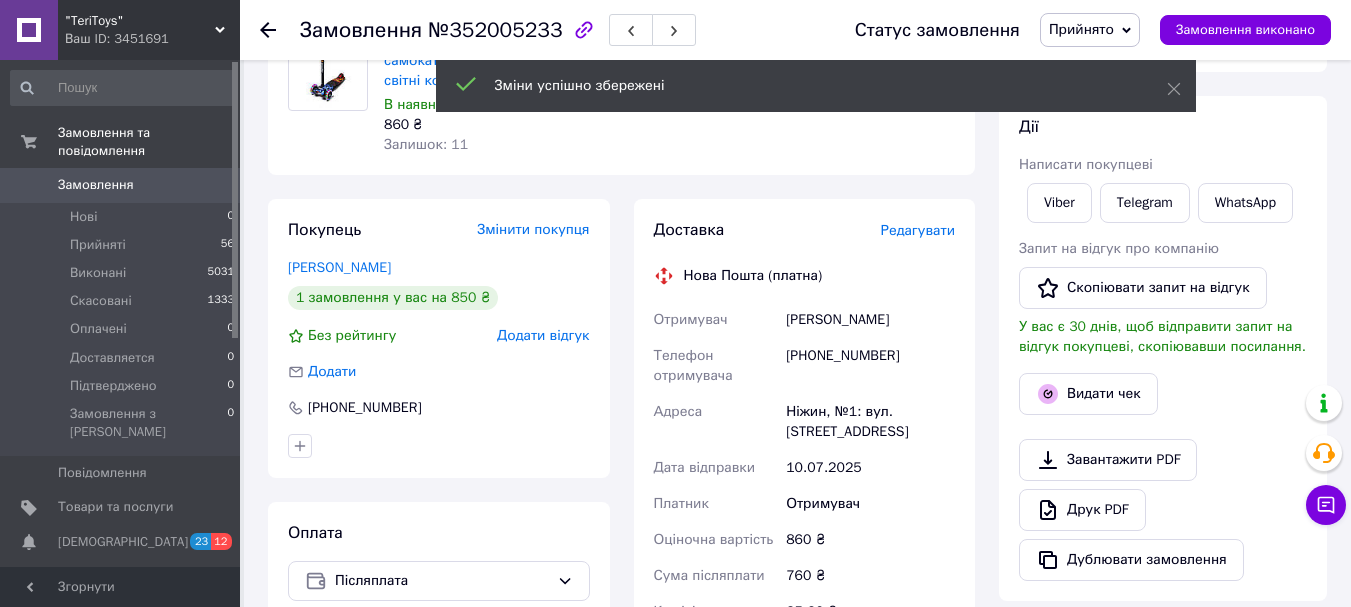 scroll, scrollTop: 72, scrollLeft: 0, axis: vertical 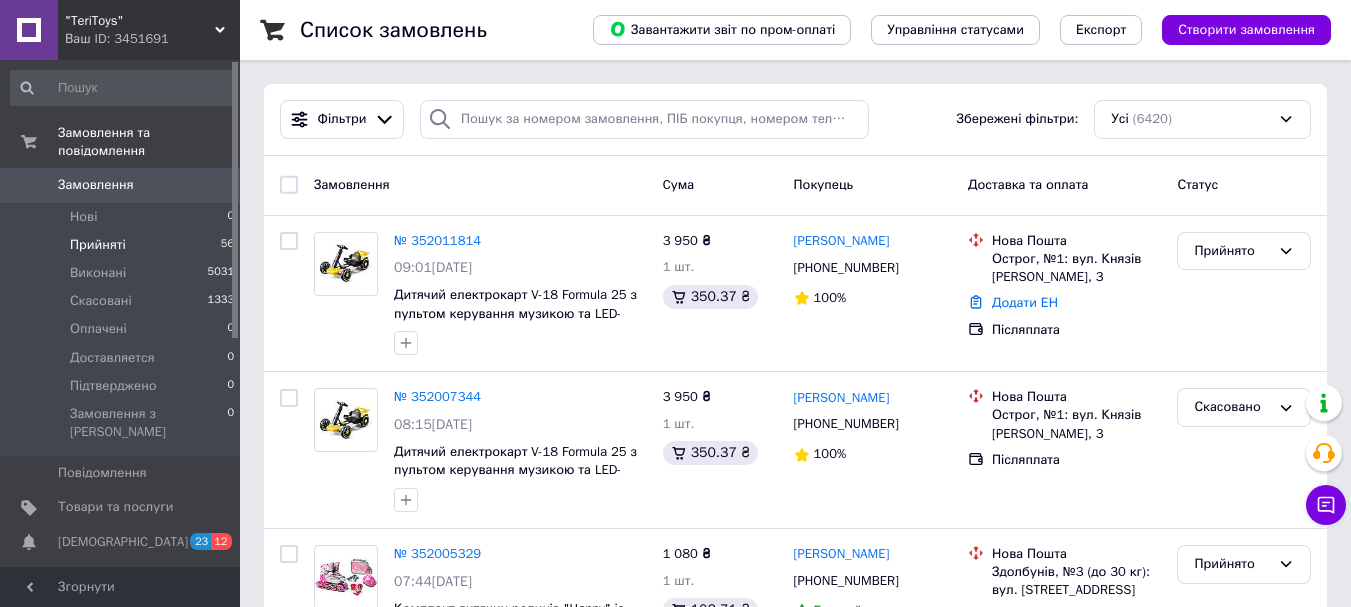 click on "Прийняті" at bounding box center [98, 245] 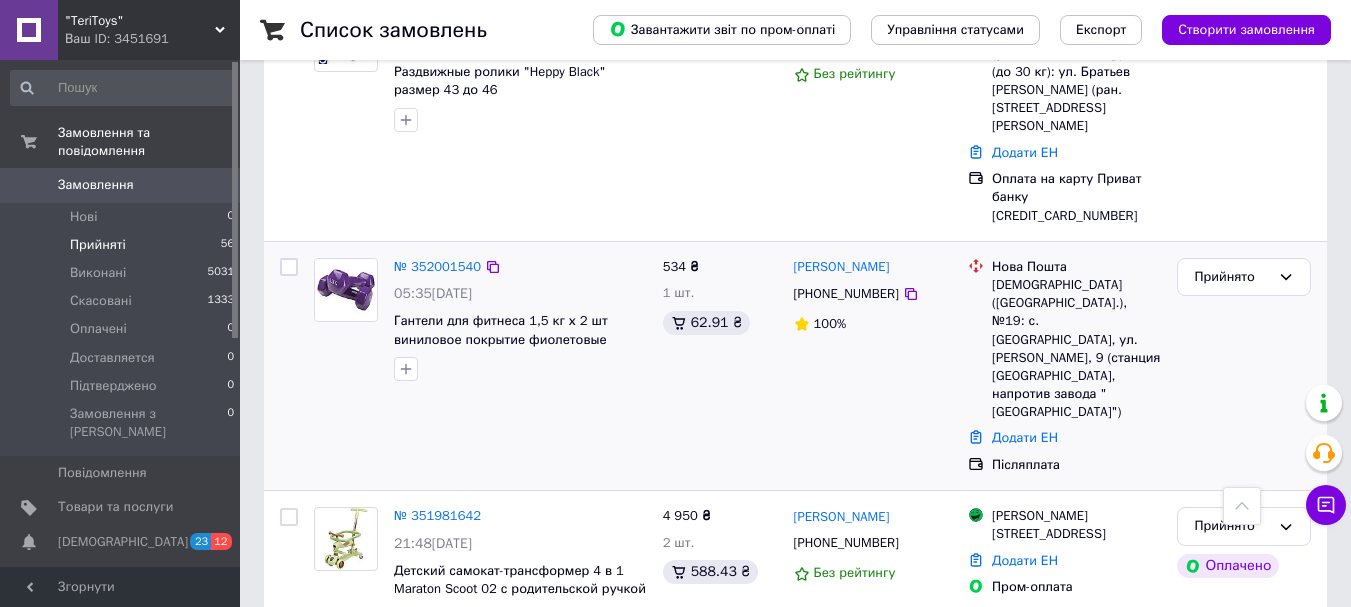 scroll, scrollTop: 800, scrollLeft: 0, axis: vertical 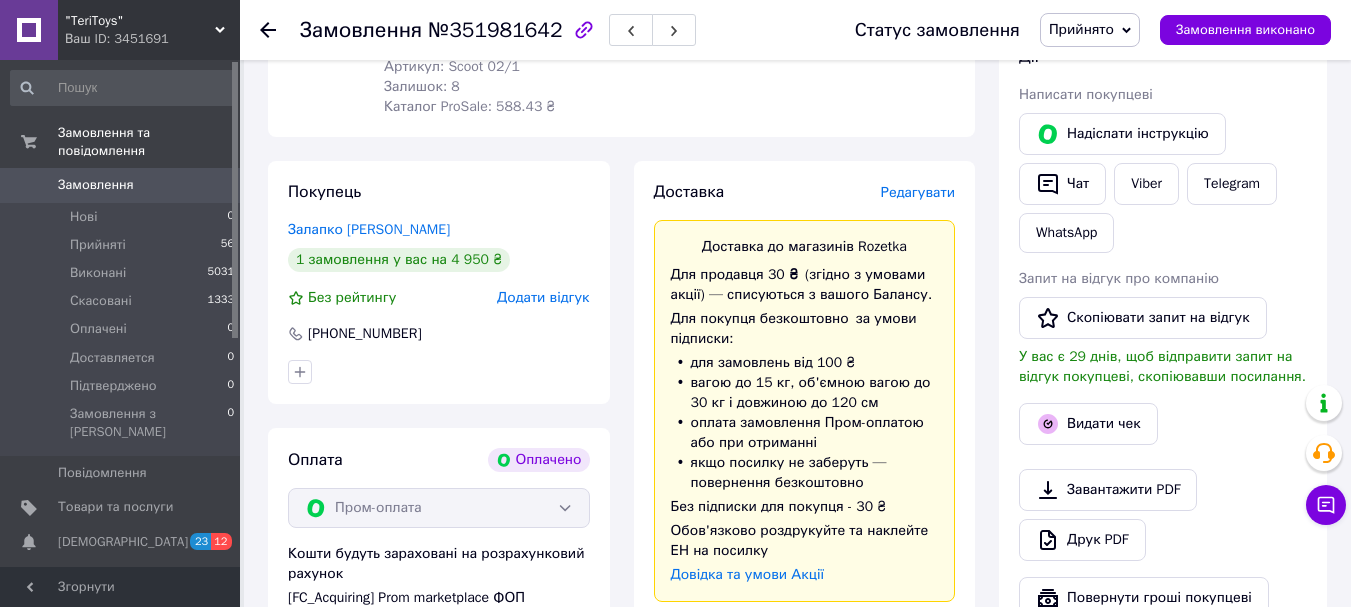 click on "Редагувати" at bounding box center [918, 192] 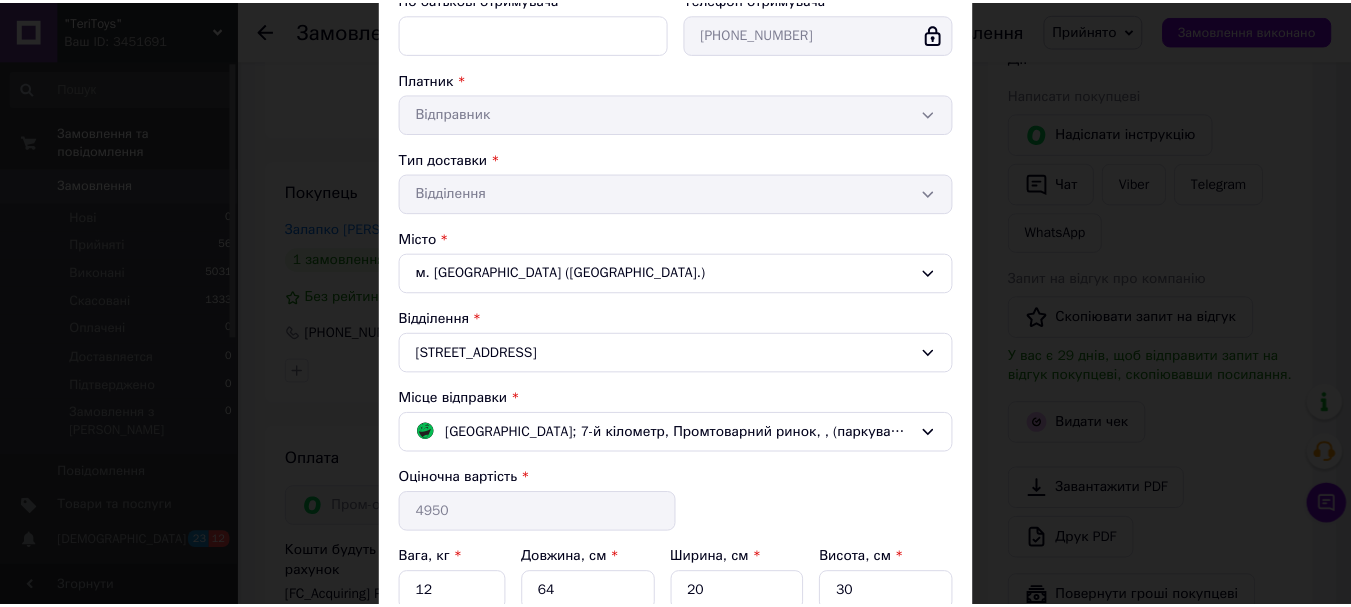 scroll, scrollTop: 517, scrollLeft: 0, axis: vertical 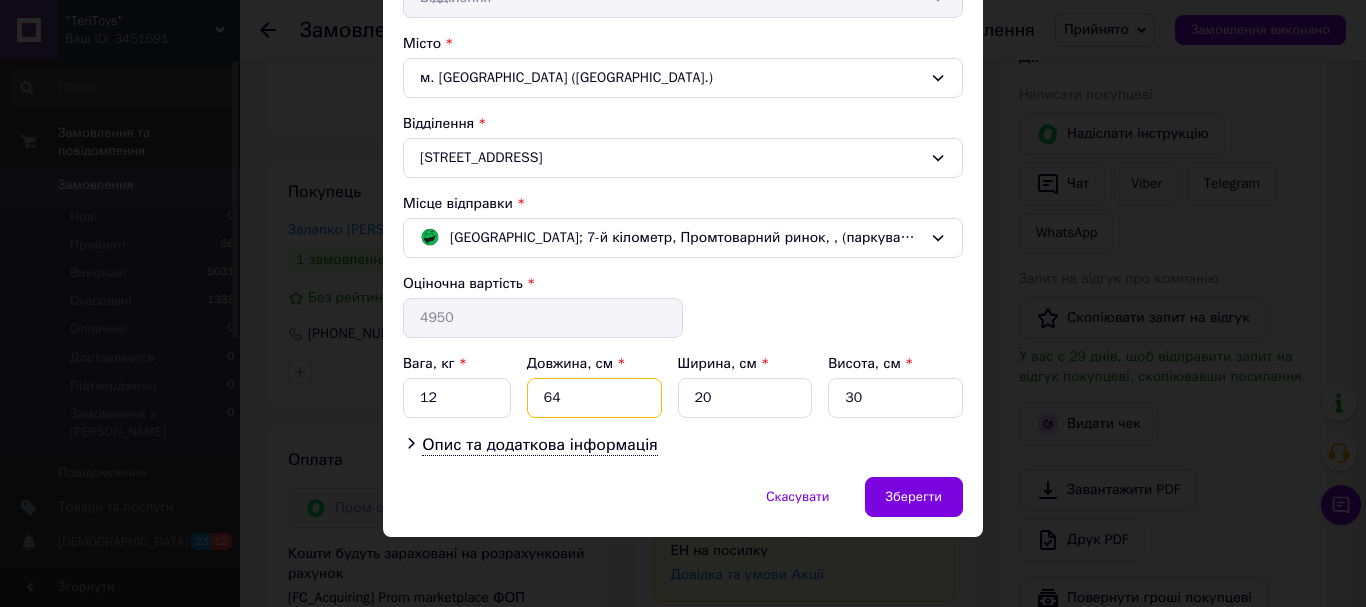 click on "64" at bounding box center (594, 398) 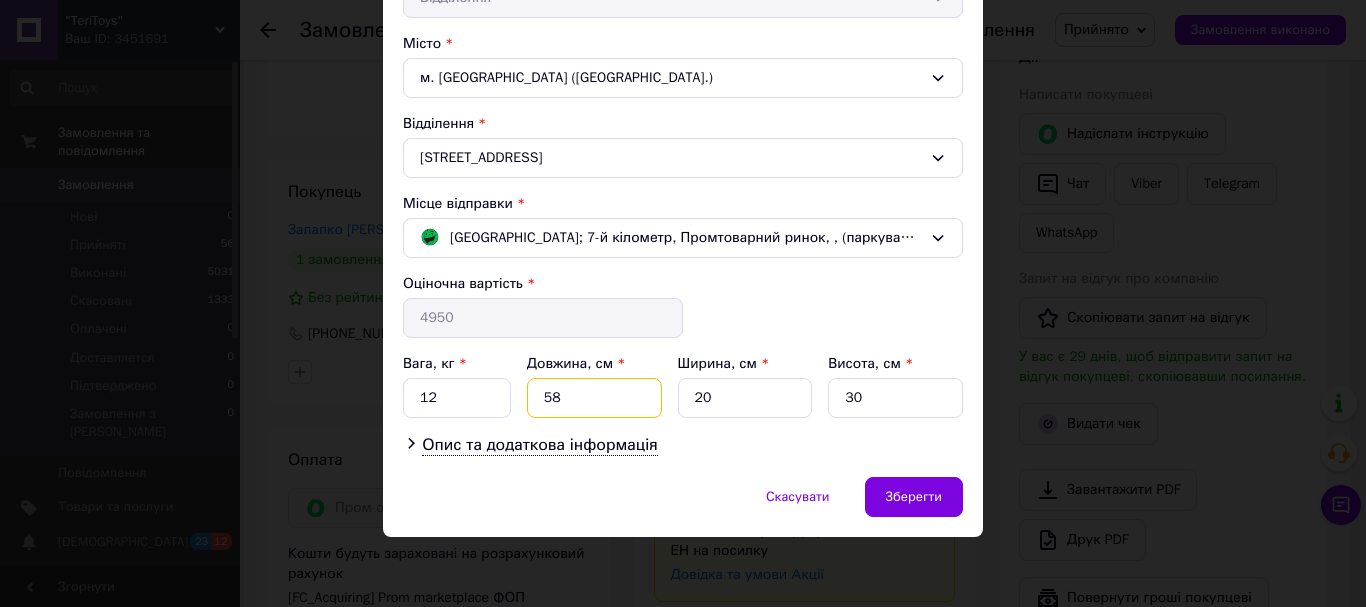 type on "58" 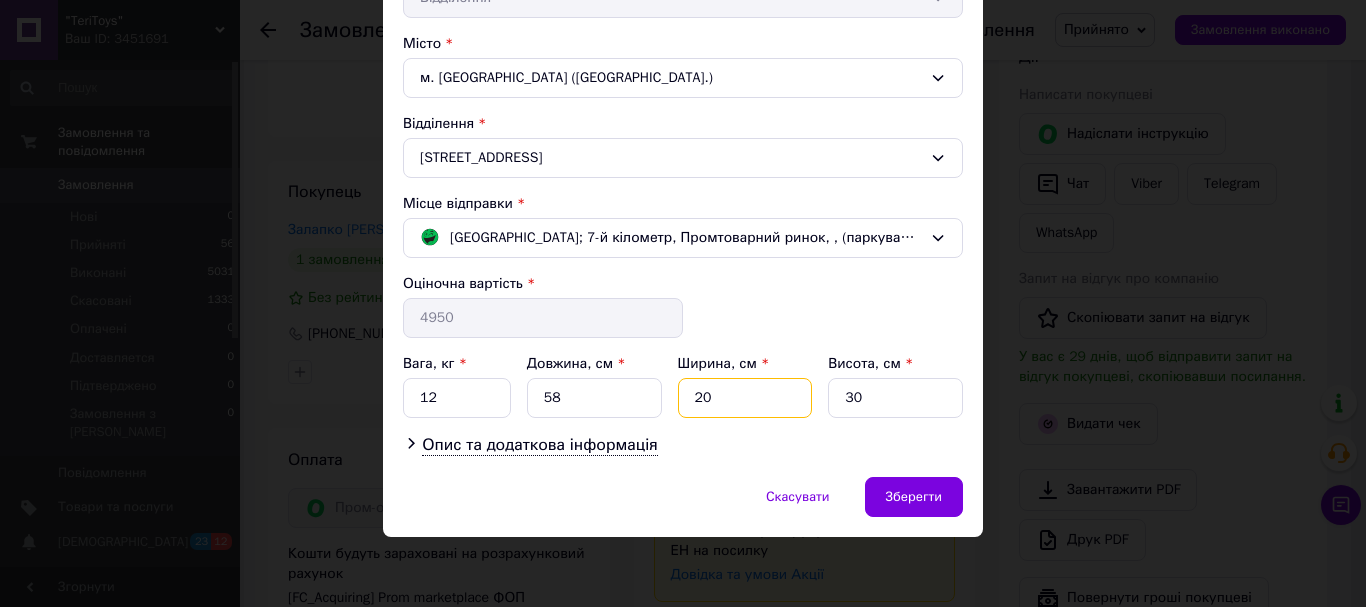 click on "20" at bounding box center [745, 398] 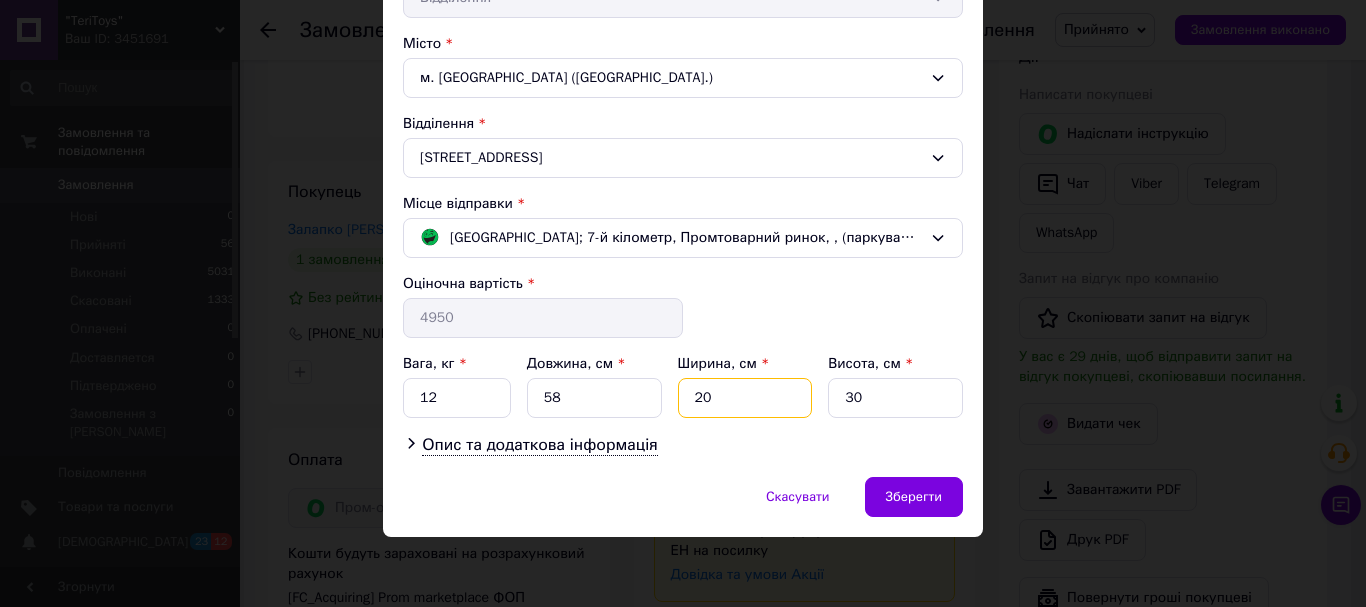 type on "2" 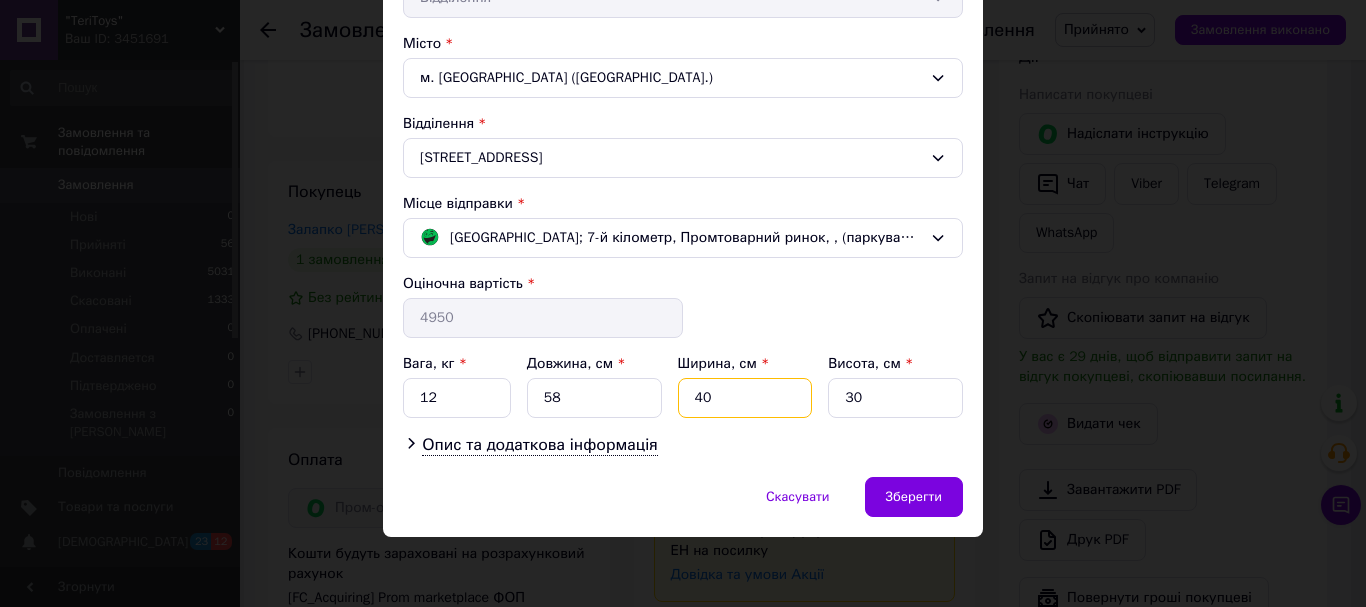 type on "40" 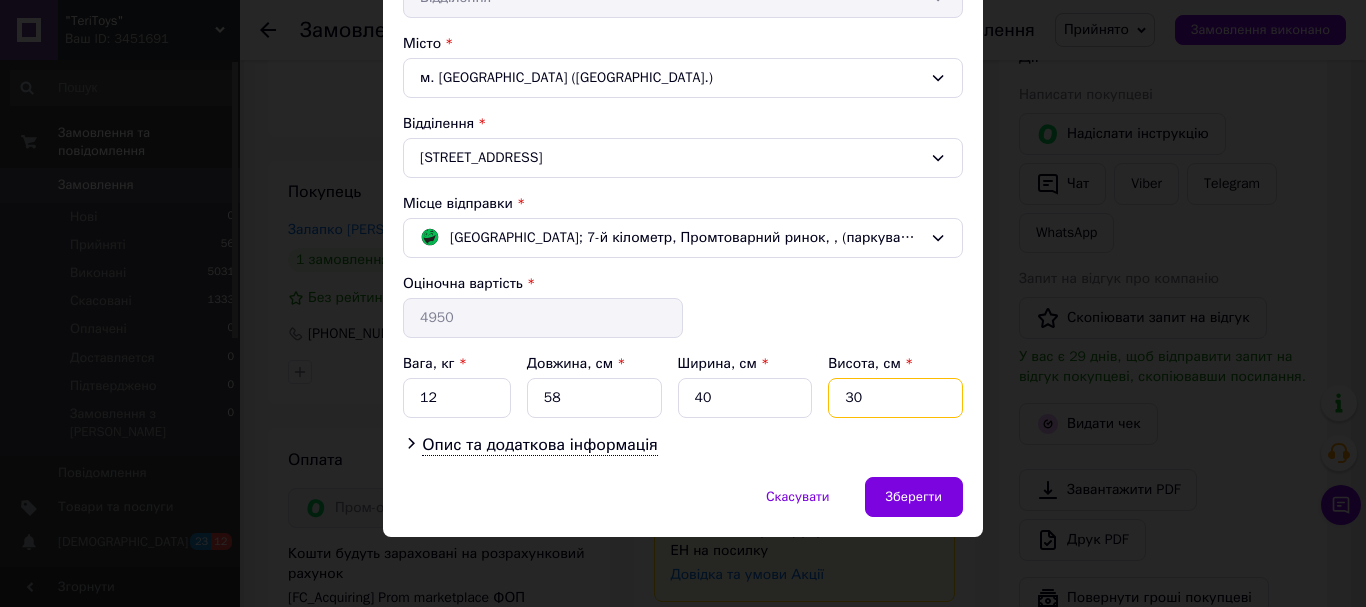 click on "30" at bounding box center (895, 398) 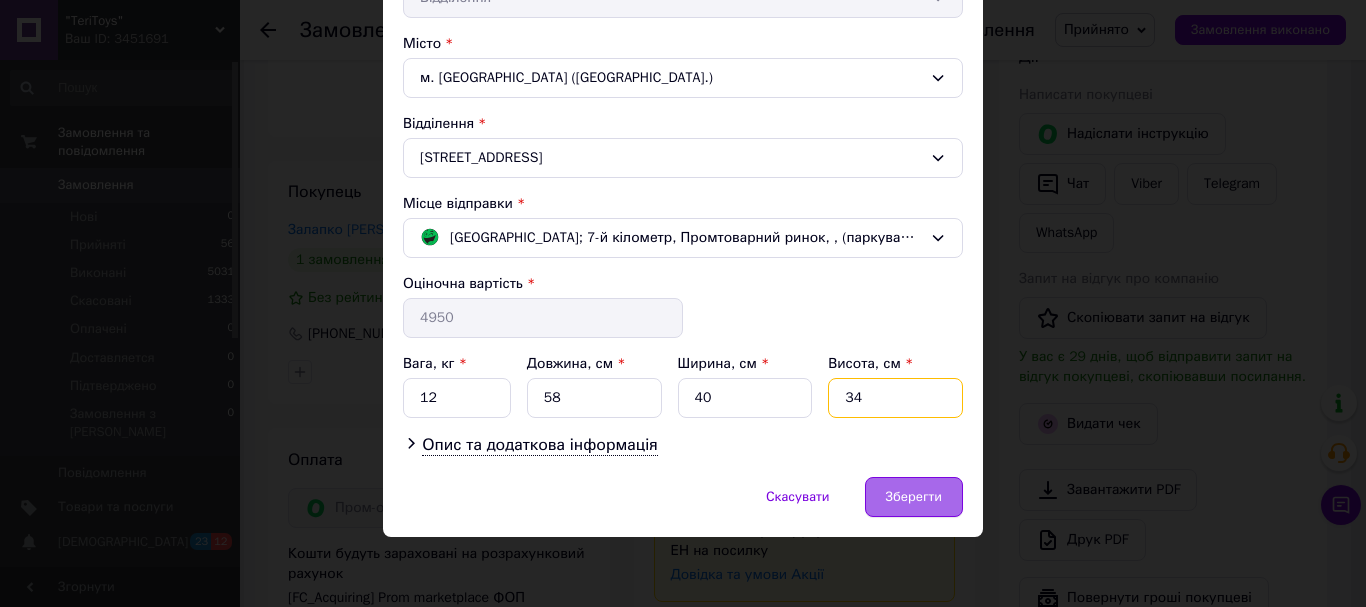type on "34" 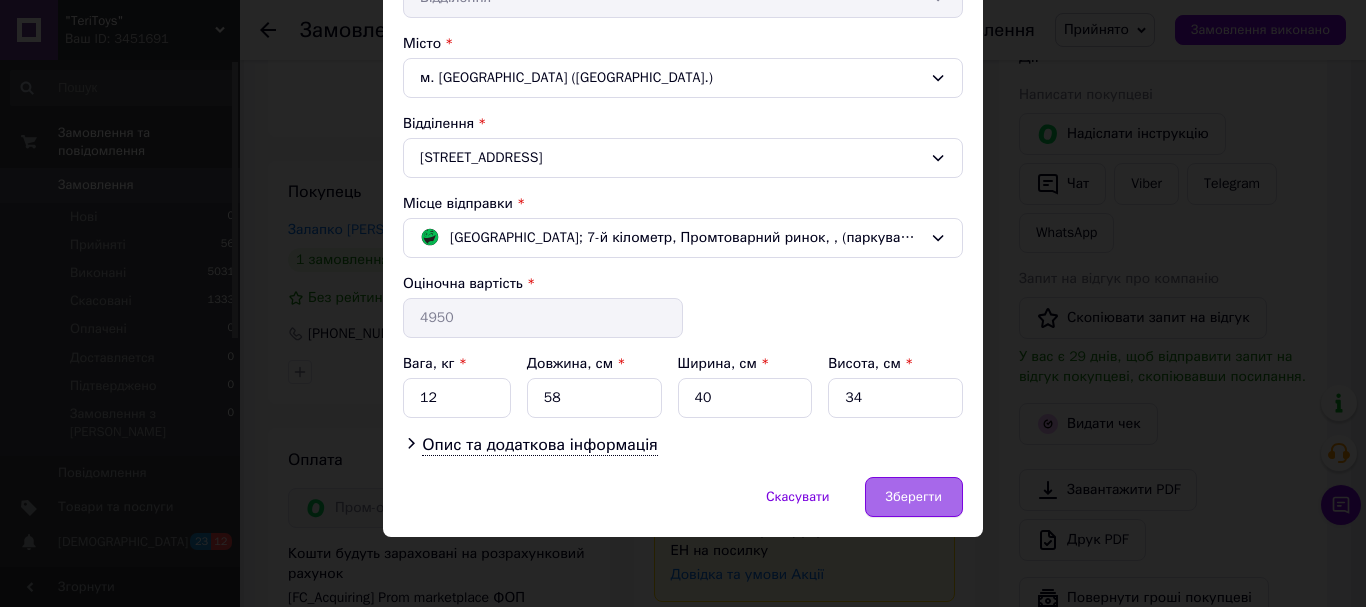 click on "Зберегти" at bounding box center (914, 497) 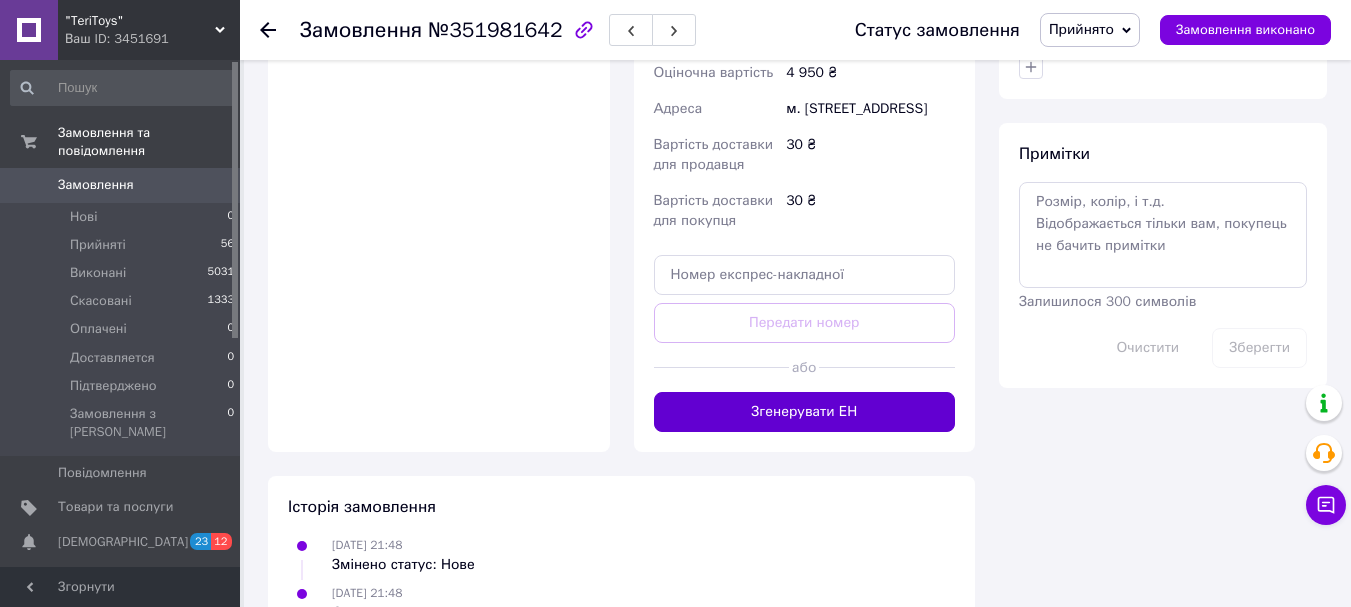 scroll, scrollTop: 1100, scrollLeft: 0, axis: vertical 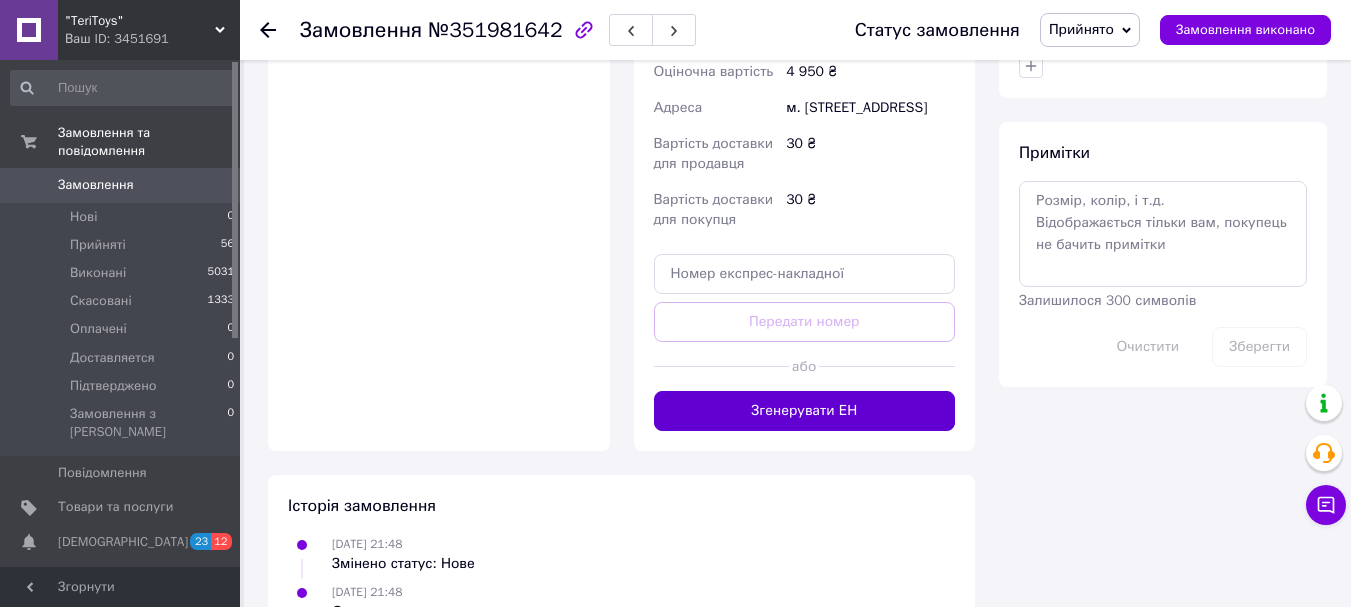 click on "Згенерувати ЕН" at bounding box center (805, 411) 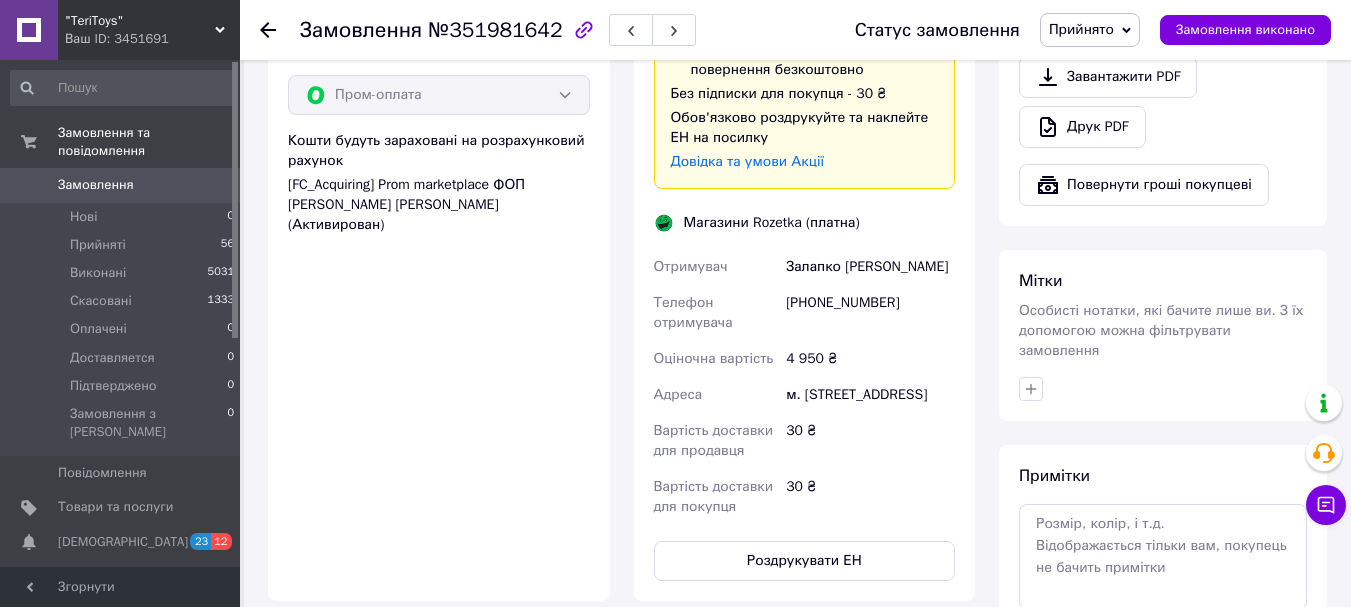 scroll, scrollTop: 800, scrollLeft: 0, axis: vertical 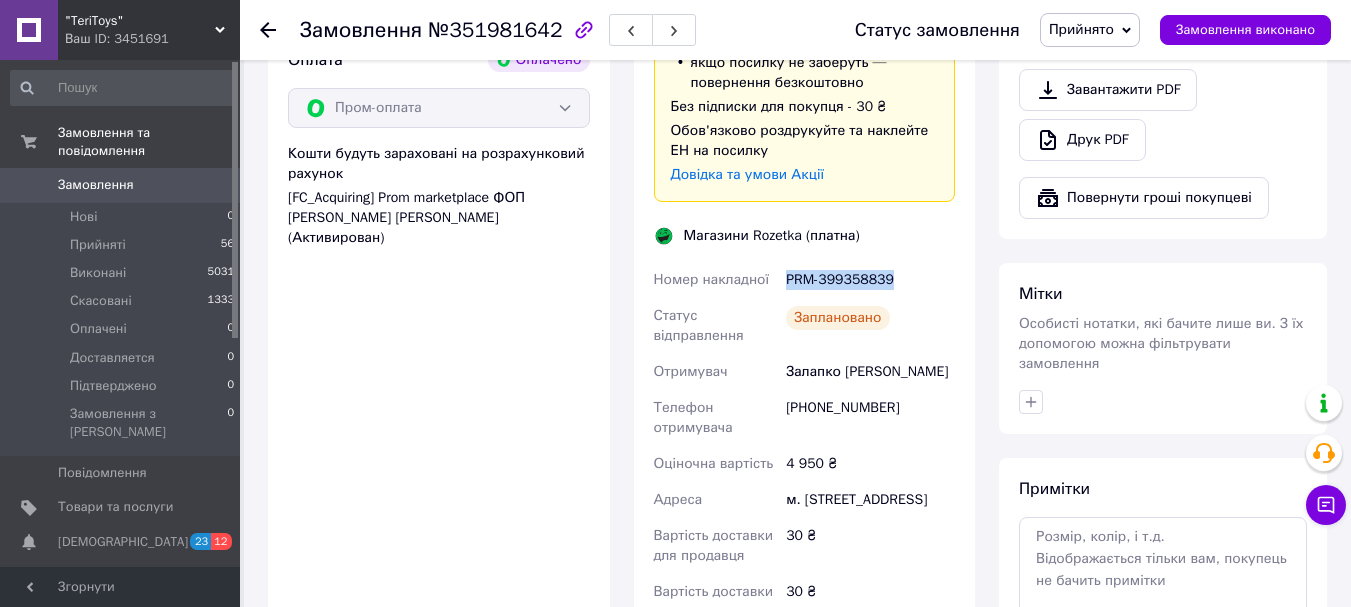 drag, startPoint x: 891, startPoint y: 257, endPoint x: 786, endPoint y: 265, distance: 105.30432 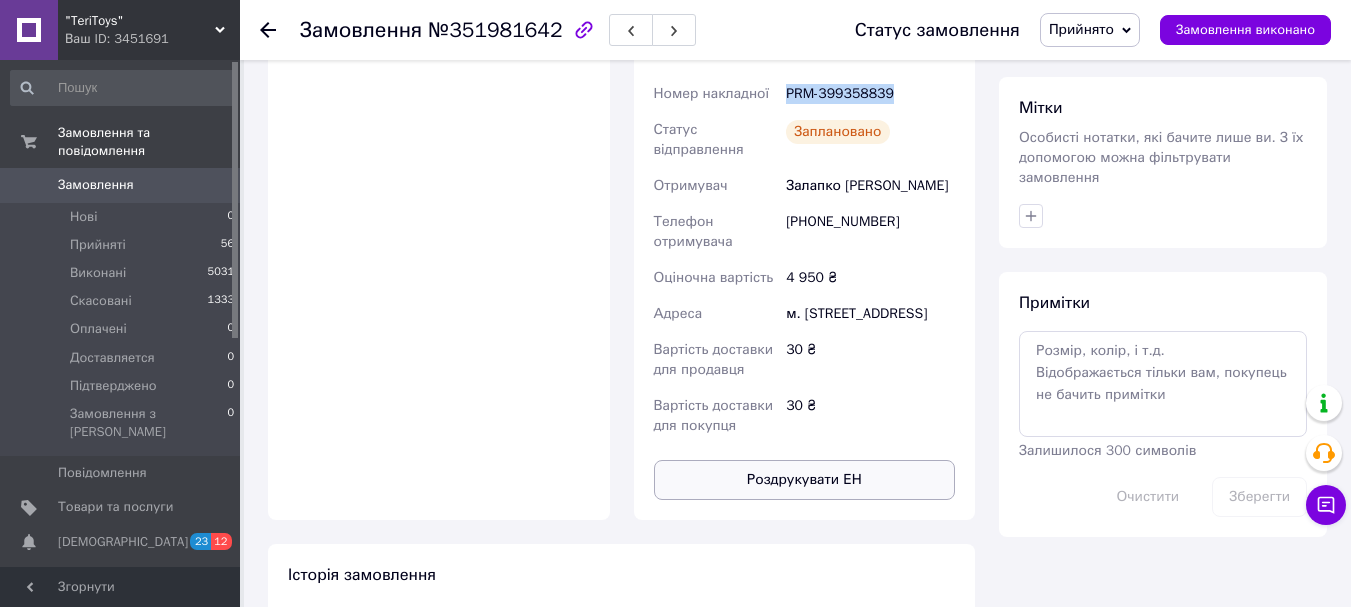 scroll, scrollTop: 1000, scrollLeft: 0, axis: vertical 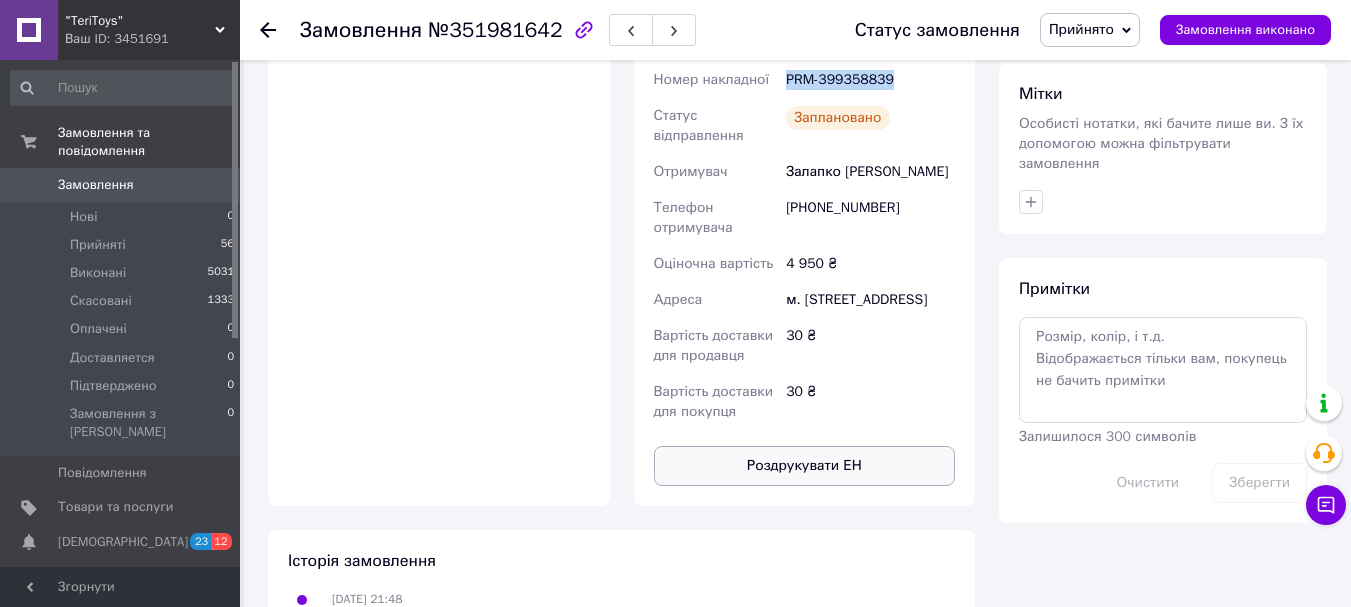 click on "Роздрукувати ЕН" at bounding box center (805, 466) 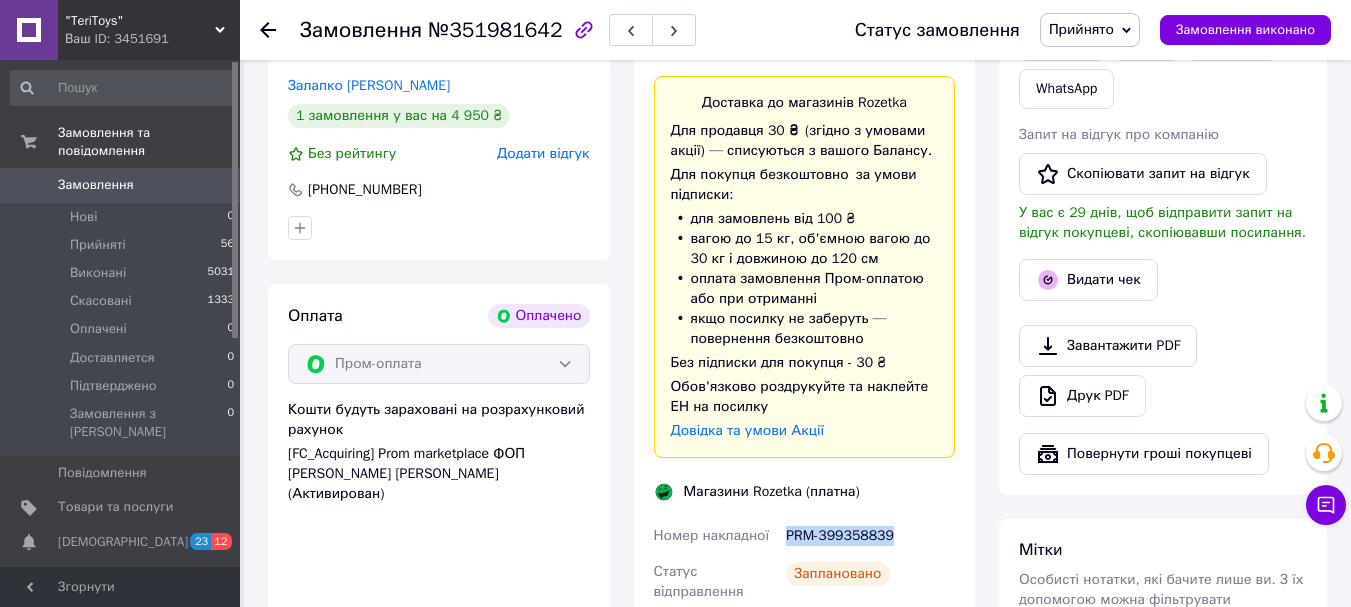scroll, scrollTop: 500, scrollLeft: 0, axis: vertical 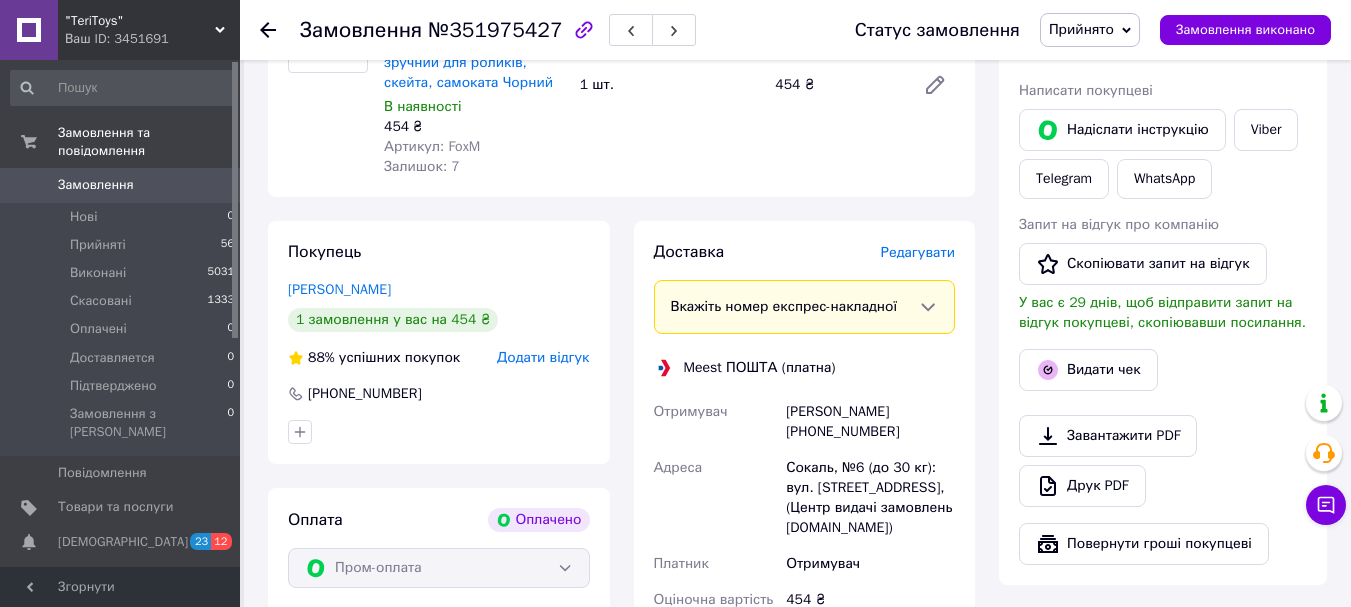 click on "Редагувати" at bounding box center (918, 252) 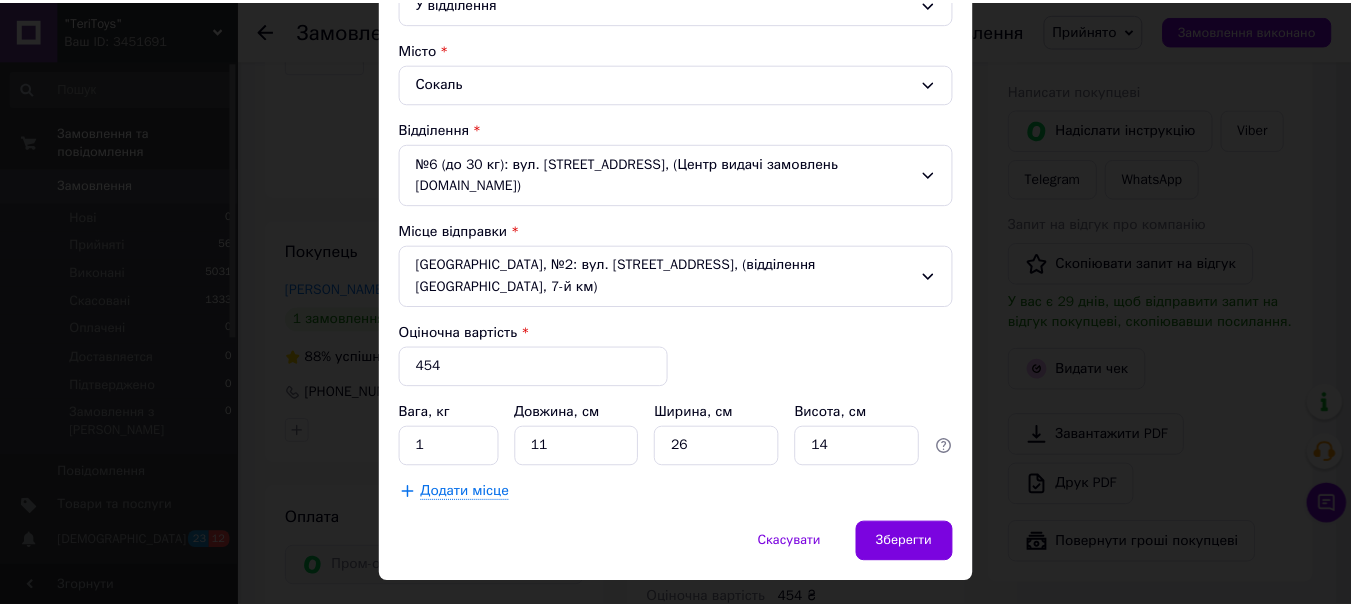 scroll, scrollTop: 514, scrollLeft: 0, axis: vertical 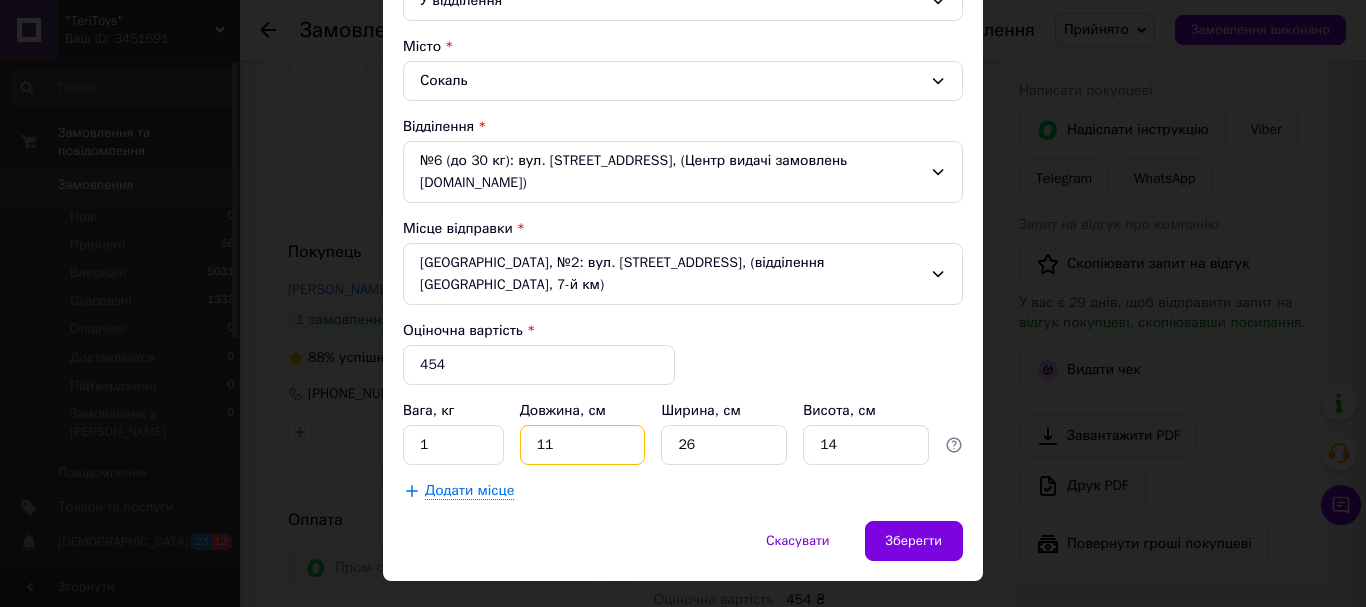 click on "11" at bounding box center (583, 445) 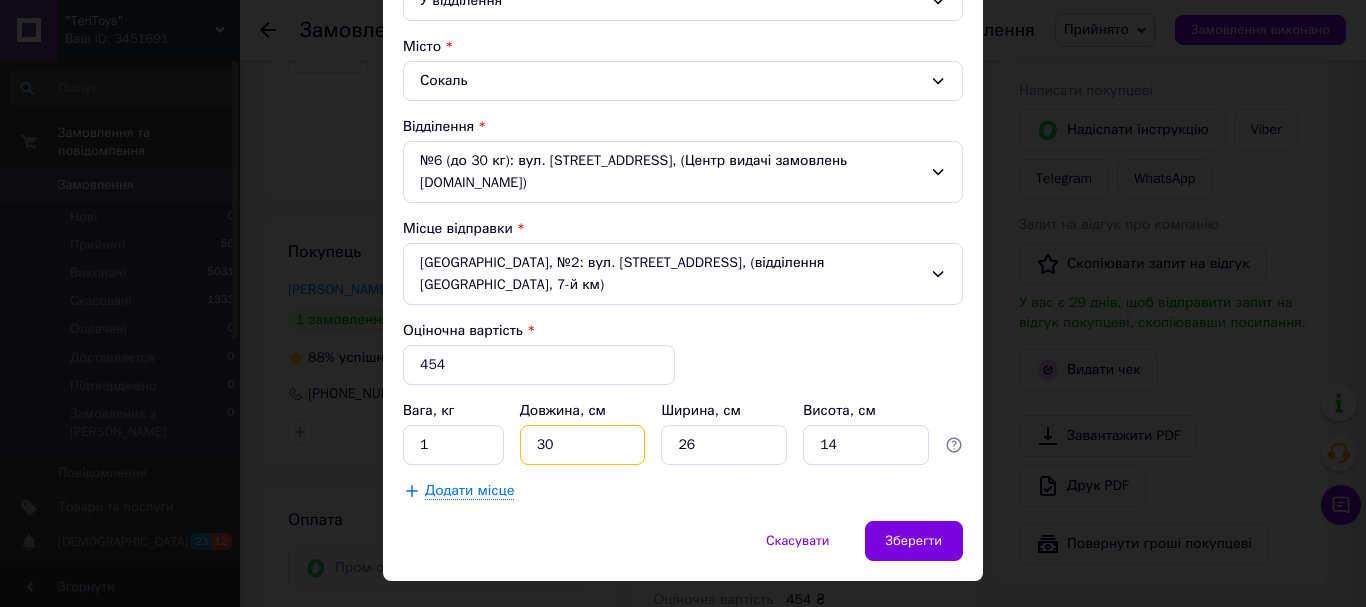 type on "30" 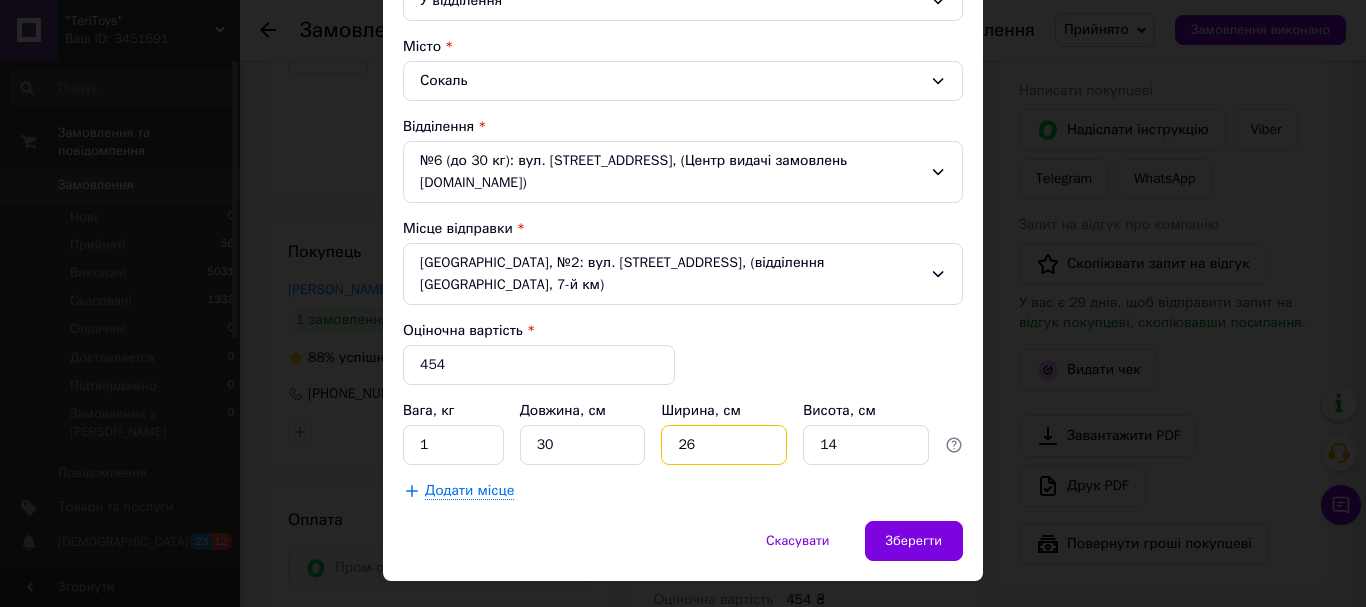 click on "26" at bounding box center (724, 445) 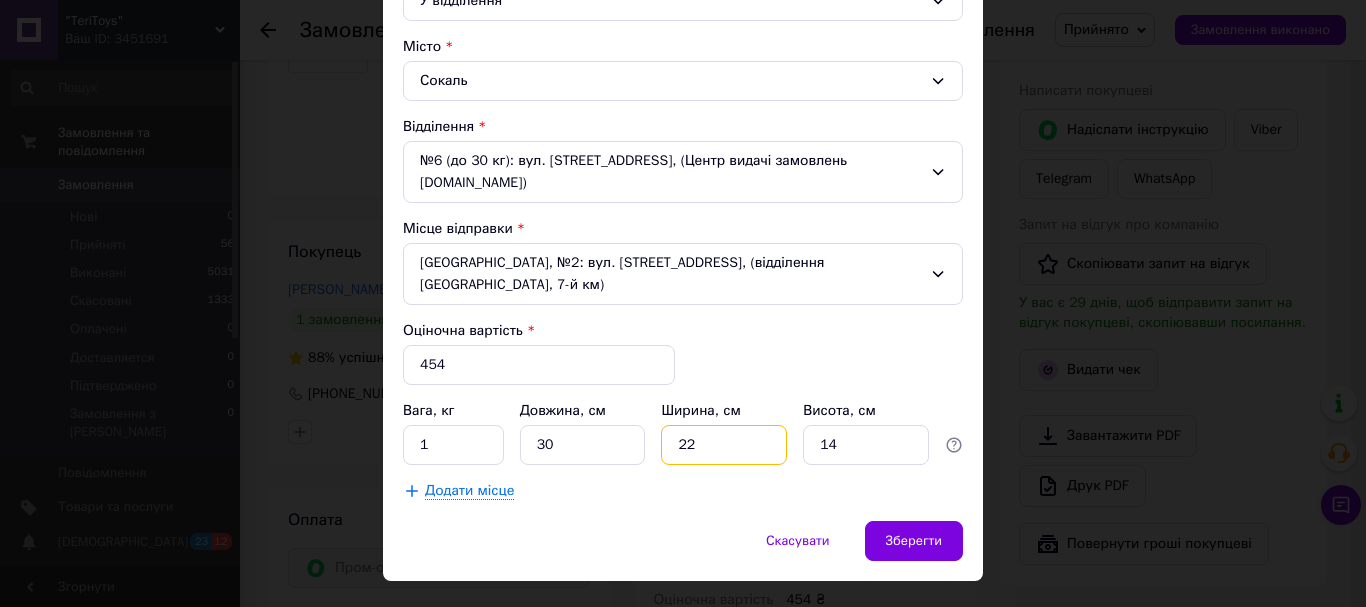 type on "22" 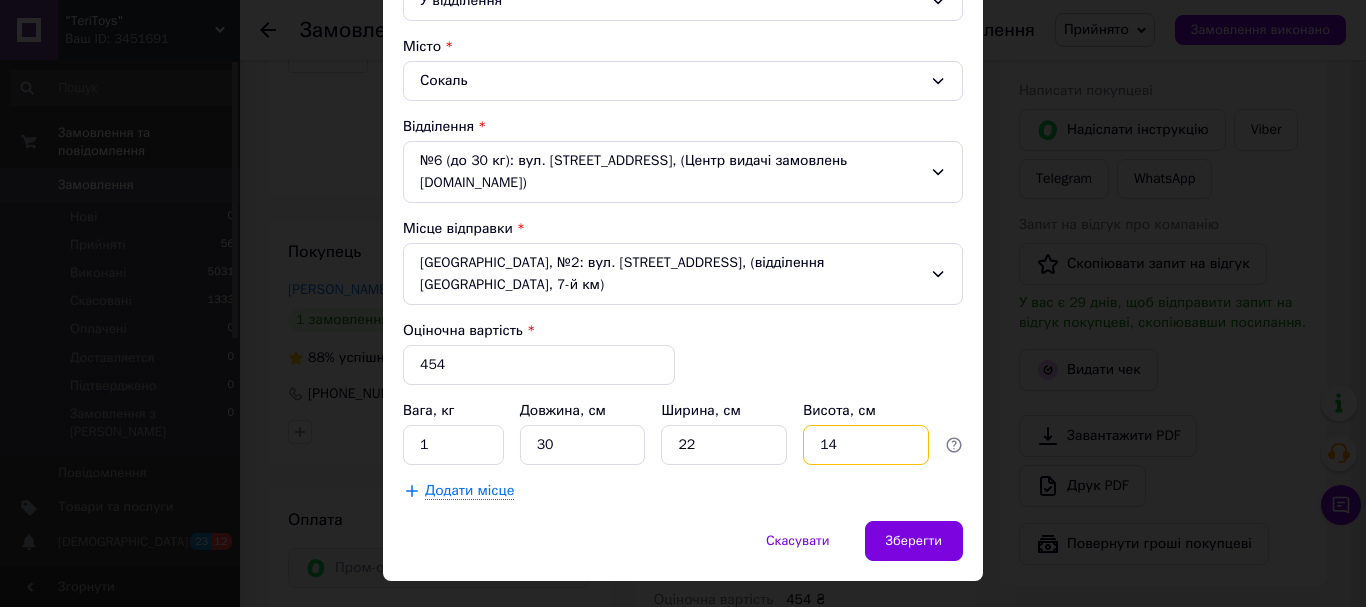 click on "14" at bounding box center [866, 445] 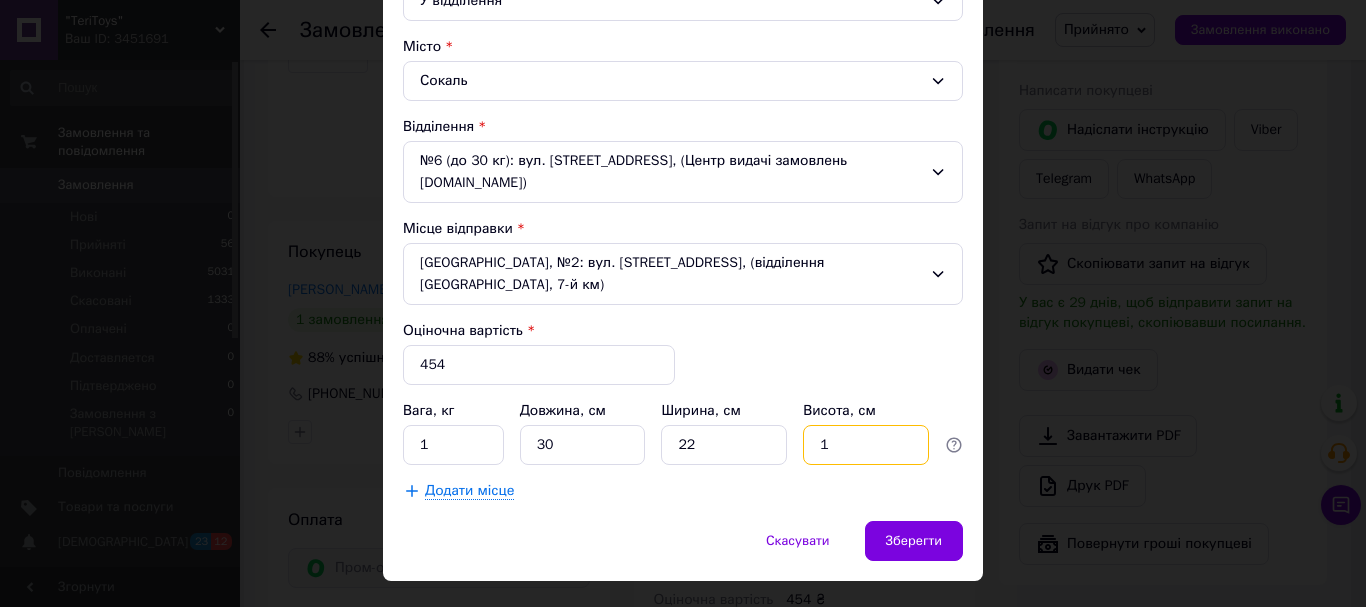 type on "14" 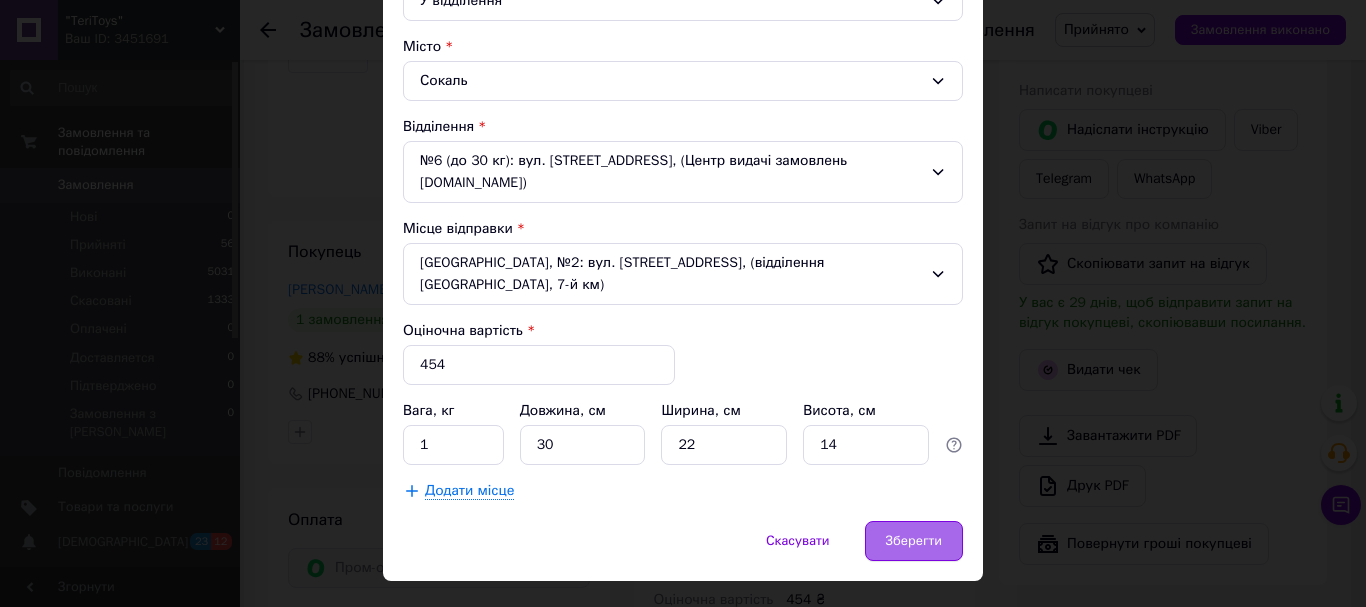 click on "Зберегти" at bounding box center (914, 541) 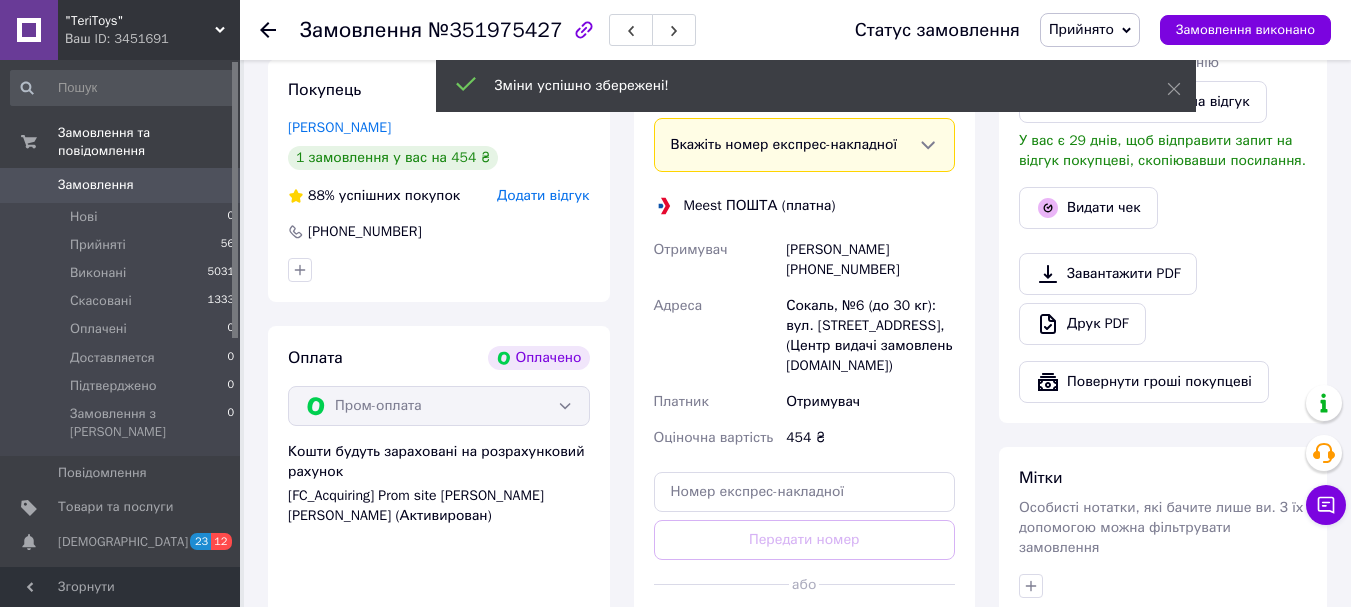 scroll, scrollTop: 700, scrollLeft: 0, axis: vertical 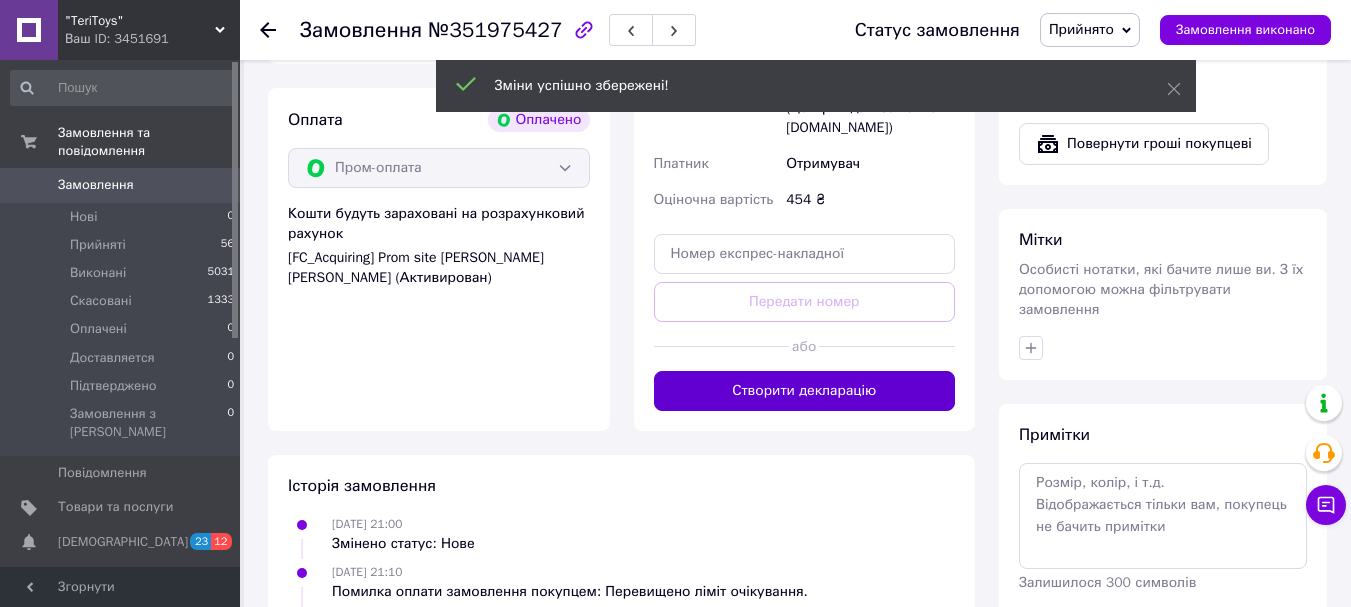 click on "Створити декларацію" at bounding box center (805, 391) 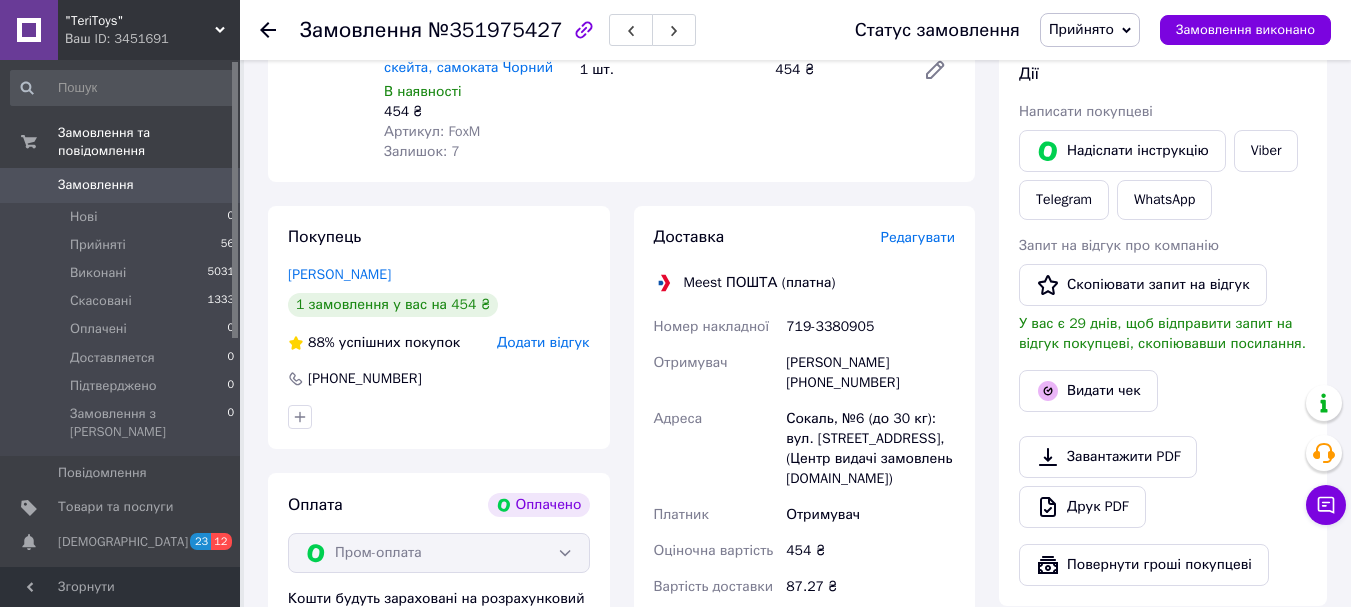 scroll, scrollTop: 300, scrollLeft: 0, axis: vertical 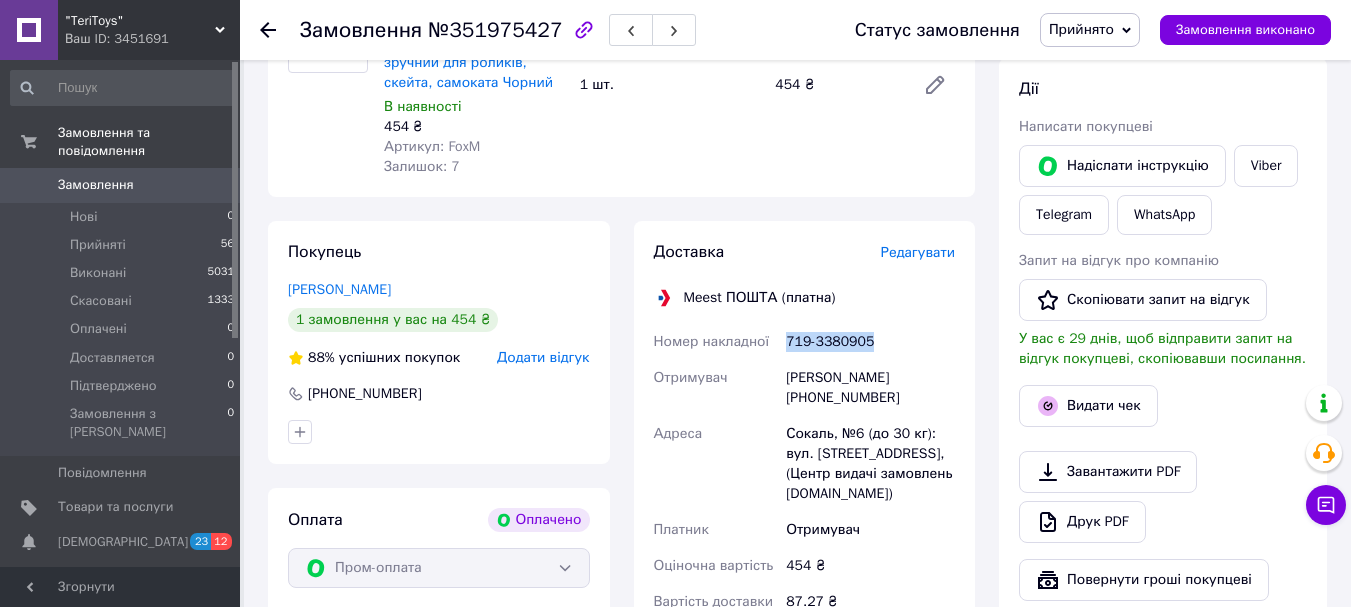 drag, startPoint x: 868, startPoint y: 337, endPoint x: 786, endPoint y: 342, distance: 82.1523 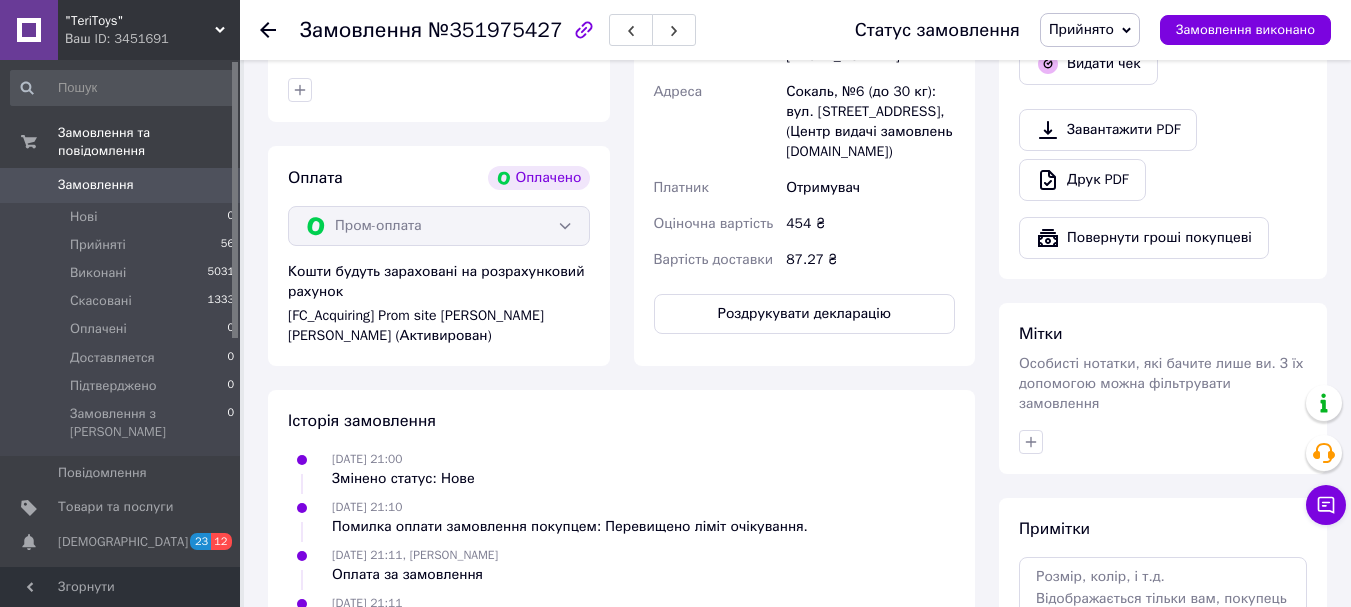 scroll, scrollTop: 700, scrollLeft: 0, axis: vertical 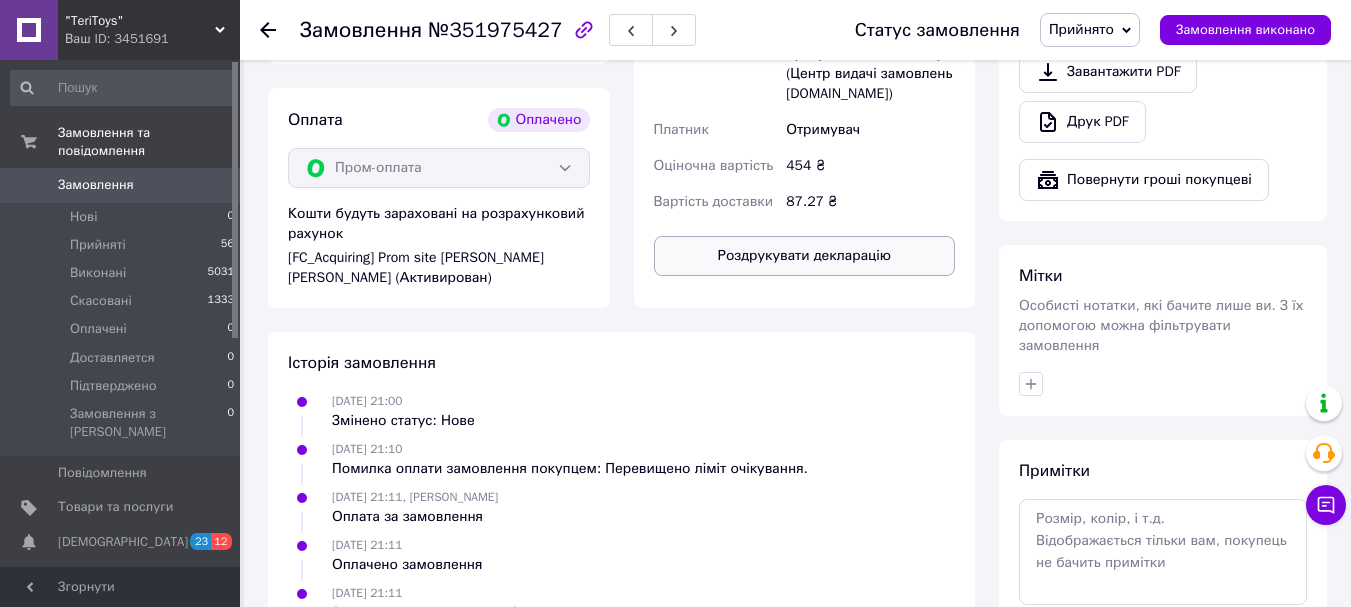 click on "Роздрукувати декларацію" at bounding box center [805, 256] 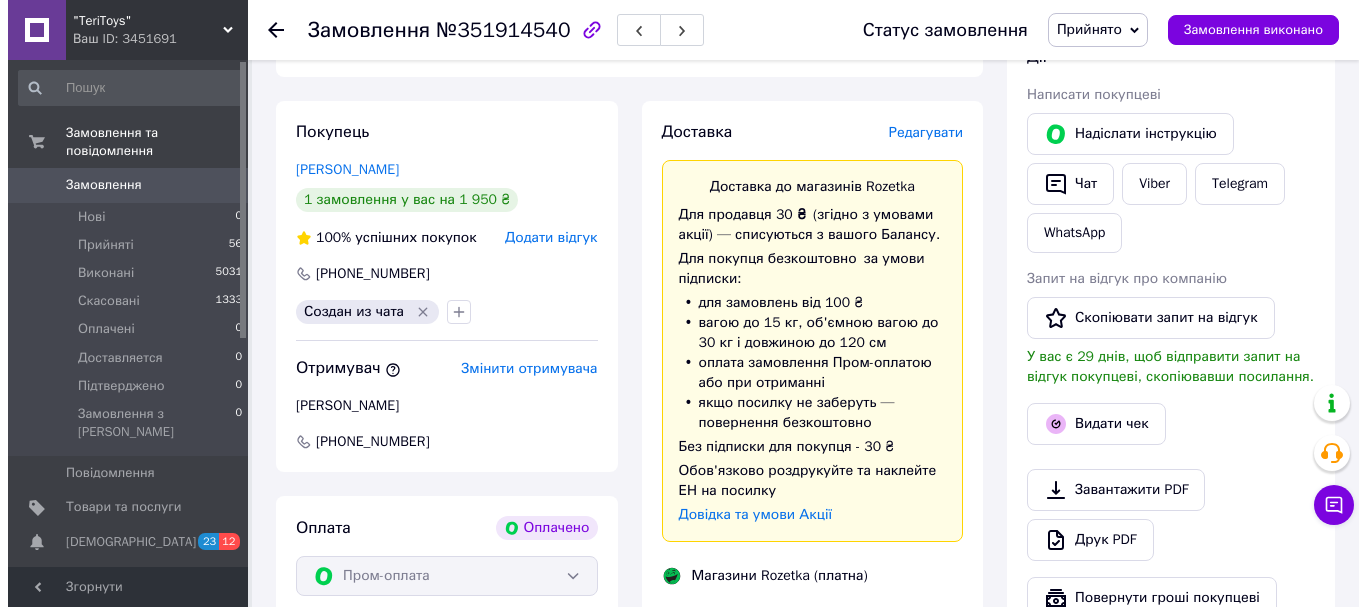 scroll, scrollTop: 300, scrollLeft: 0, axis: vertical 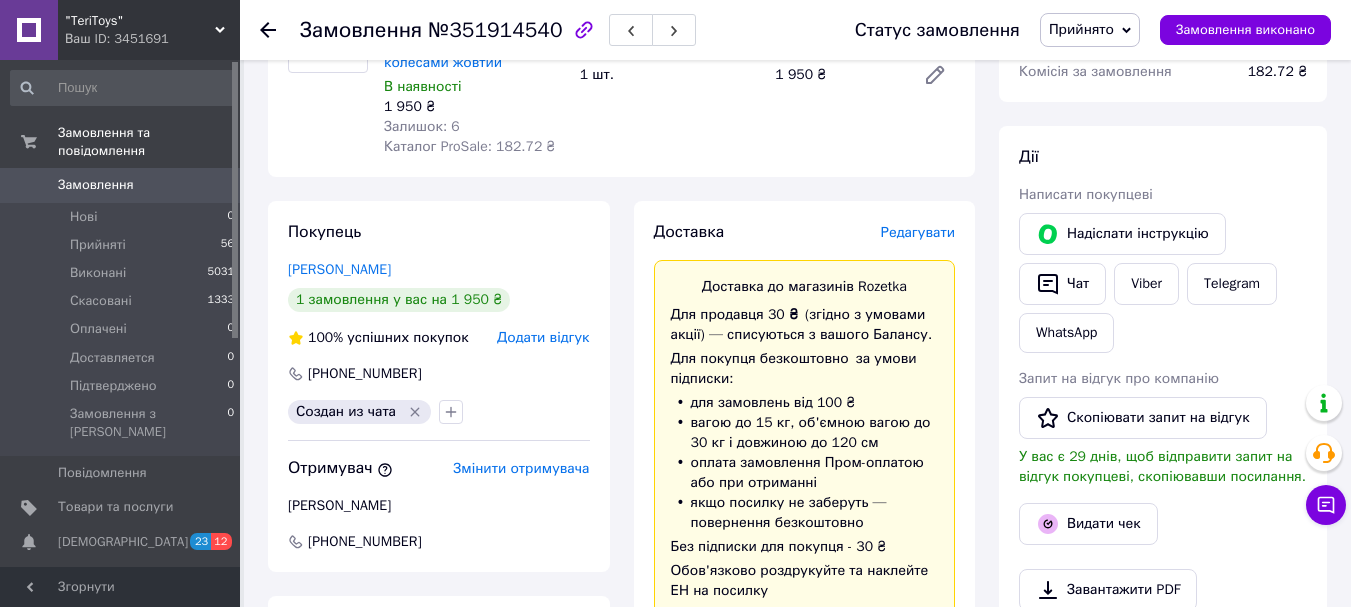 click on "Редагувати" at bounding box center [918, 232] 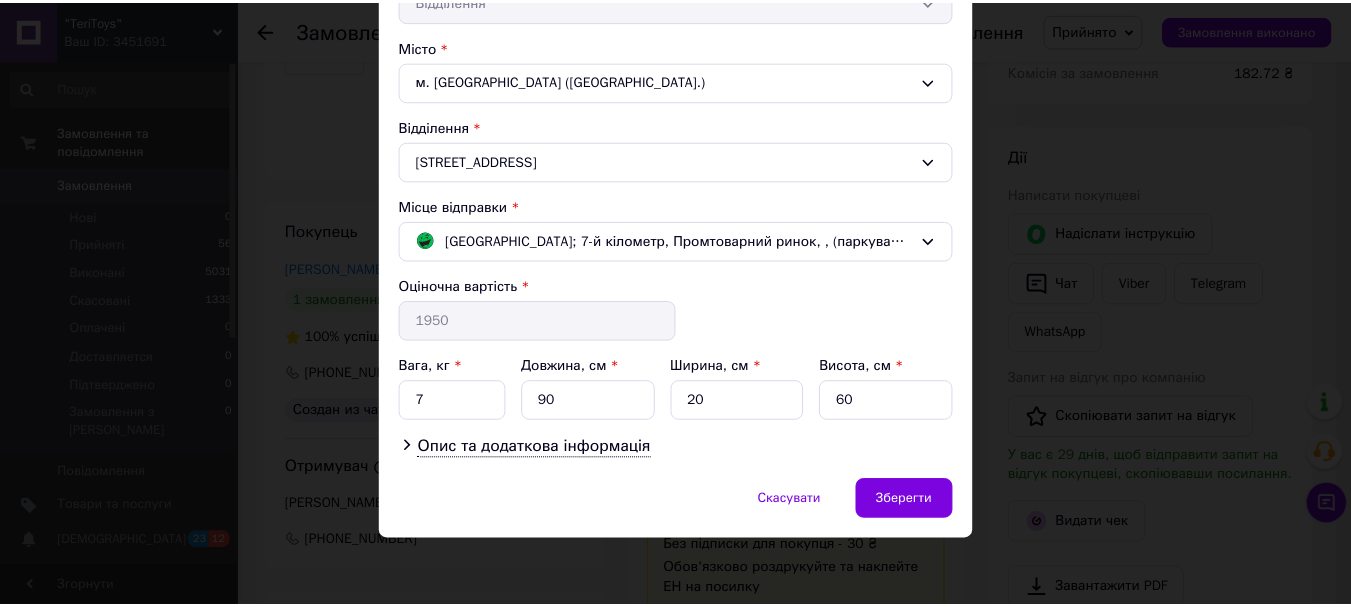 scroll, scrollTop: 517, scrollLeft: 0, axis: vertical 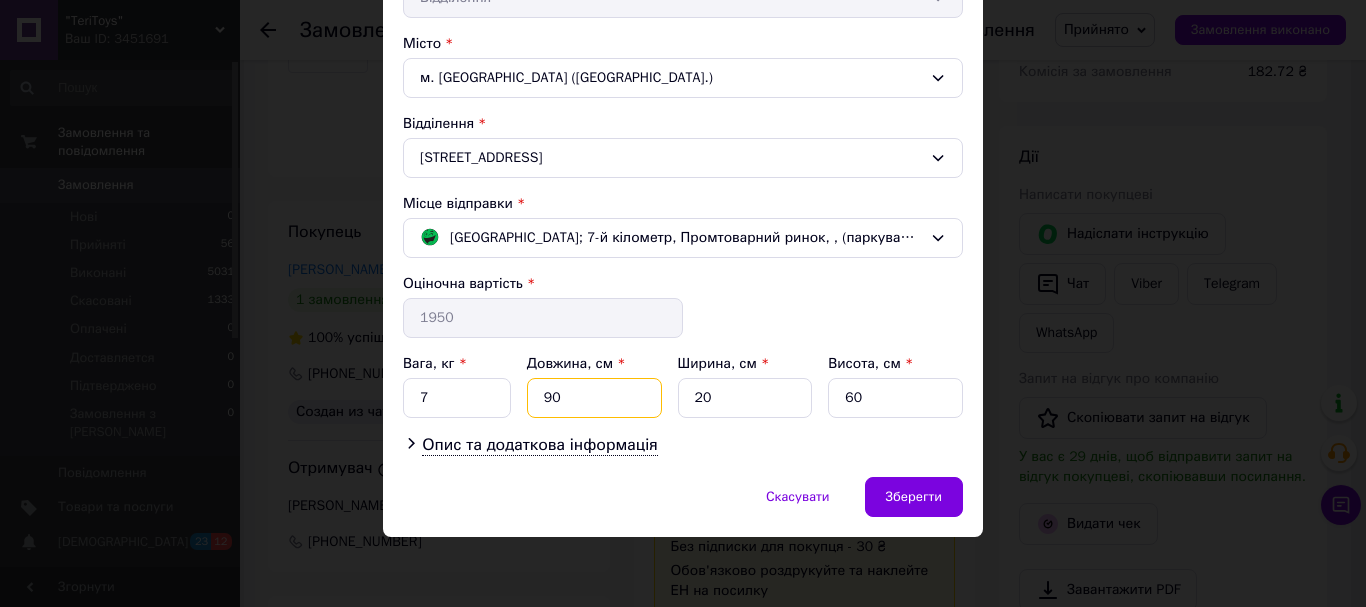 click on "90" at bounding box center [594, 398] 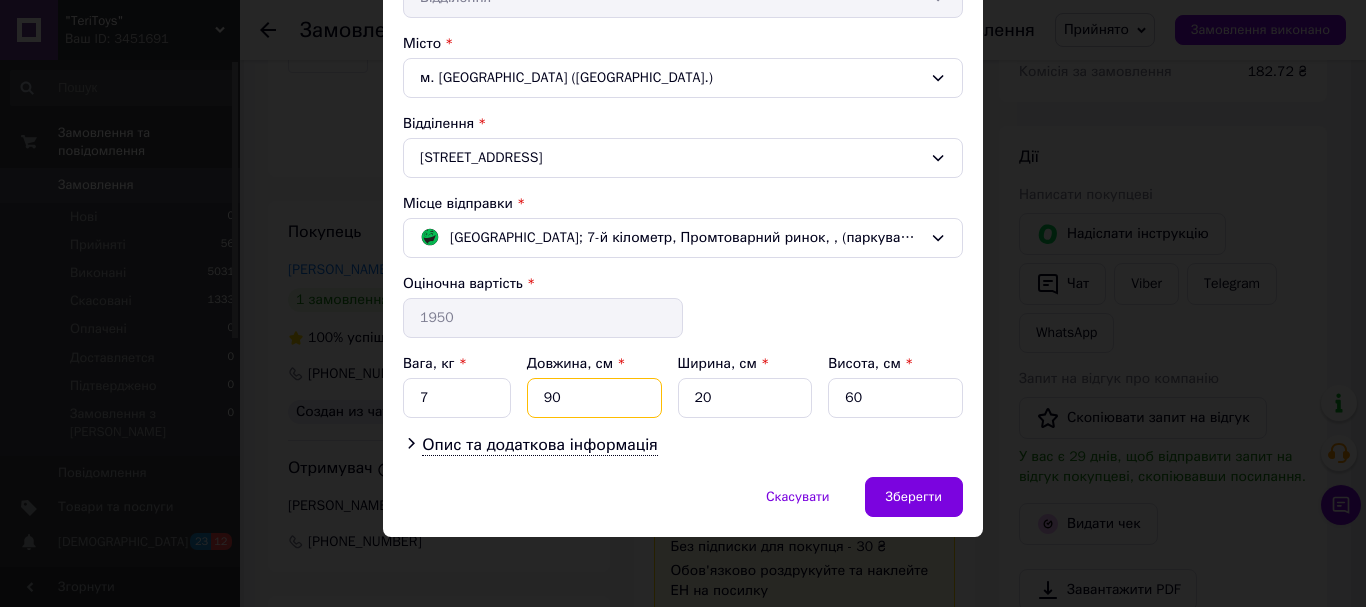 type on "9" 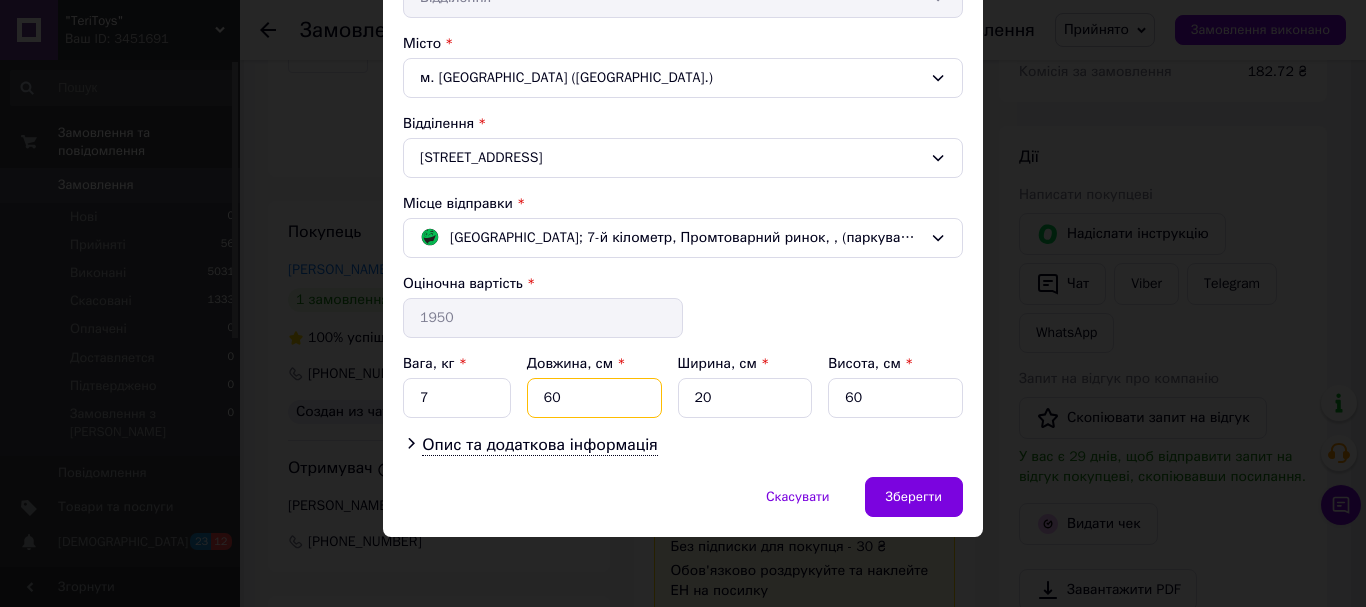type on "60" 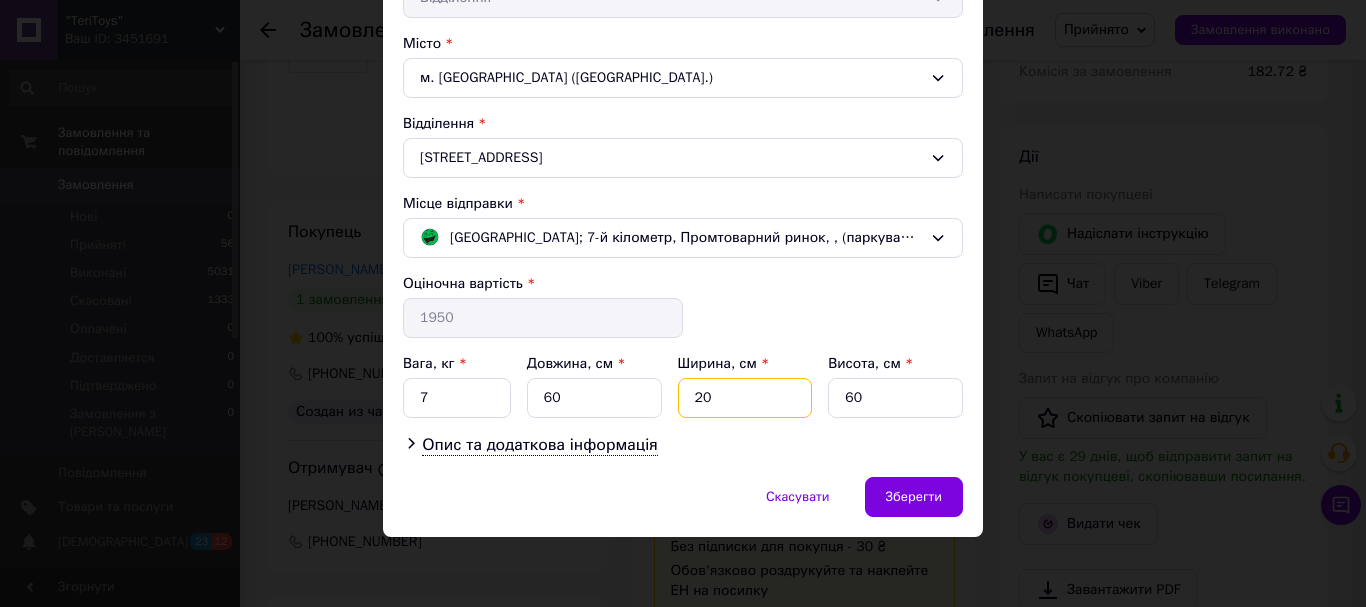 click on "20" at bounding box center (745, 398) 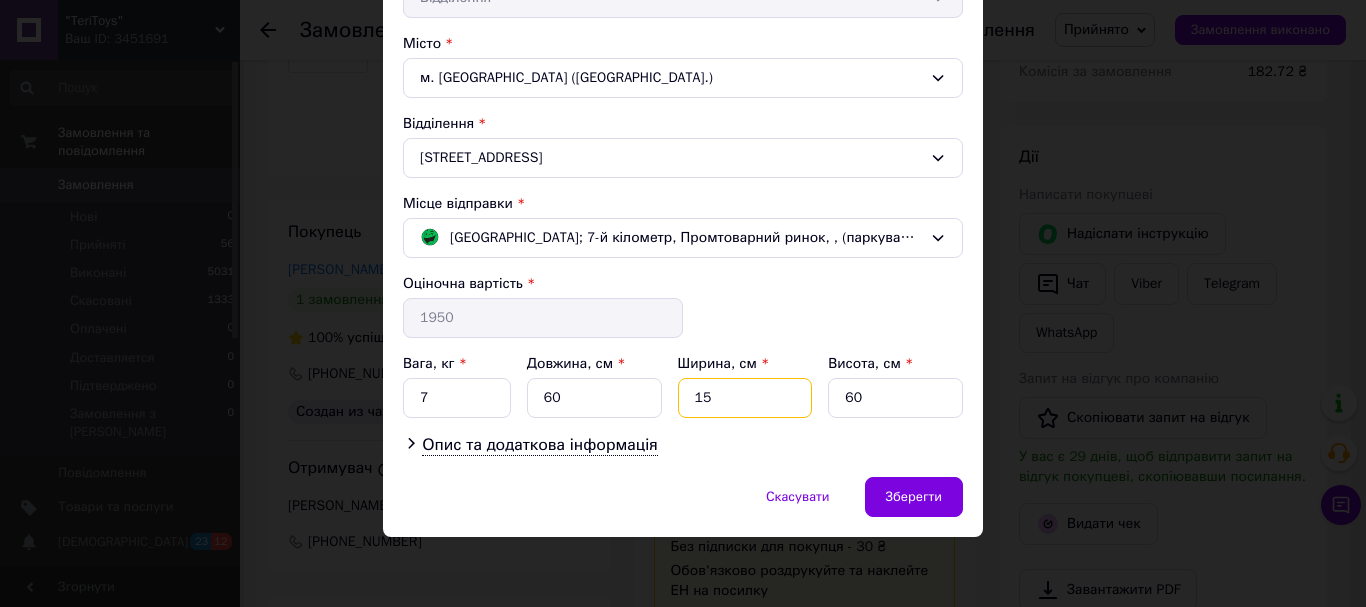 type on "15" 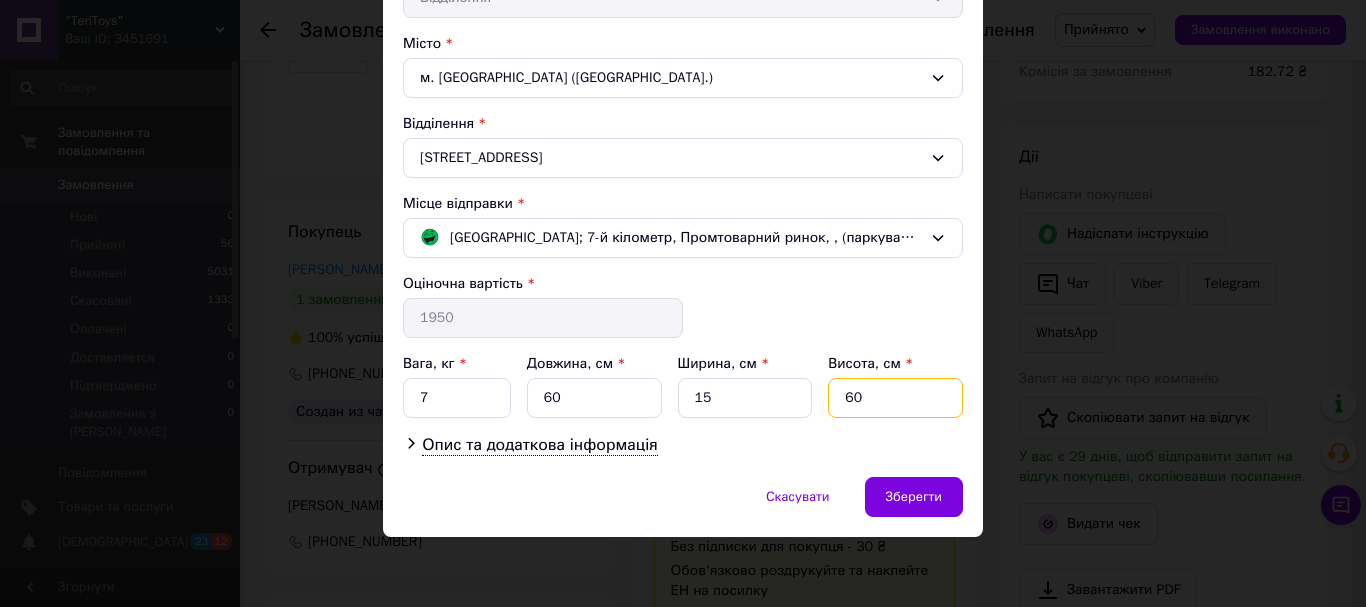 click on "60" at bounding box center [895, 398] 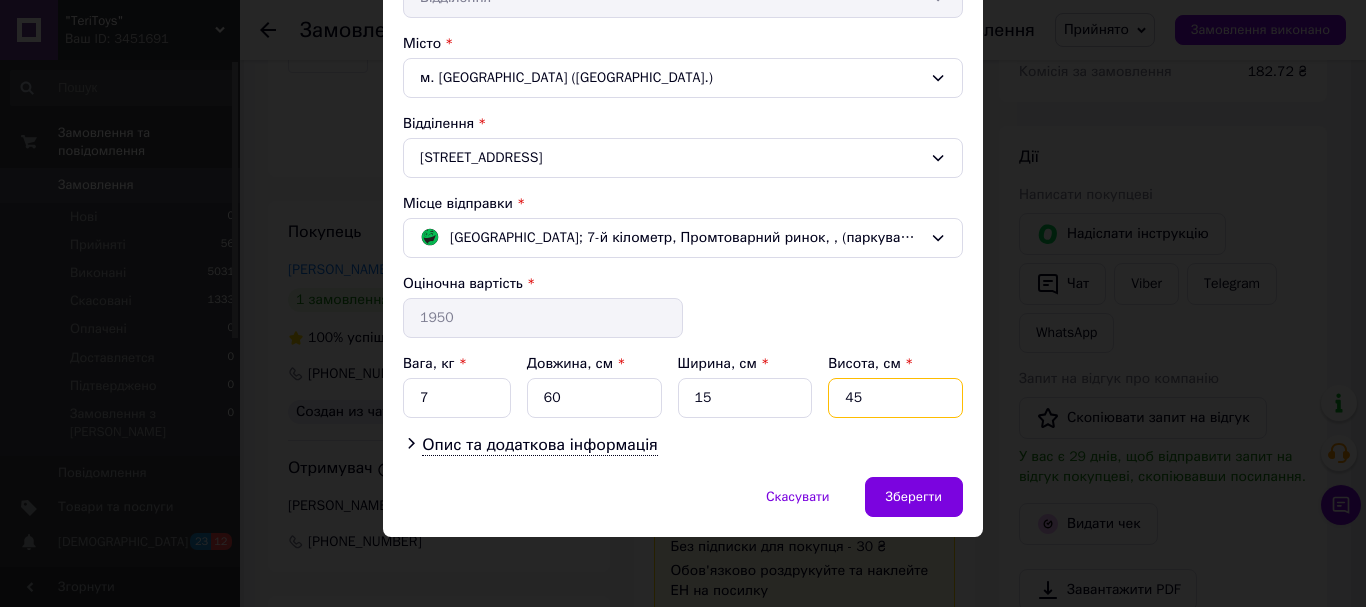 type on "45" 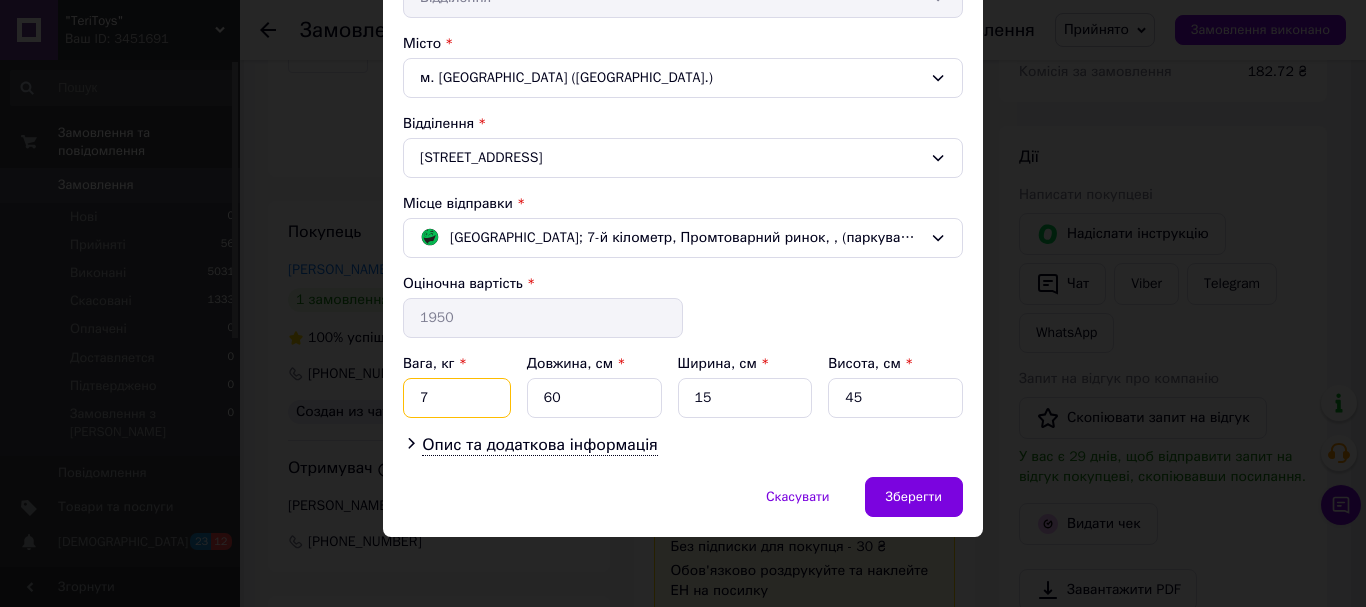 click on "7" at bounding box center [457, 398] 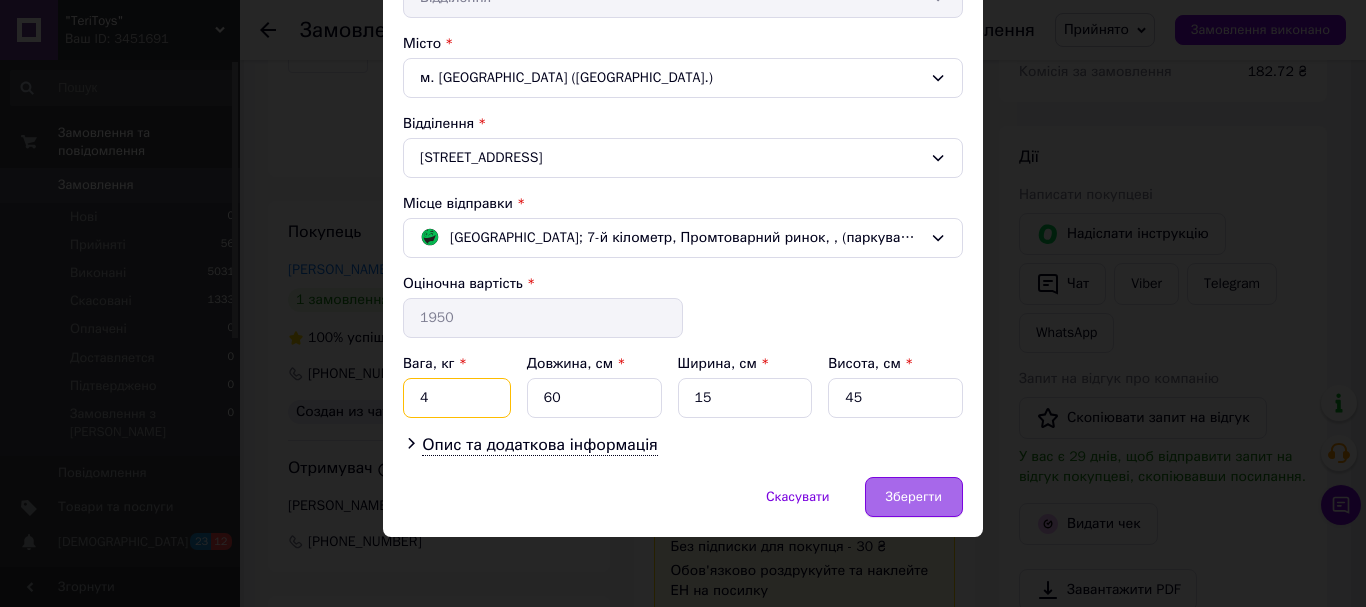 type on "4" 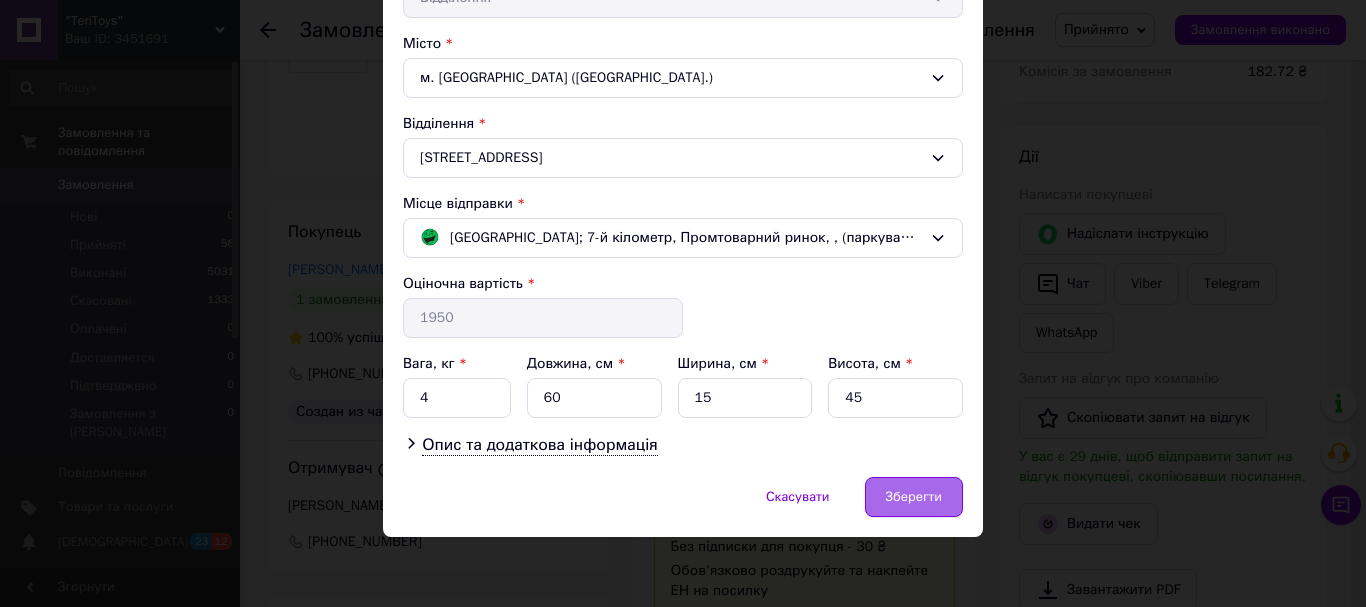 click on "Зберегти" at bounding box center (914, 497) 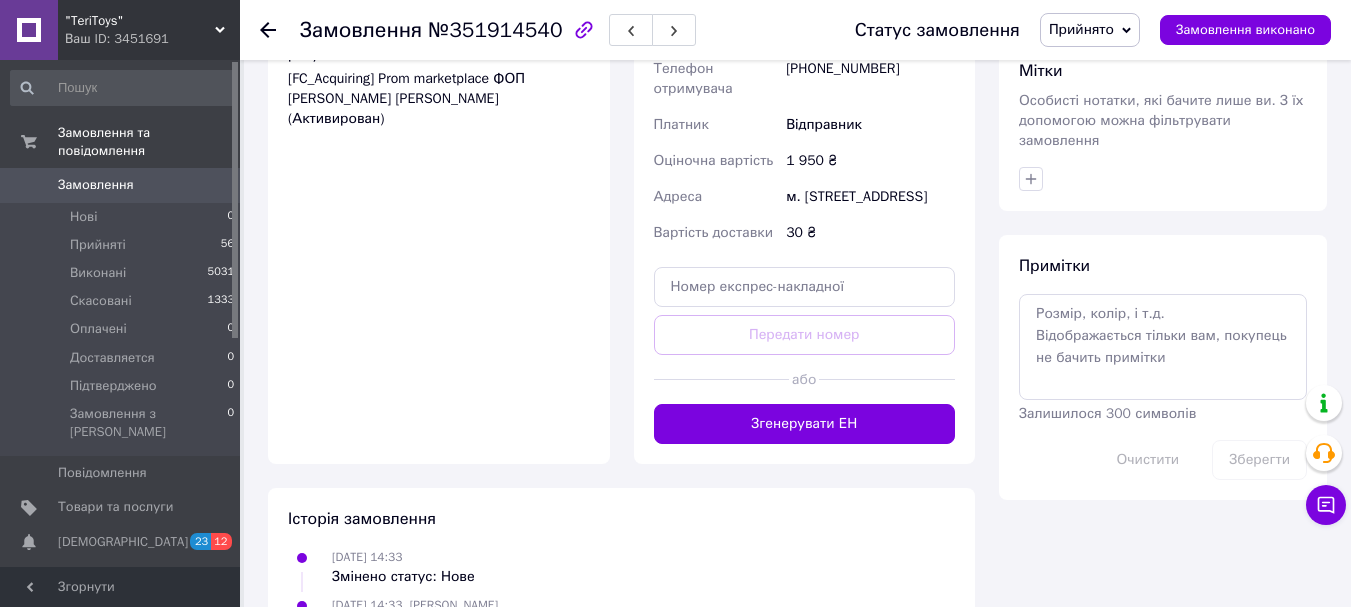 scroll, scrollTop: 1000, scrollLeft: 0, axis: vertical 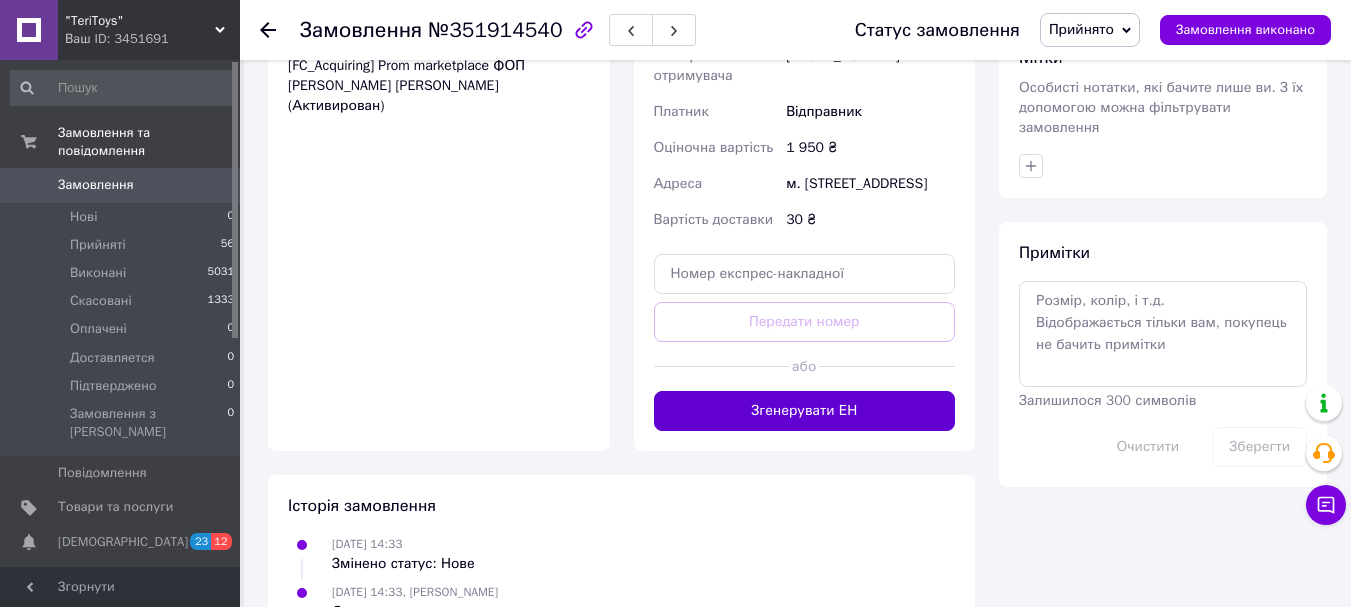 click on "Згенерувати ЕН" at bounding box center [805, 411] 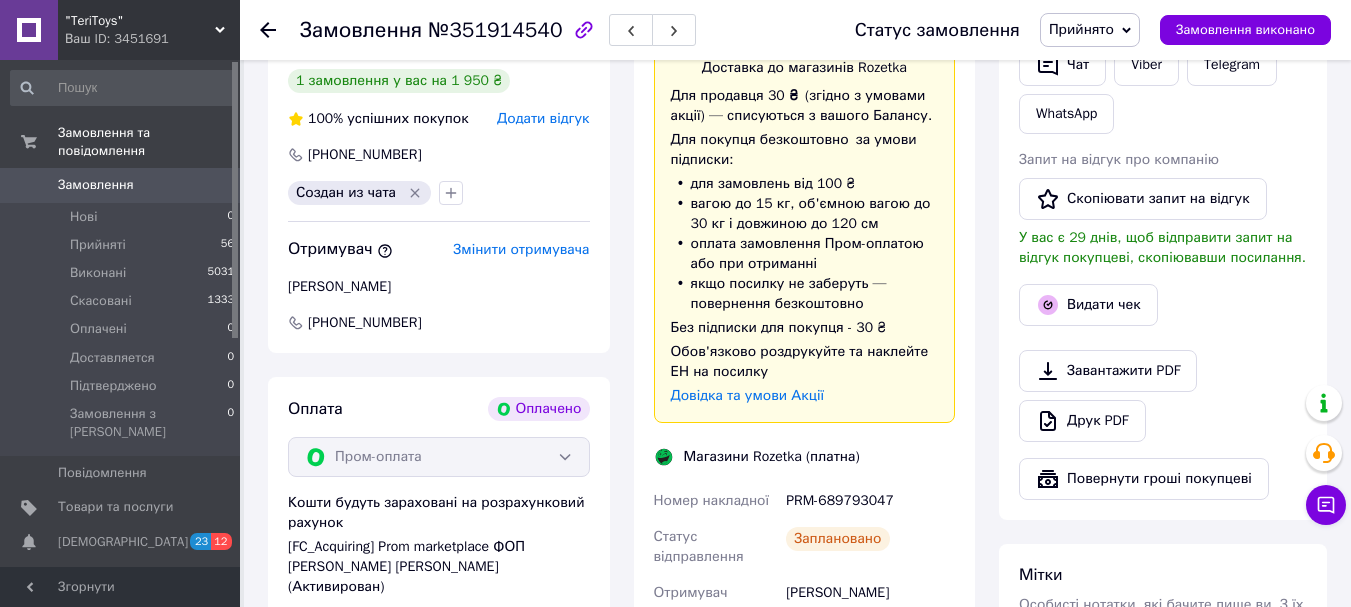 scroll, scrollTop: 600, scrollLeft: 0, axis: vertical 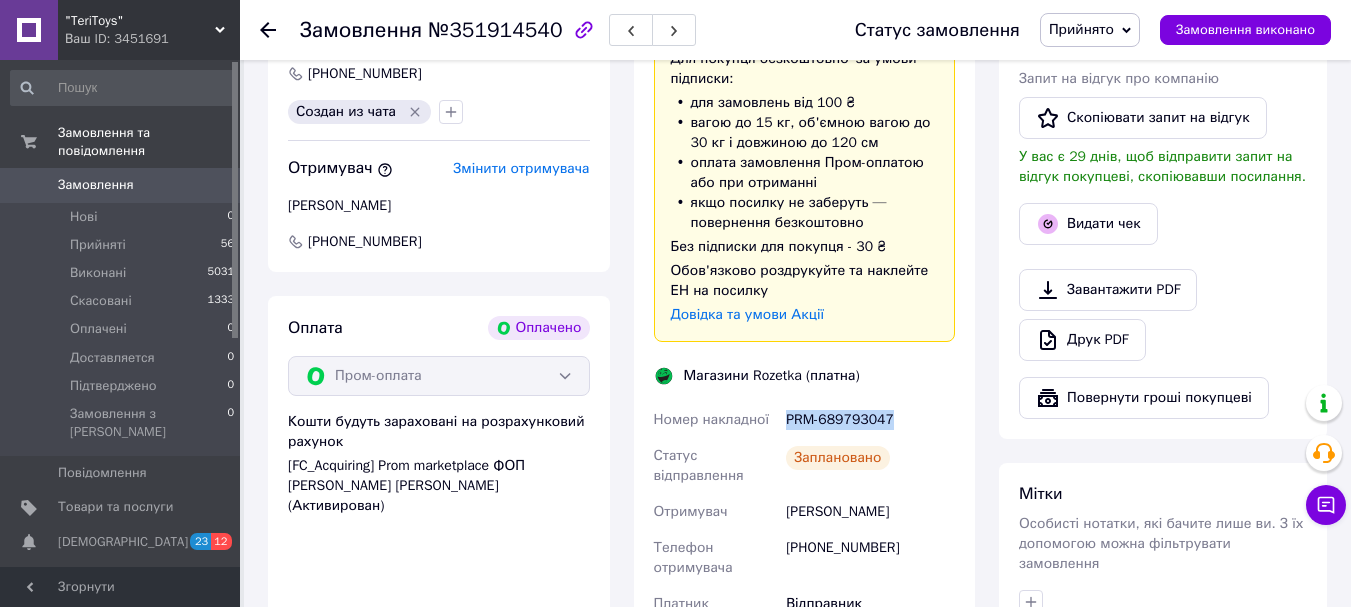 drag, startPoint x: 891, startPoint y: 420, endPoint x: 786, endPoint y: 425, distance: 105.11898 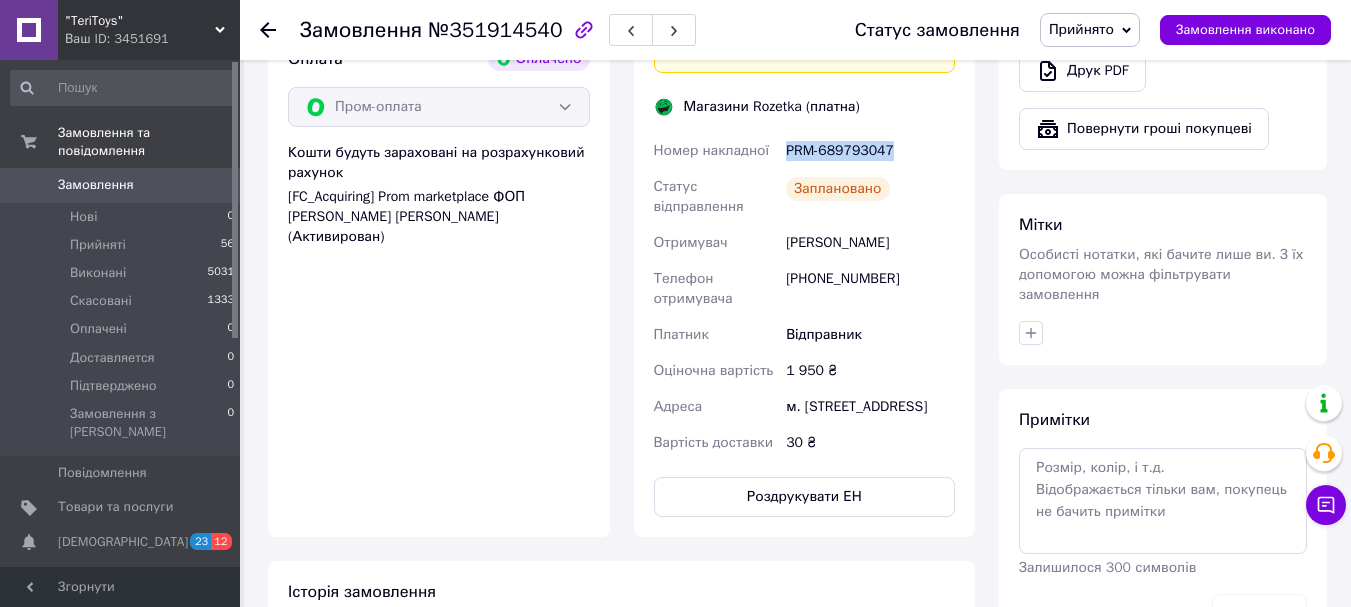 scroll, scrollTop: 900, scrollLeft: 0, axis: vertical 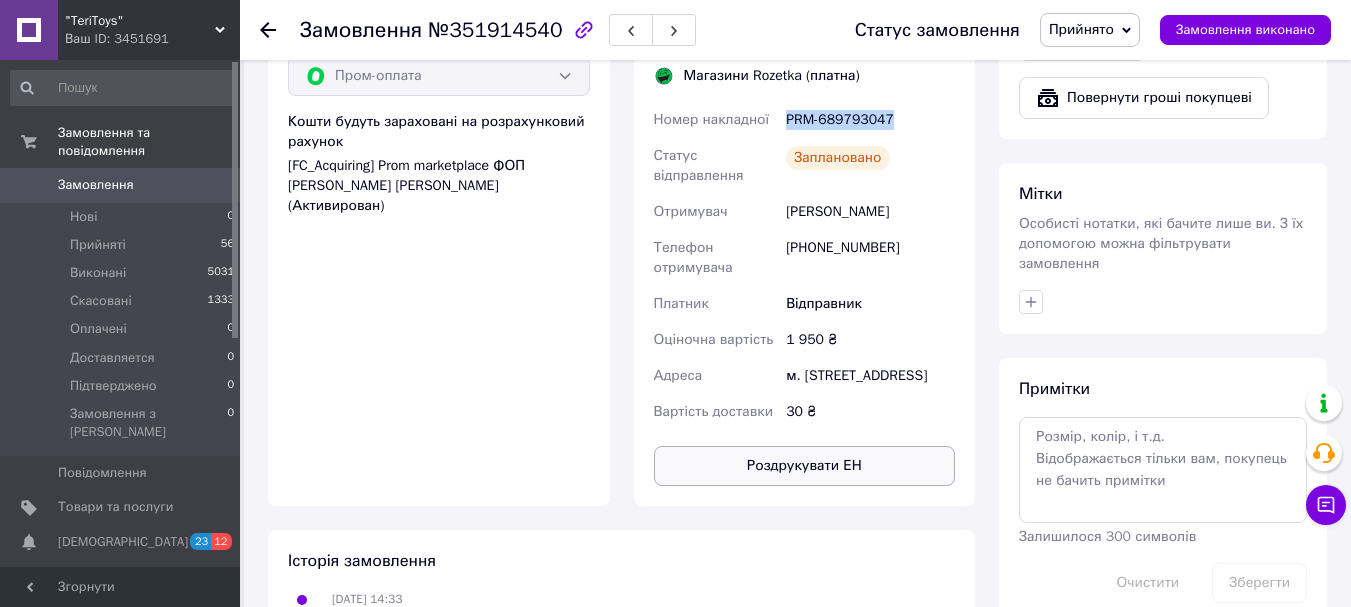 click on "Роздрукувати ЕН" at bounding box center [805, 466] 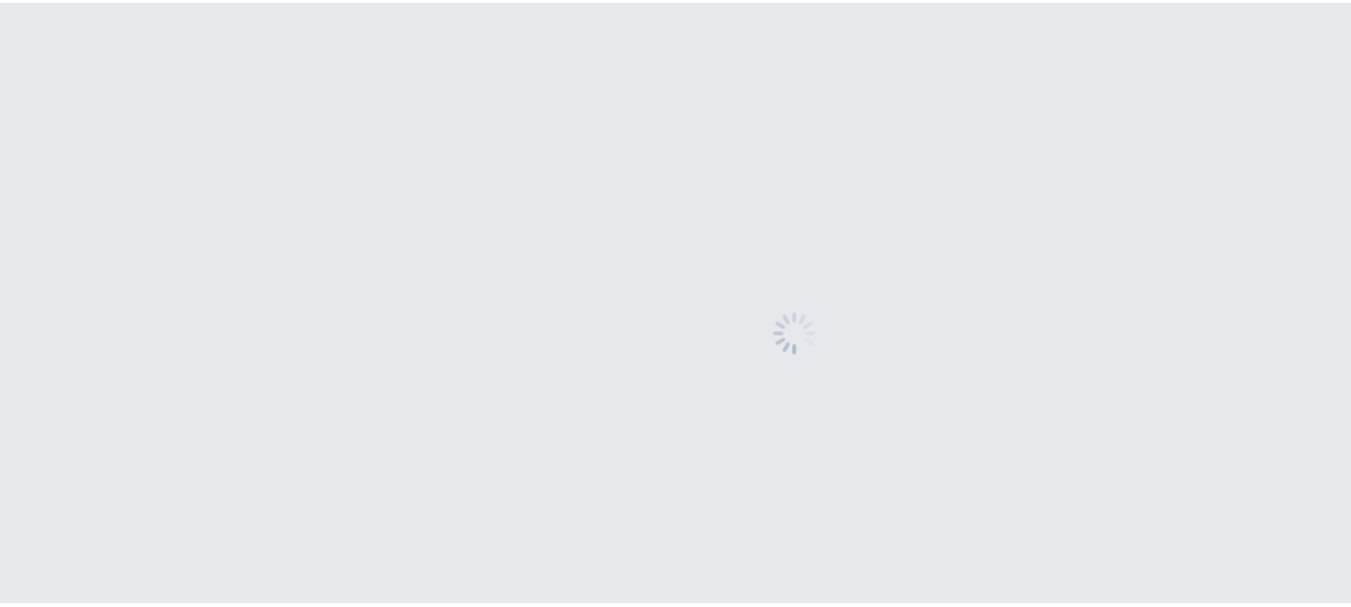scroll, scrollTop: 0, scrollLeft: 0, axis: both 